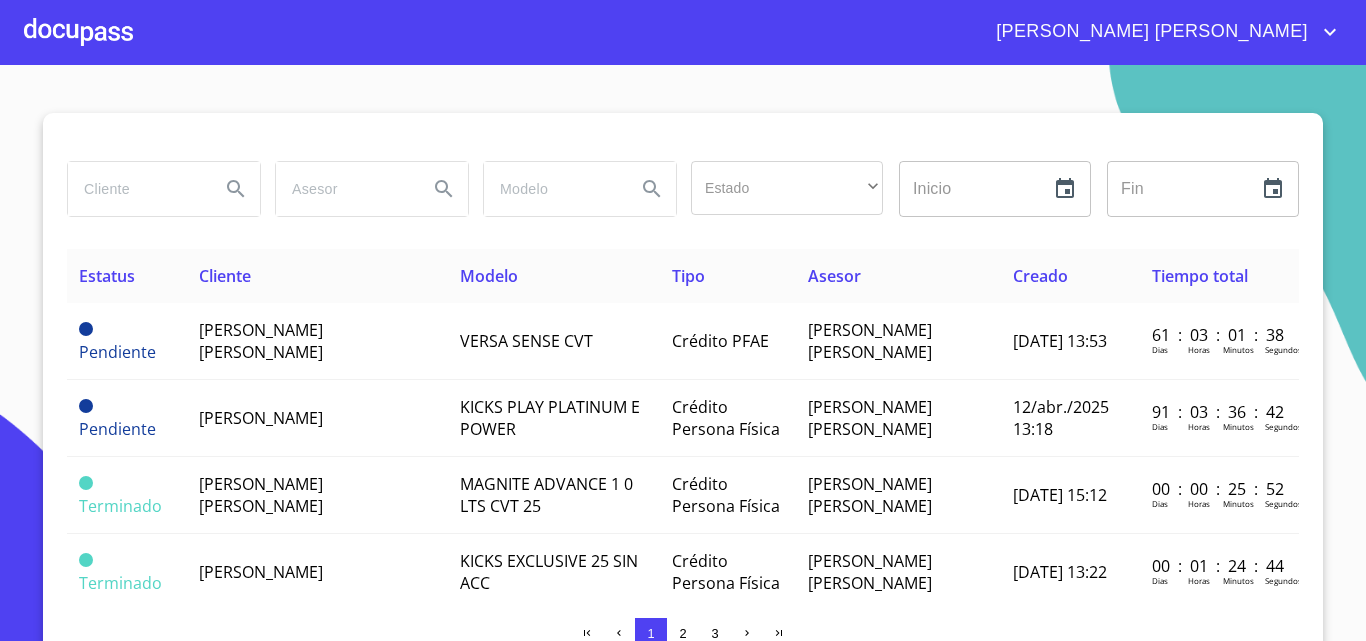 scroll, scrollTop: 0, scrollLeft: 0, axis: both 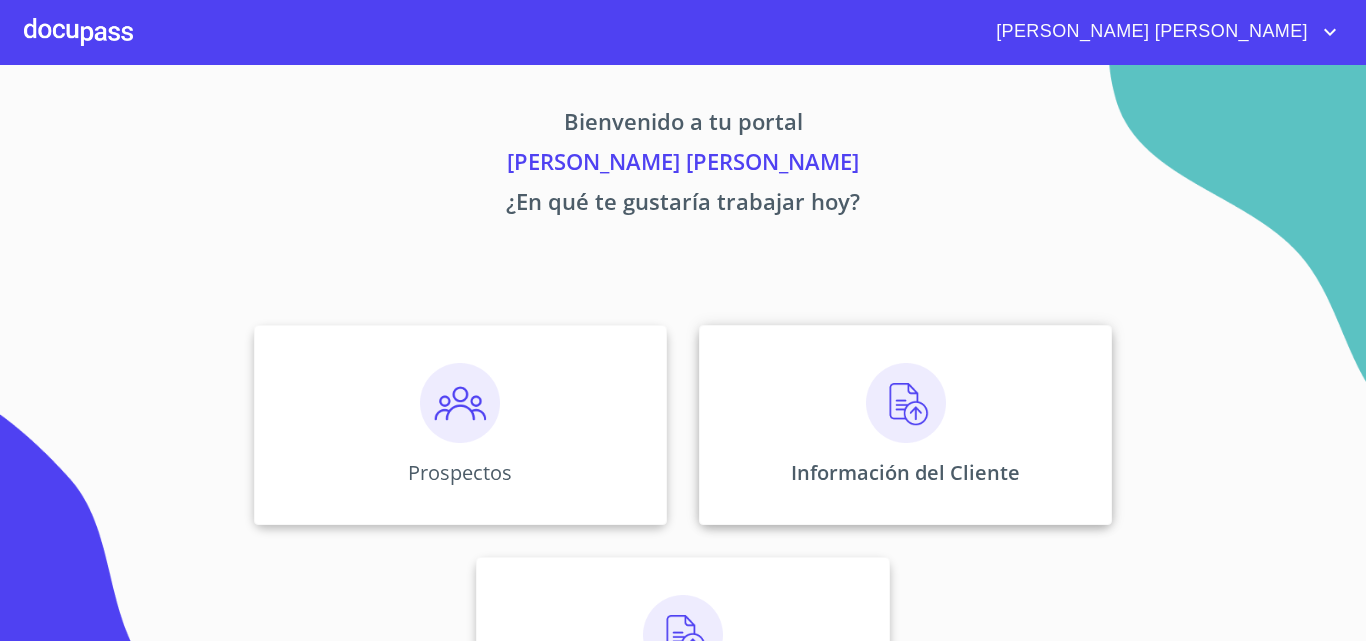 click at bounding box center (906, 403) 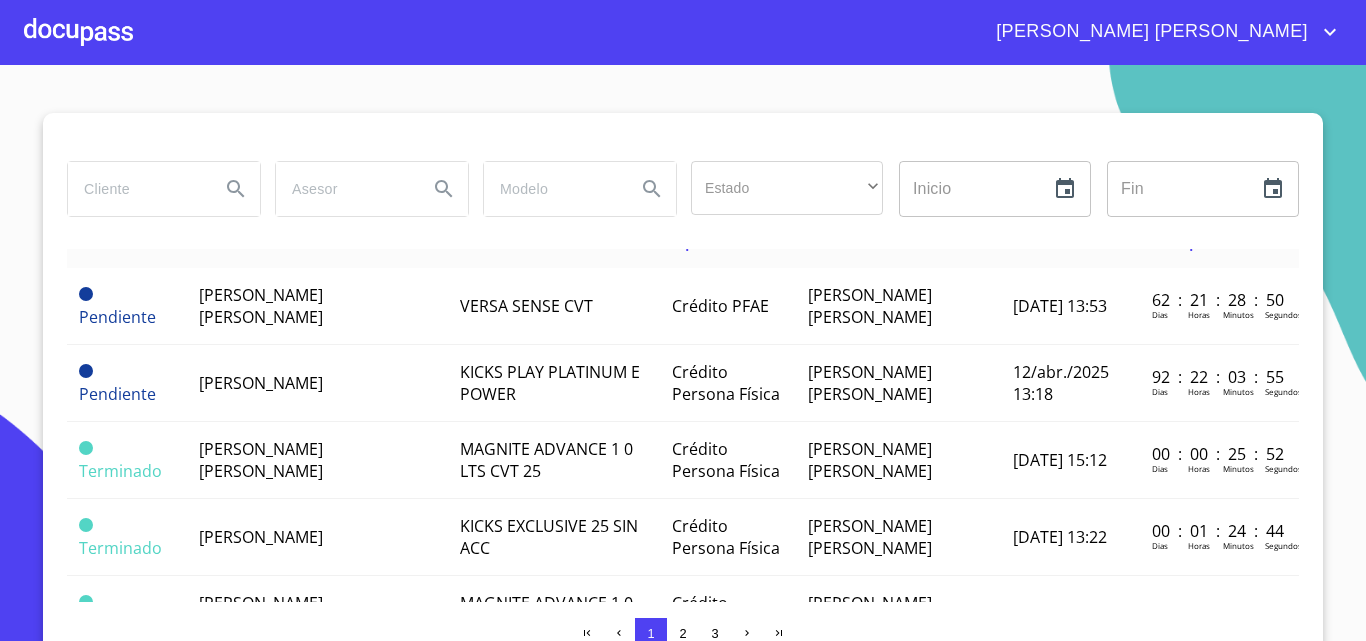 scroll, scrollTop: 0, scrollLeft: 0, axis: both 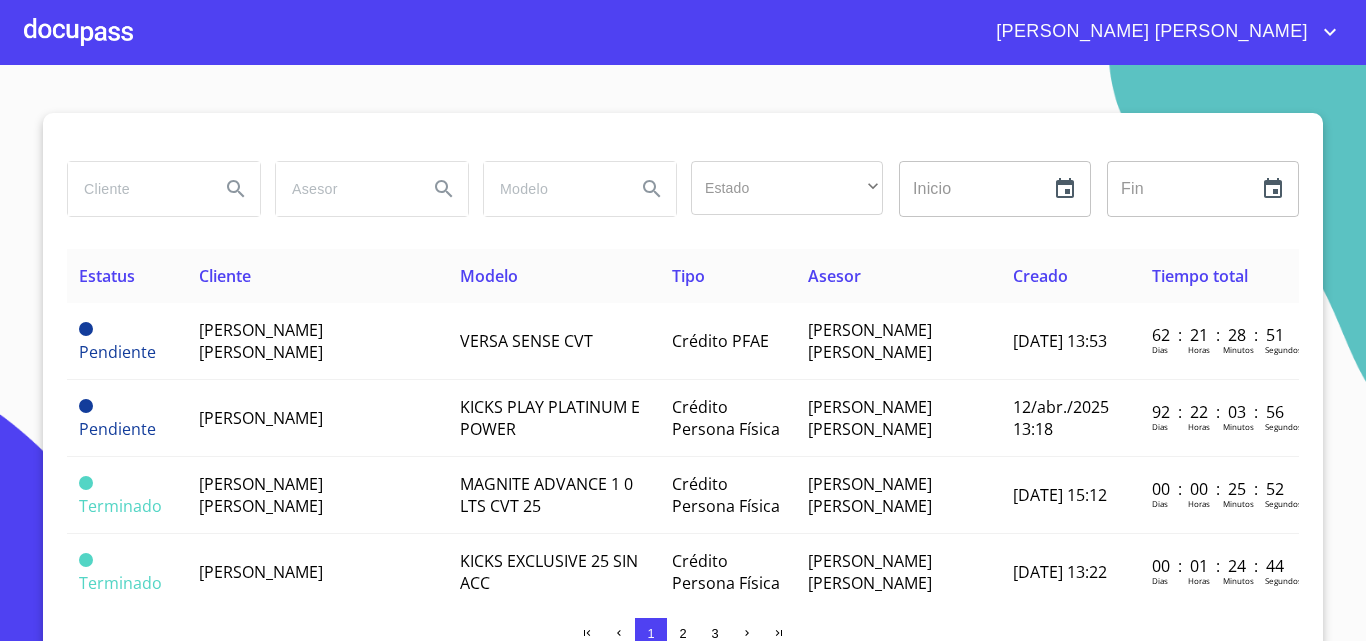 click at bounding box center [78, 32] 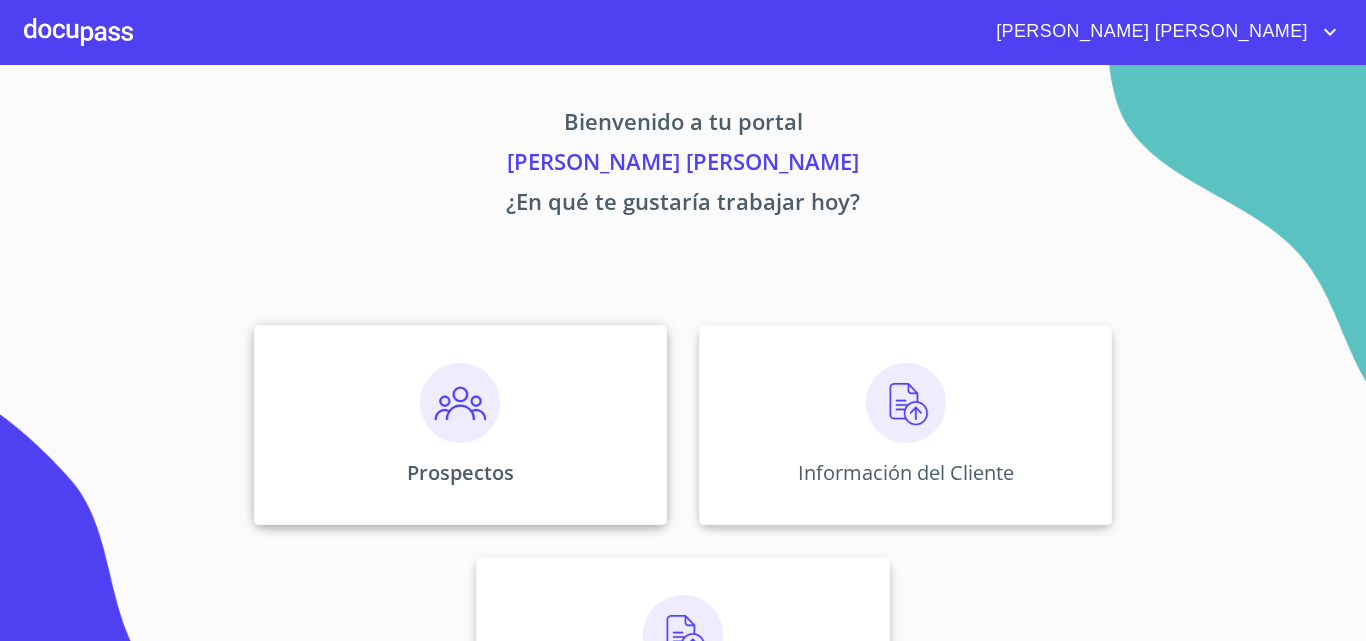 click at bounding box center [460, 403] 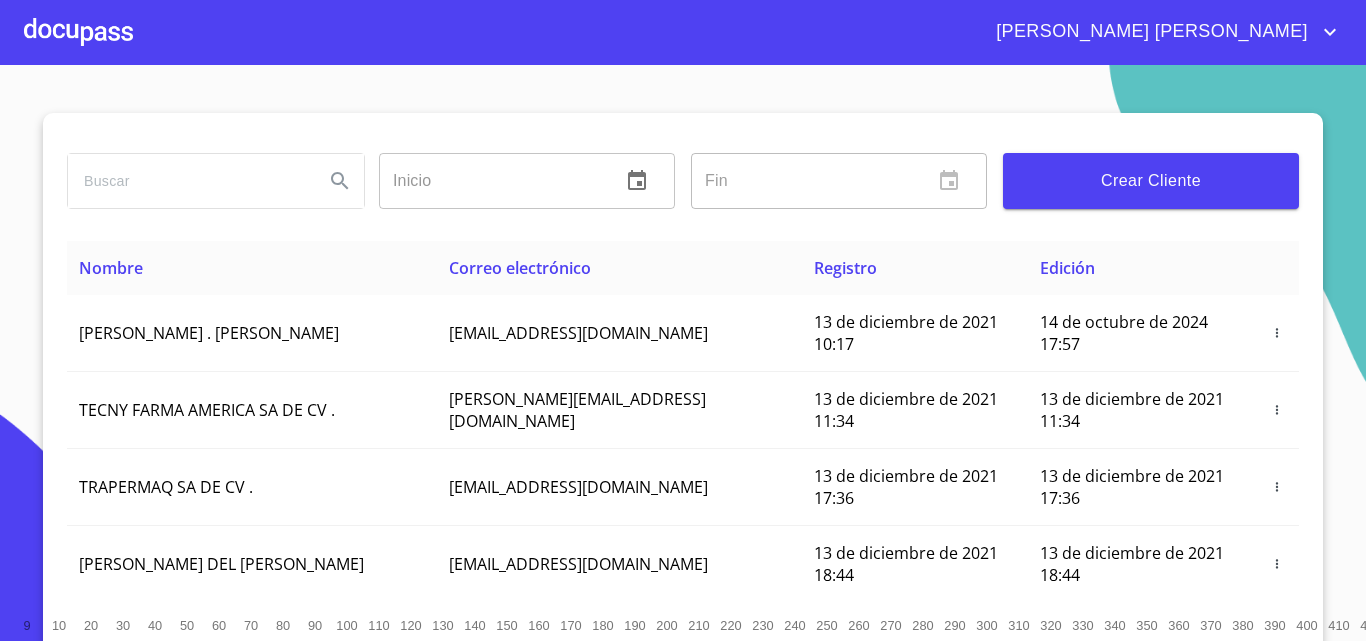 click on "Crear Cliente" at bounding box center (1151, 181) 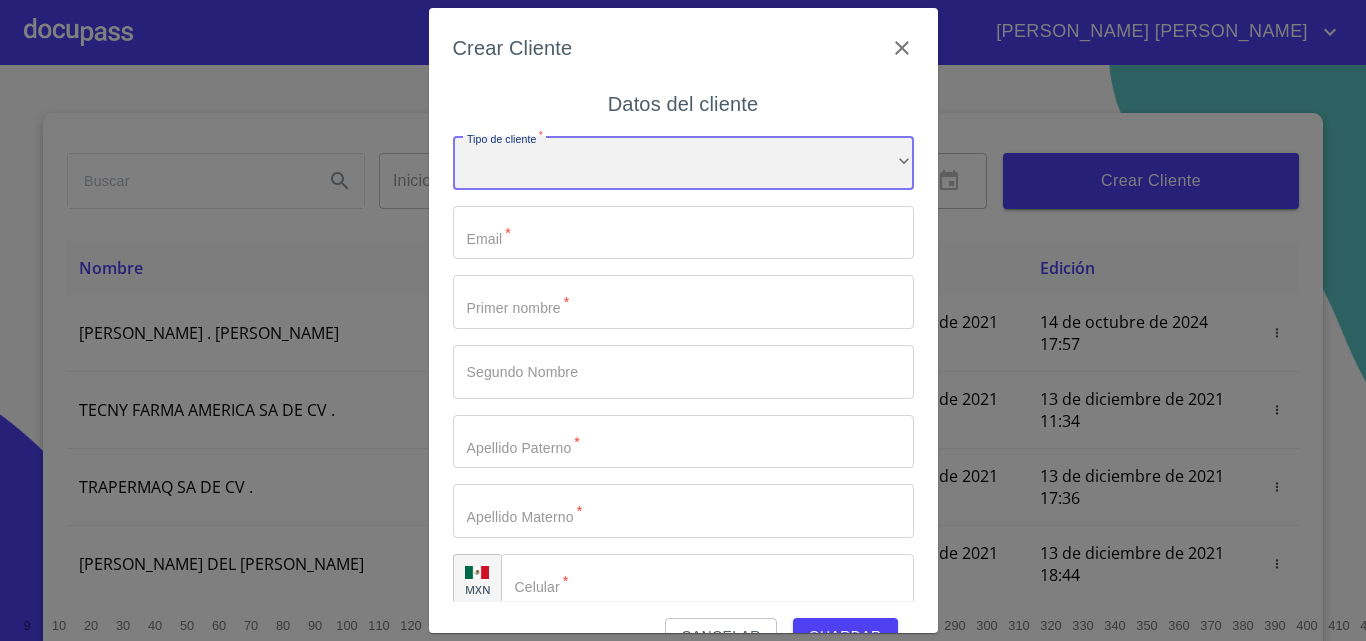 click on "​" at bounding box center [683, 163] 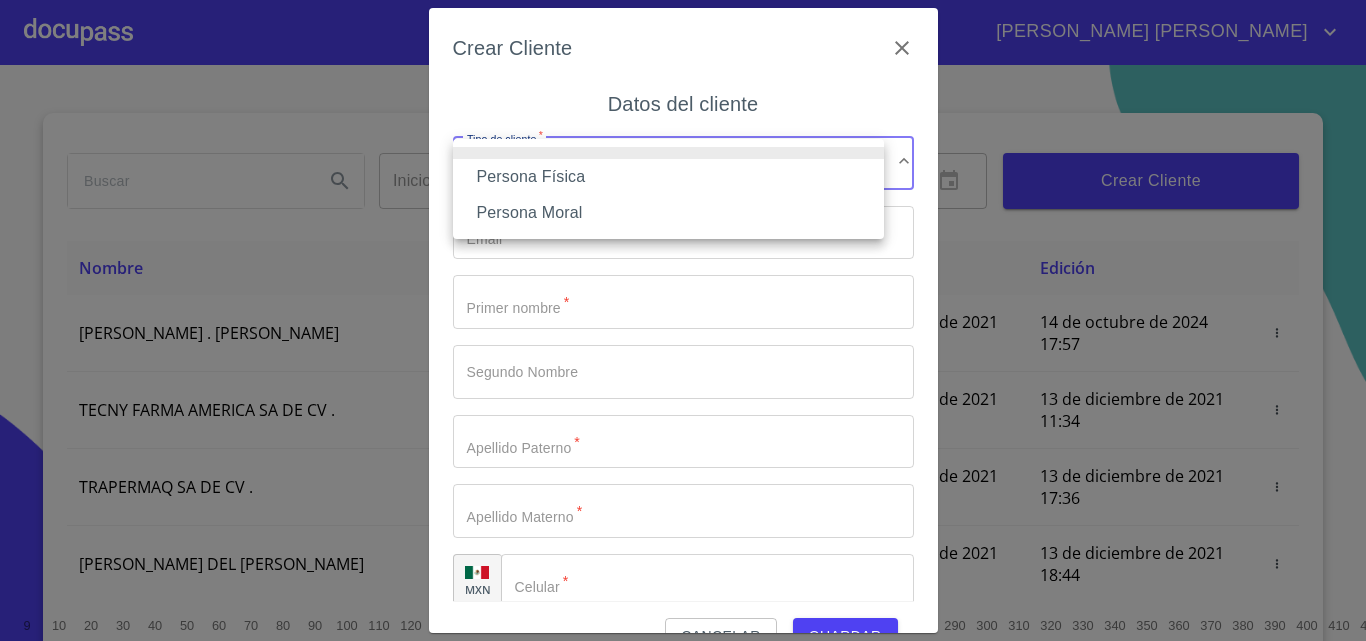click on "Persona Física" at bounding box center [668, 177] 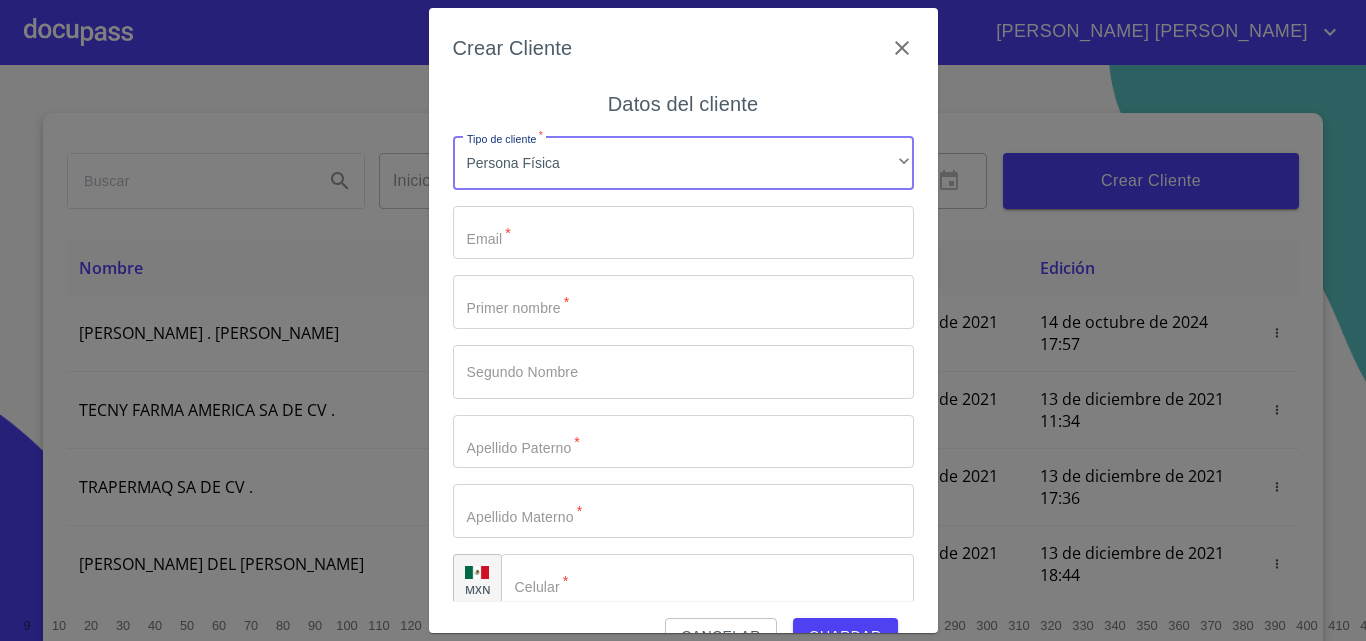 click on "Tipo de cliente   *" at bounding box center (683, 233) 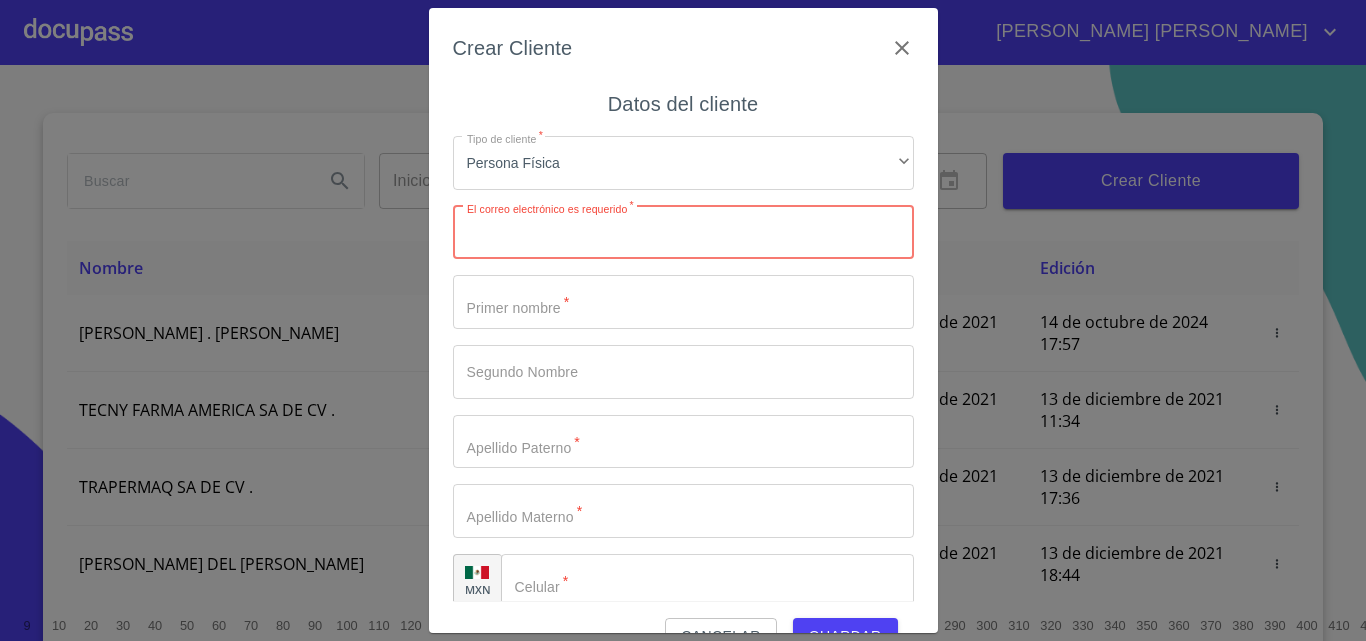 paste on "[PERSON_NAME][EMAIL_ADDRESS][DOMAIN_NAME]" 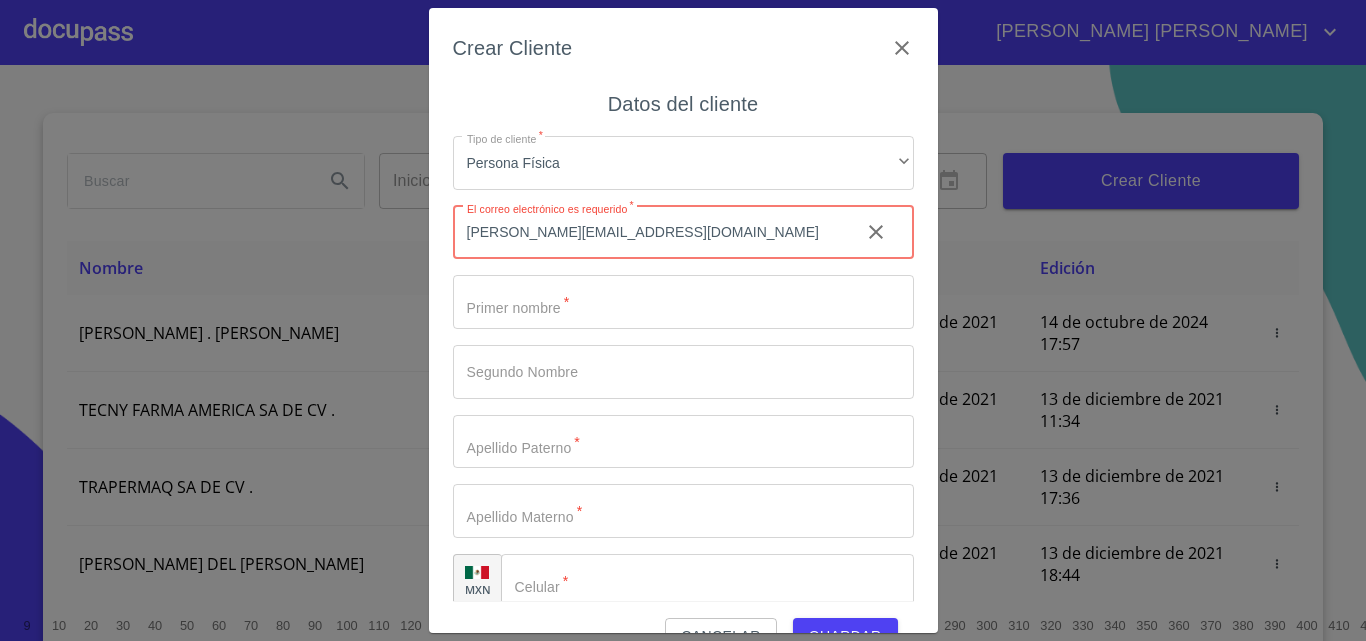type on "[PERSON_NAME][EMAIL_ADDRESS][DOMAIN_NAME]" 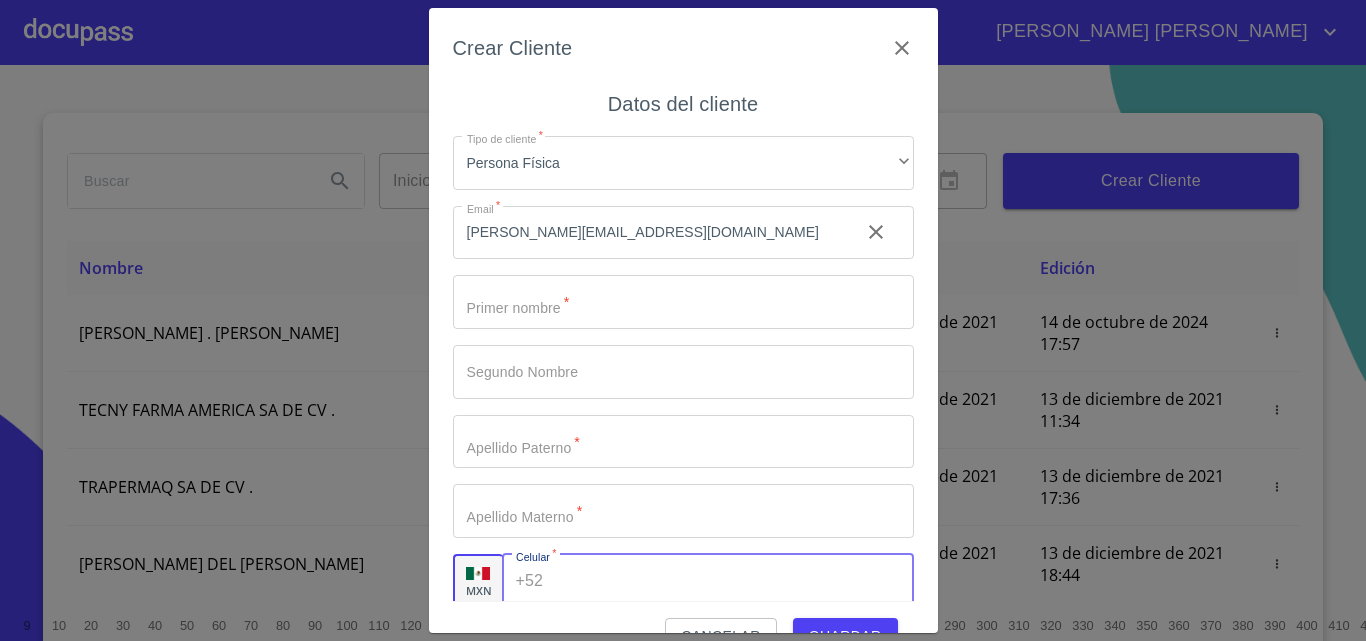 click on "Tipo de cliente   *" at bounding box center [732, 581] 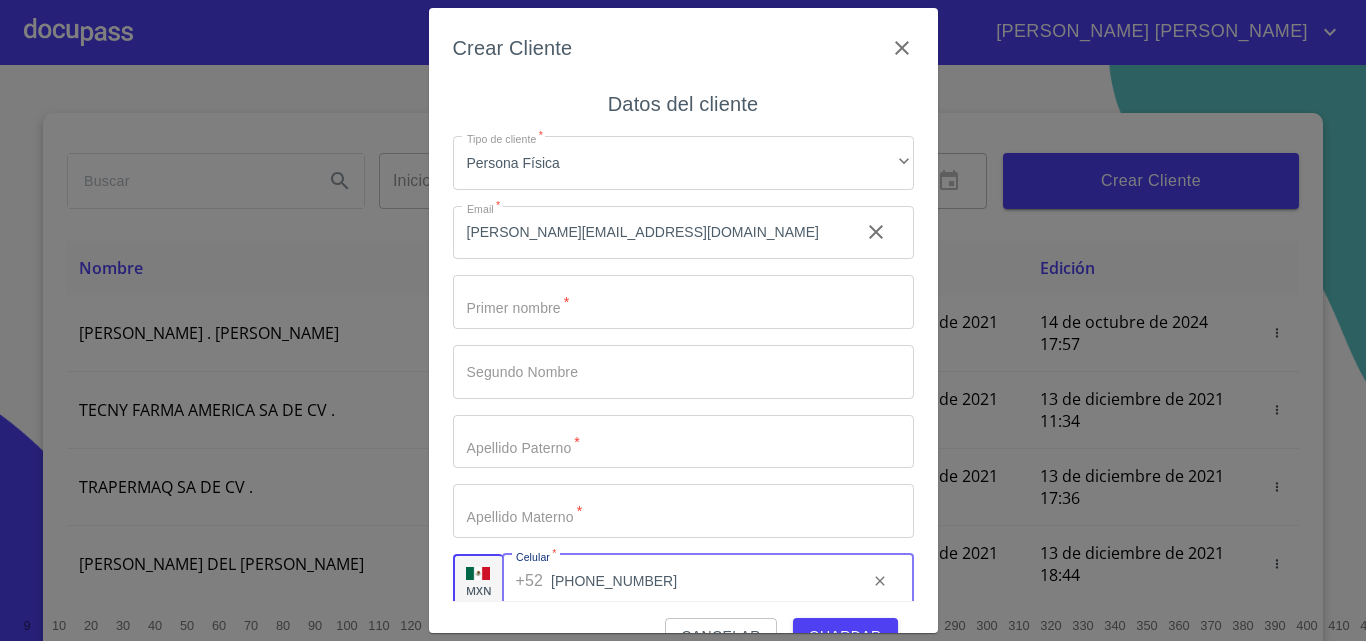 type on "[PHONE_NUMBER]" 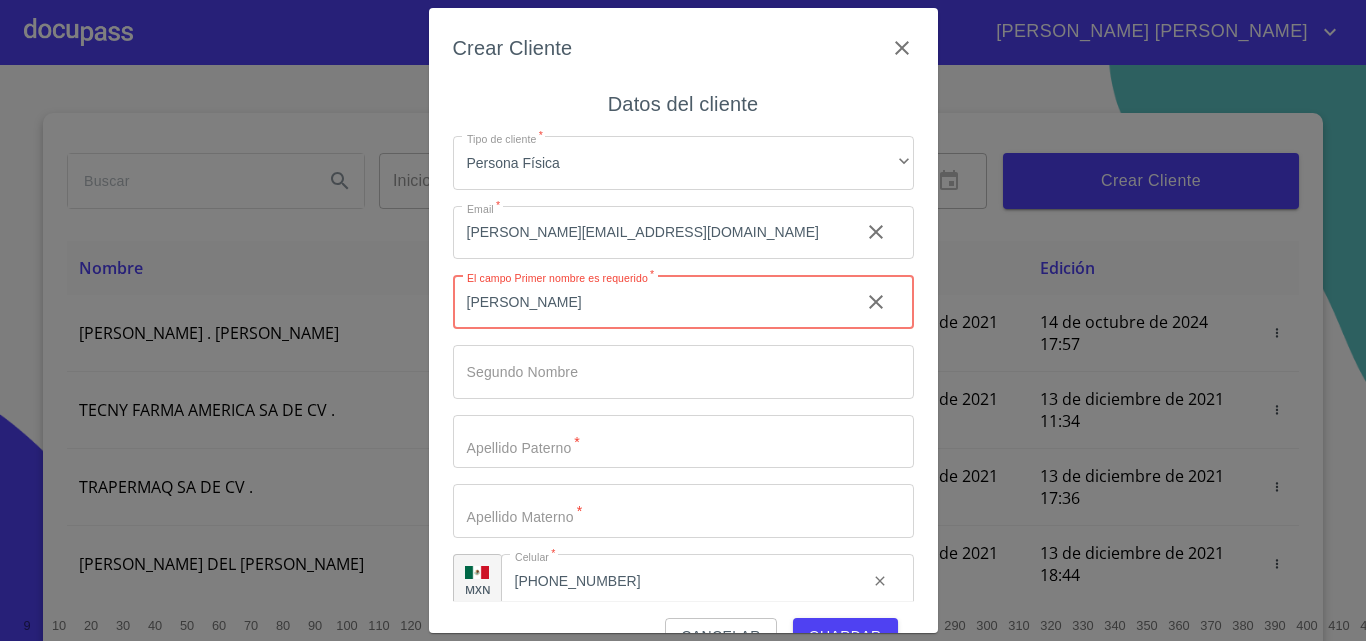 type on "[PERSON_NAME]" 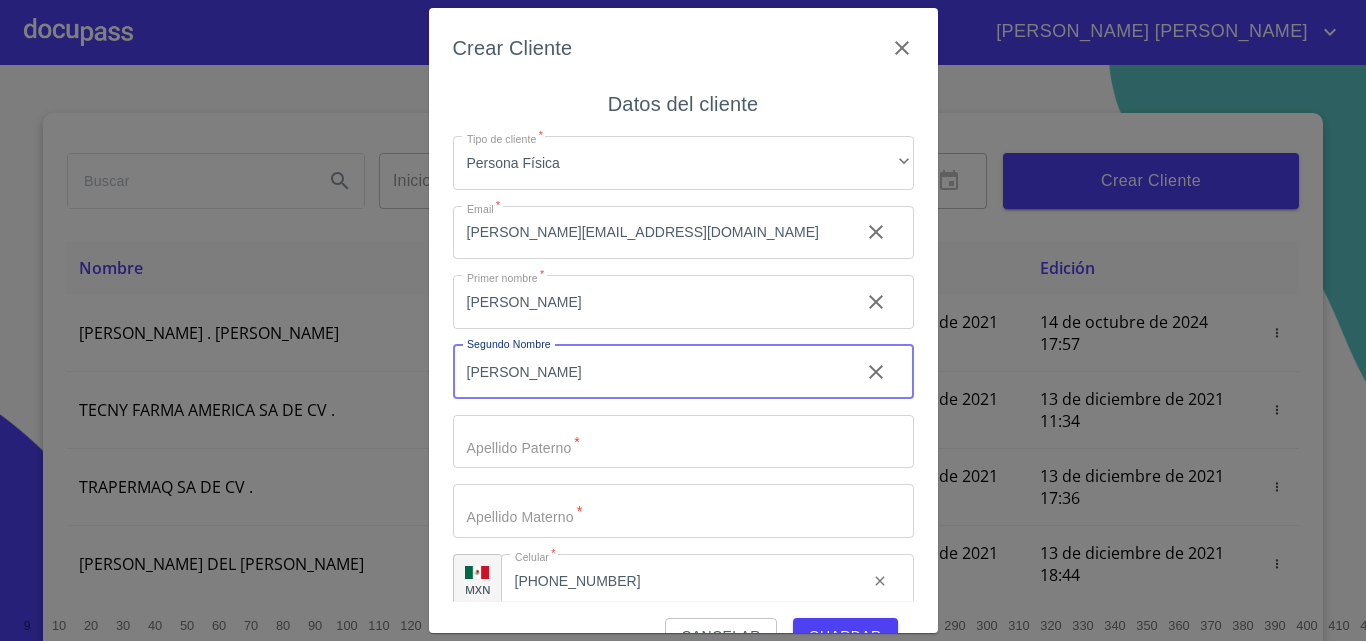 type on "[PERSON_NAME]" 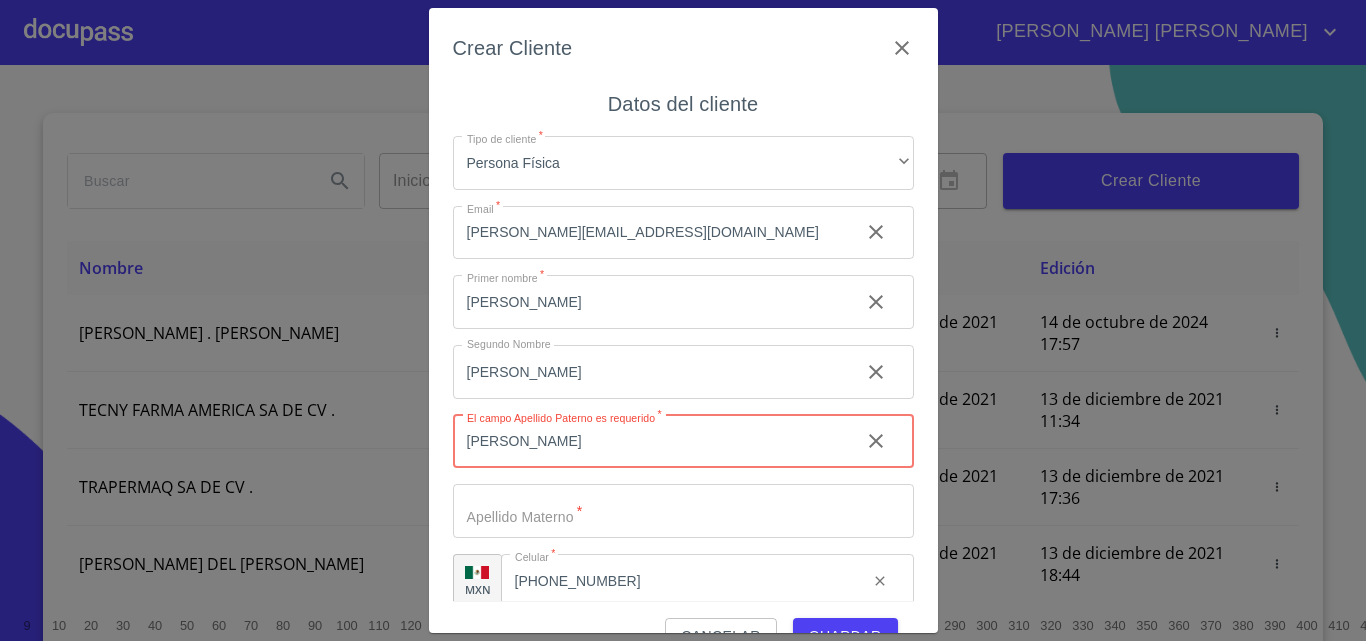 type on "[PERSON_NAME]" 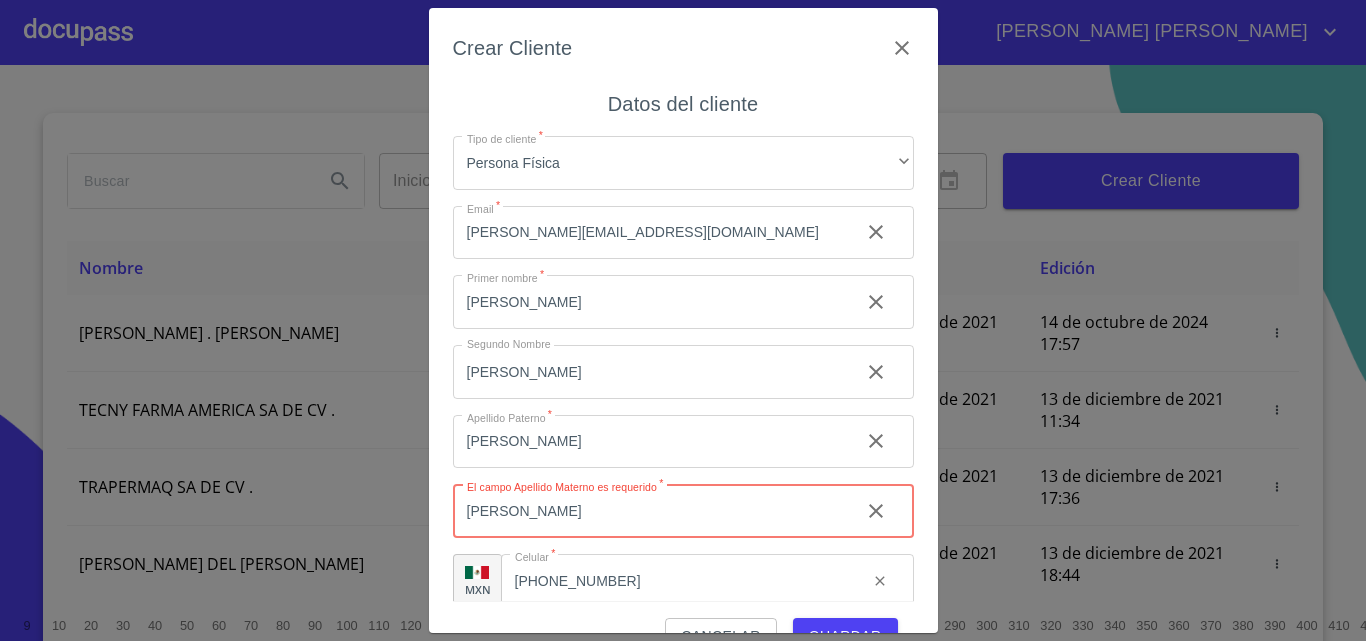 type on "[PERSON_NAME]" 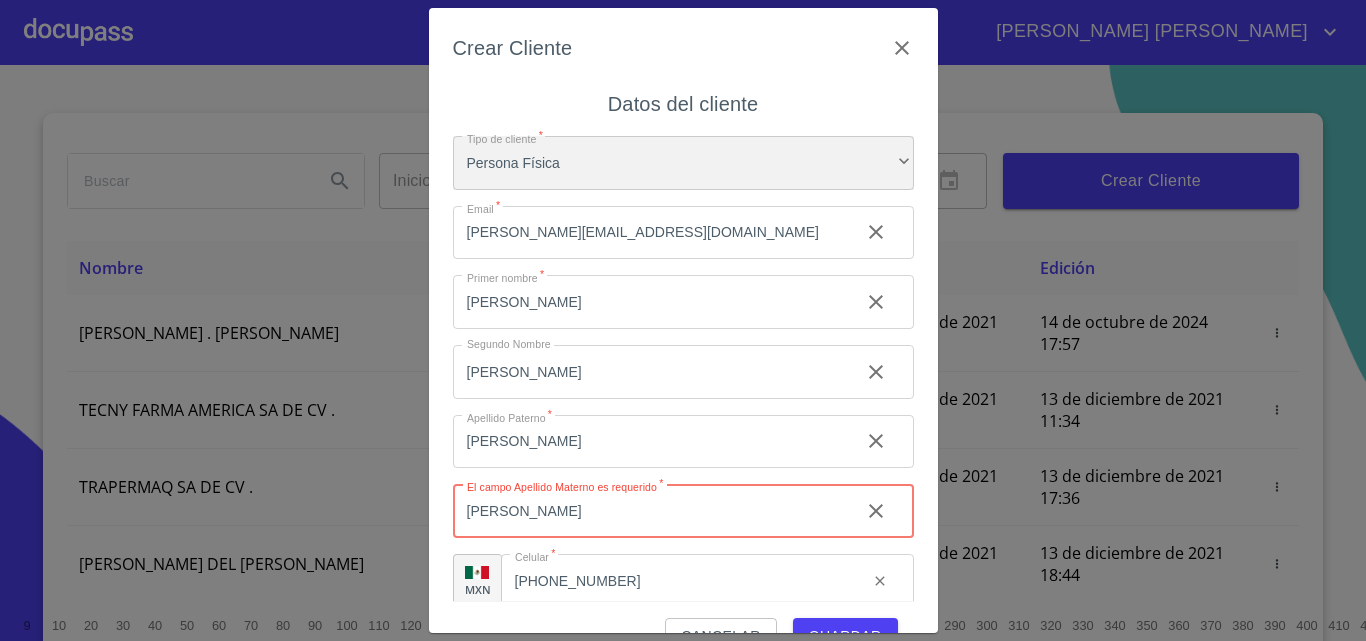 click on "Persona Física" at bounding box center [683, 163] 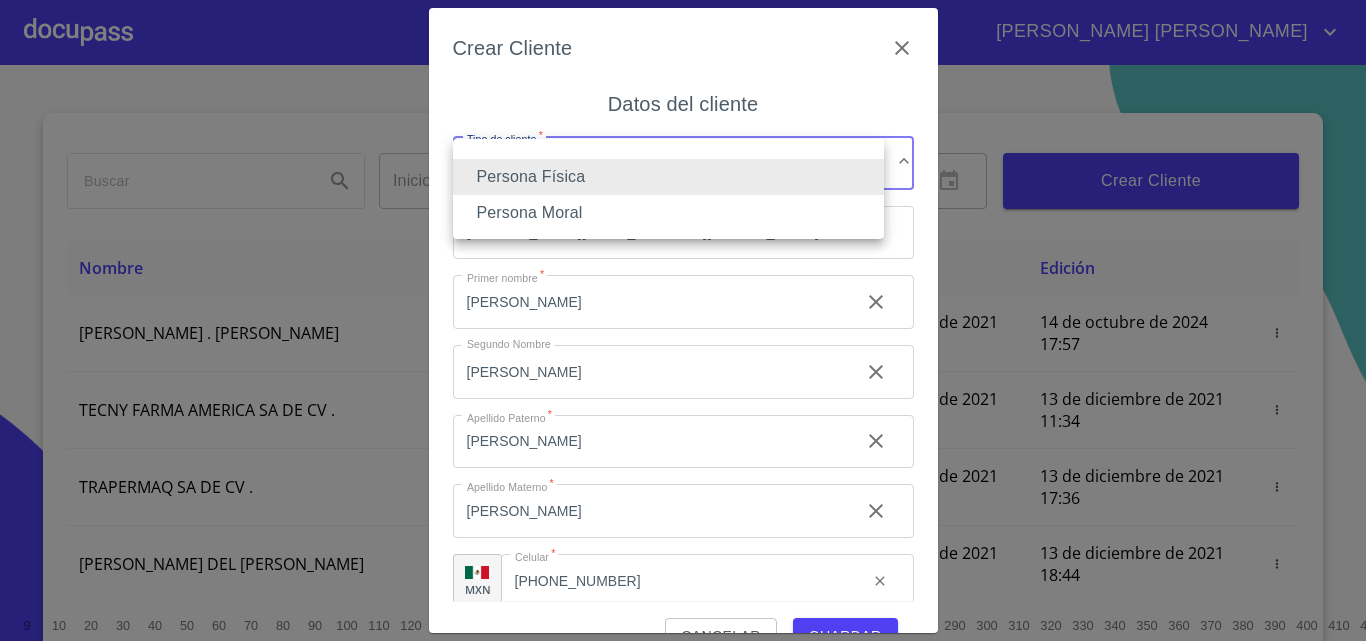click on "Persona Física" at bounding box center [668, 177] 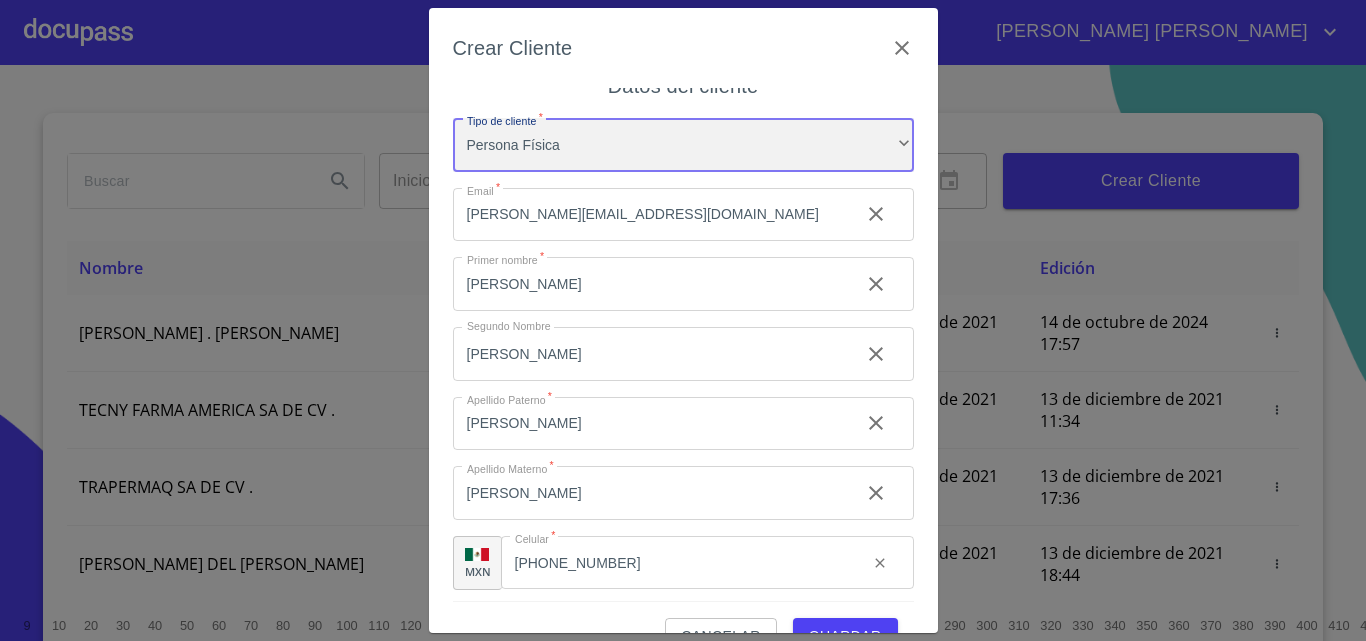 scroll, scrollTop: 23, scrollLeft: 0, axis: vertical 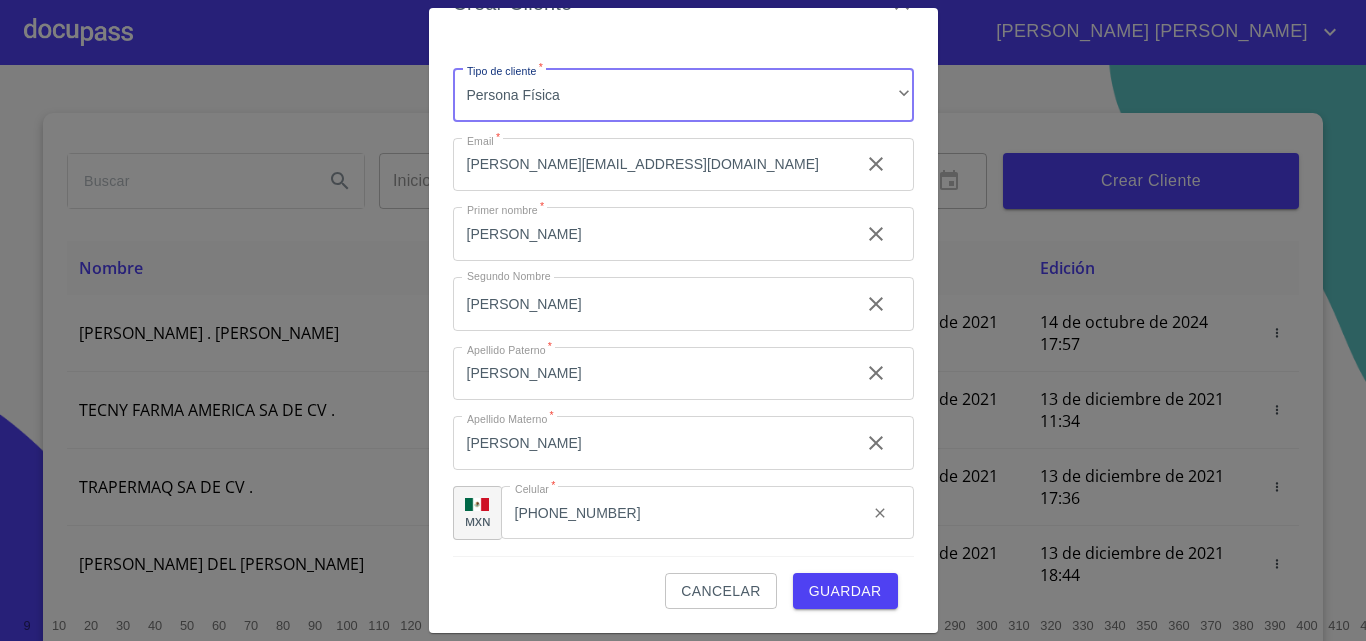 click on "Guardar" at bounding box center [845, 591] 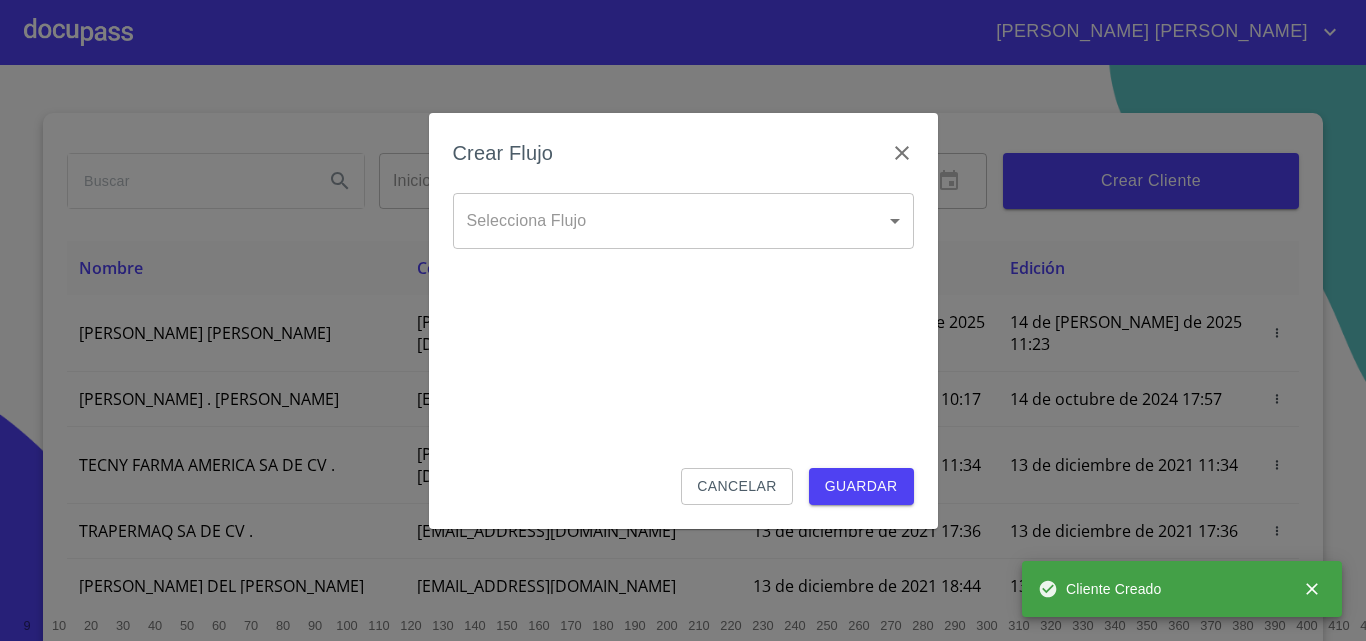 click on "[PERSON_NAME] [PERSON_NAME]  Inicio ​ Fin ​ Crear Cliente Nombre   Correo electrónico   Registro   Edición     [PERSON_NAME] NUÑEZ [EMAIL_ADDRESS][DOMAIN_NAME] 14 de [PERSON_NAME] de 2025 11:23 14 de [PERSON_NAME] de 2025 11:23 ROMEO . [PERSON_NAME] [EMAIL_ADDRESS][DOMAIN_NAME] 13 de diciembre de 2021 10:17 14 de octubre de 2024 17:57 TECNY FARMA AMERICA  SA DE CV  . [PERSON_NAME][EMAIL_ADDRESS][DOMAIN_NAME] 13 de diciembre de 2021 11:34 13 de diciembre de 2021 11:34 TRAPERMAQ SA DE CV  . [EMAIL_ADDRESS][DOMAIN_NAME] 13 de diciembre de 2021 17:36 13 de diciembre de 2021 17:36 [PERSON_NAME] DEL [PERSON_NAME] [EMAIL_ADDRESS][DOMAIN_NAME] 13 de diciembre de 2021 18:44 13 de diciembre de 2021 18:44 [PERSON_NAME]  [PERSON_NAME]  [PERSON_NAME][EMAIL_ADDRESS][DOMAIN_NAME] 14 de diciembre de 2021 11:46 14 de diciembre de 2021 11:46 SOLUCION EN LIMPIEZA DE JOCOTEPEC SDRL DE CV . [EMAIL_ADDRESS][DOMAIN_NAME] 14 de diciembre de 2021 12:14 15 de diciembre de 2021 18:52 [PERSON_NAME] [PERSON_NAME] [EMAIL_ADDRESS][DOMAIN_NAME] 14 de diciembre de 2021 15:01 26 de abril de 2024 17:58 [EMAIL_ADDRESS][DOMAIN_NAME]" at bounding box center [683, 320] 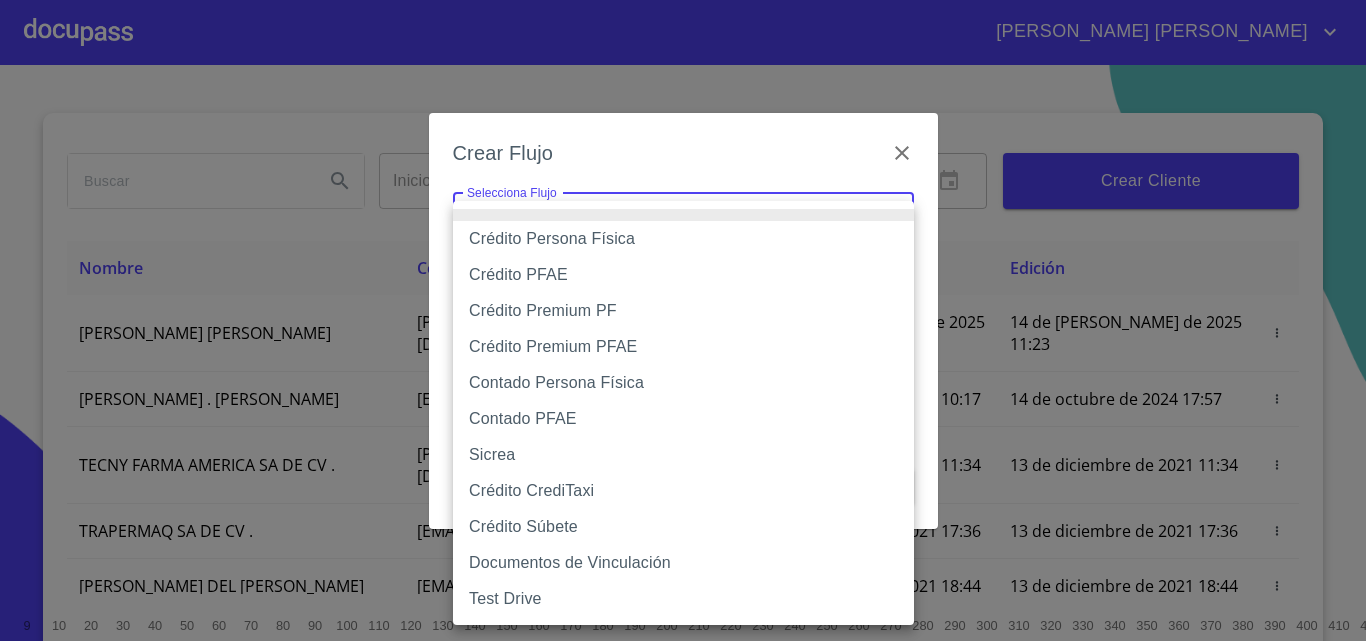 click on "Crédito Persona Física" at bounding box center [683, 239] 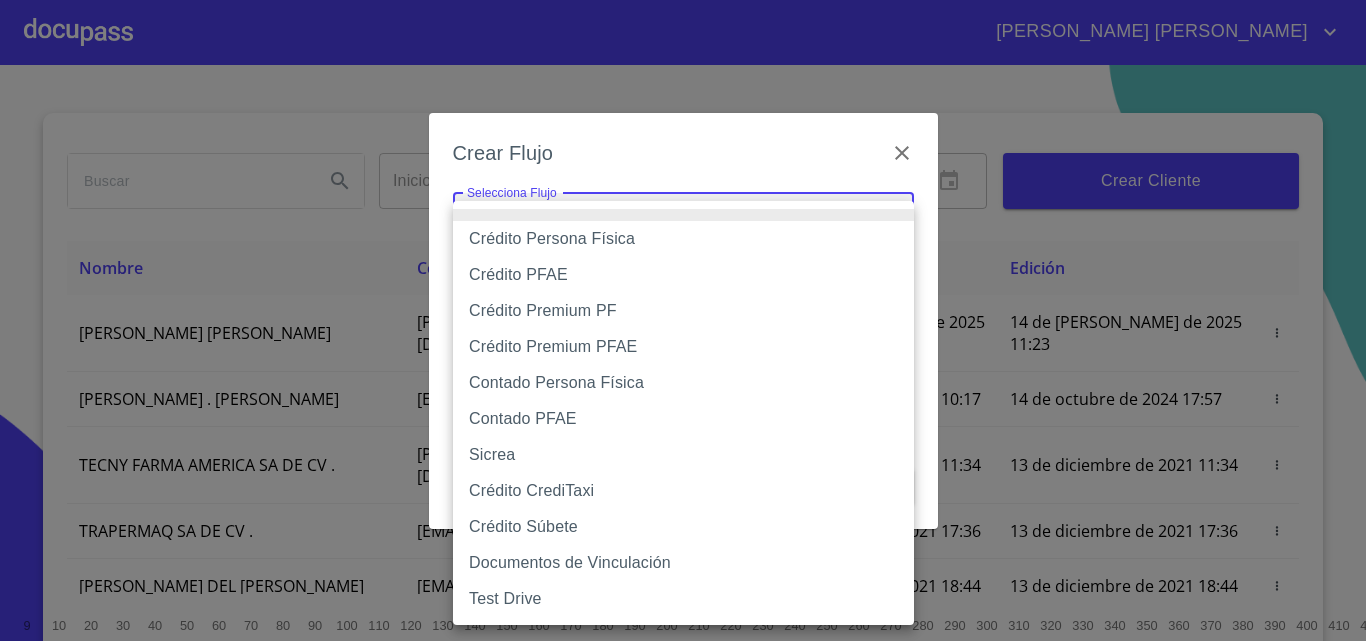type on "61b033e49b8c202ad5bb7912" 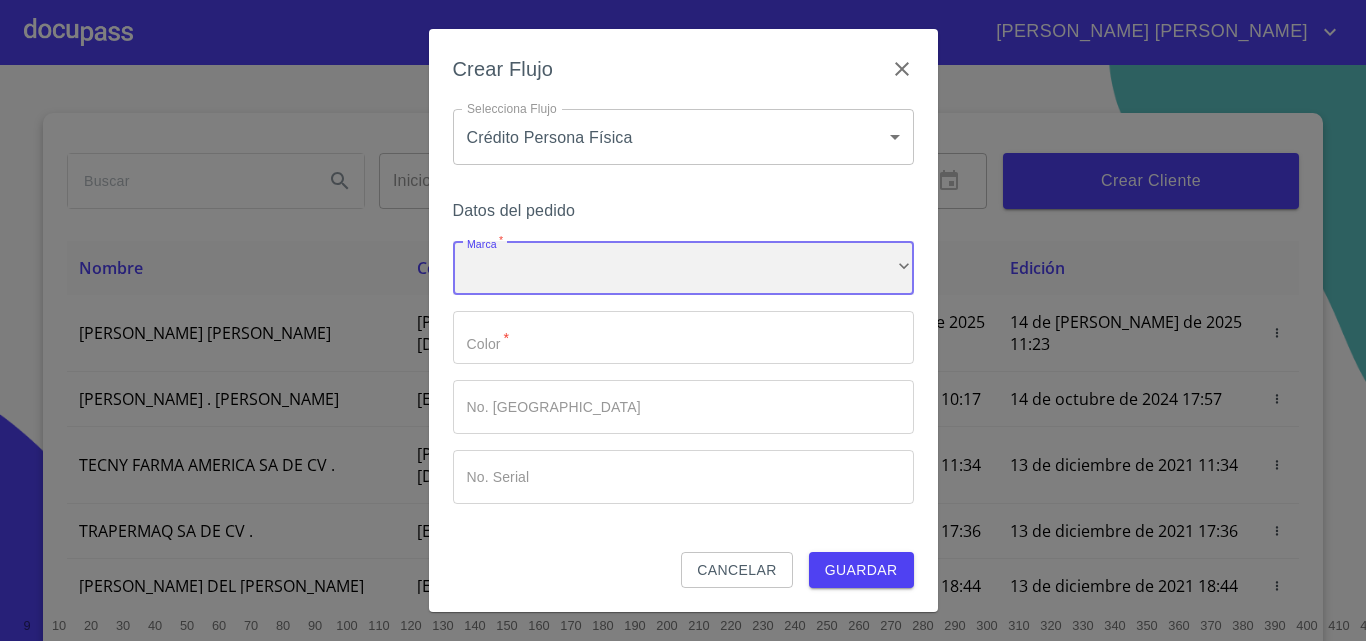 click on "​" at bounding box center (683, 268) 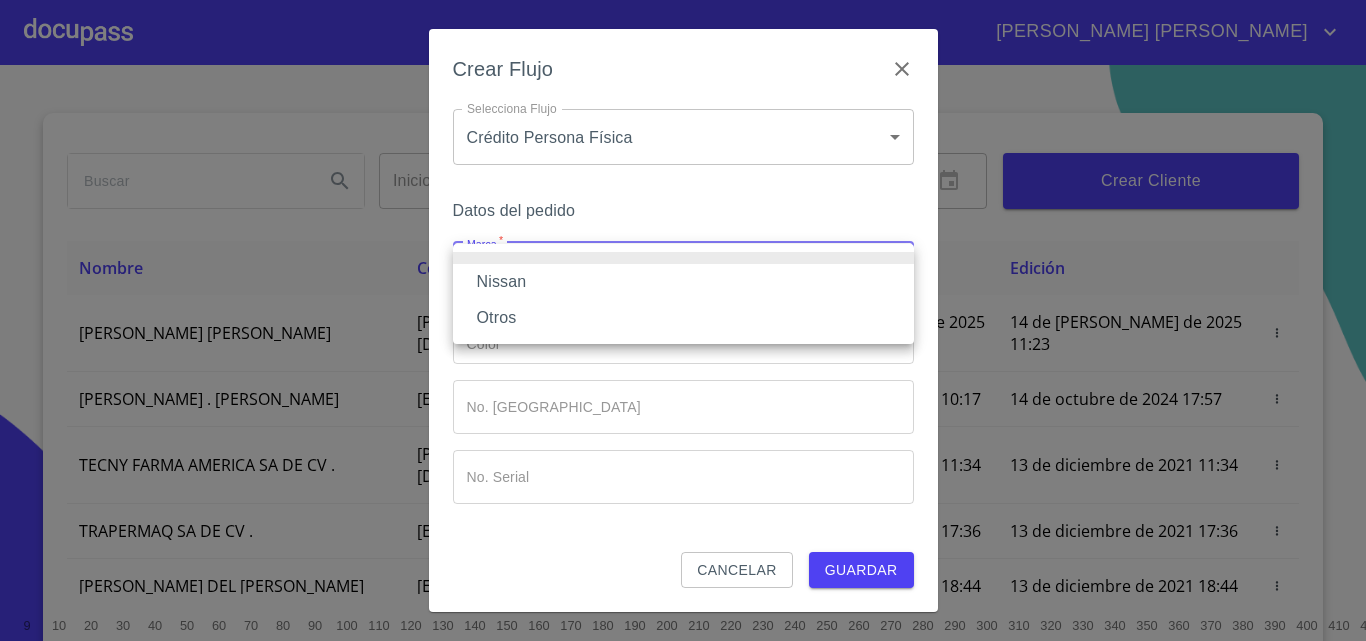 click on "Nissan" at bounding box center [683, 282] 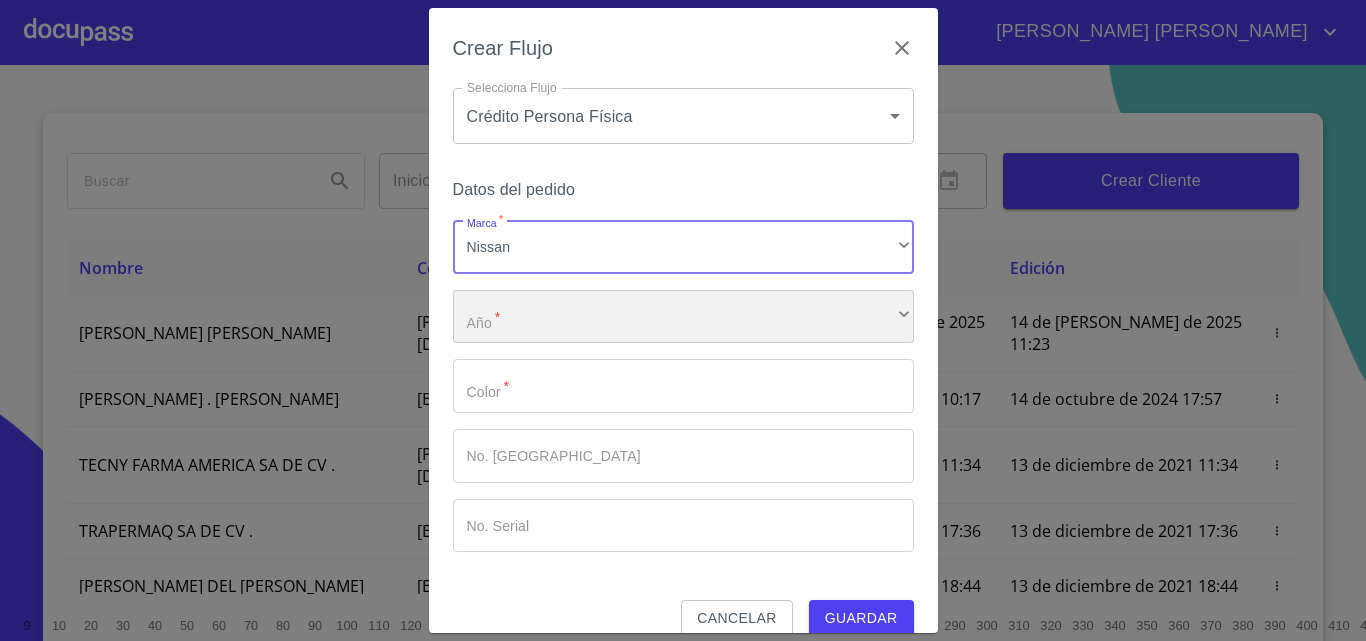 click on "​" at bounding box center (683, 317) 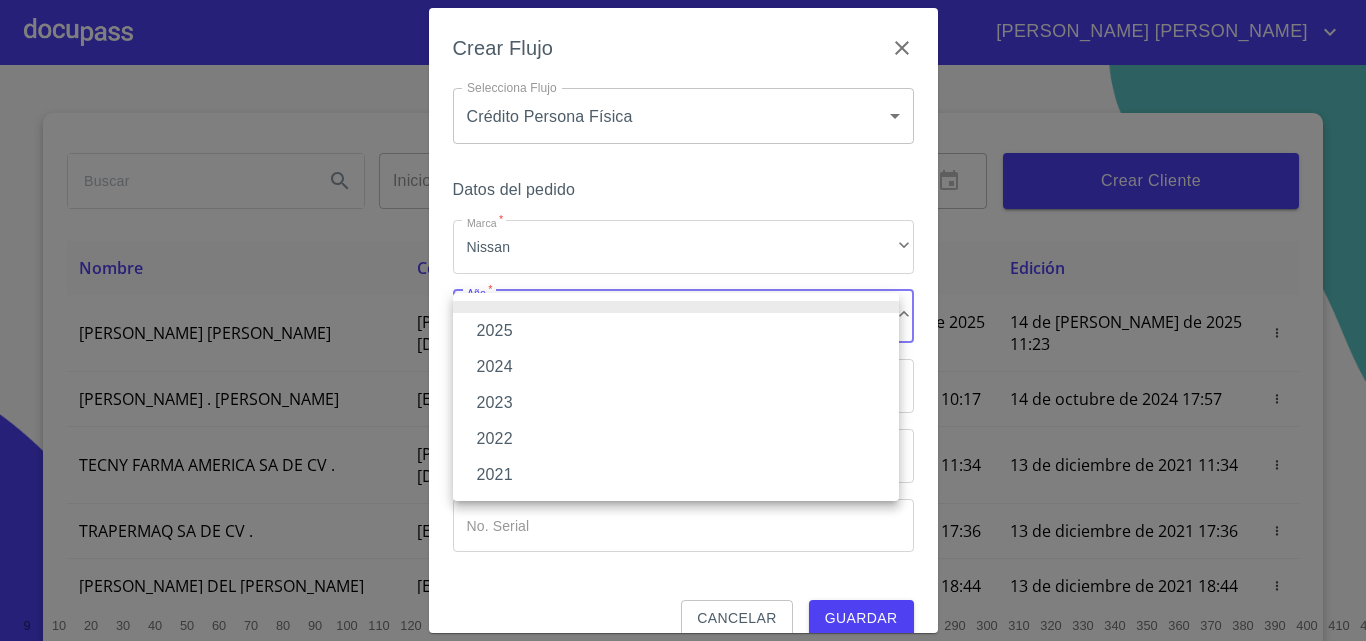 click on "2025" at bounding box center [676, 331] 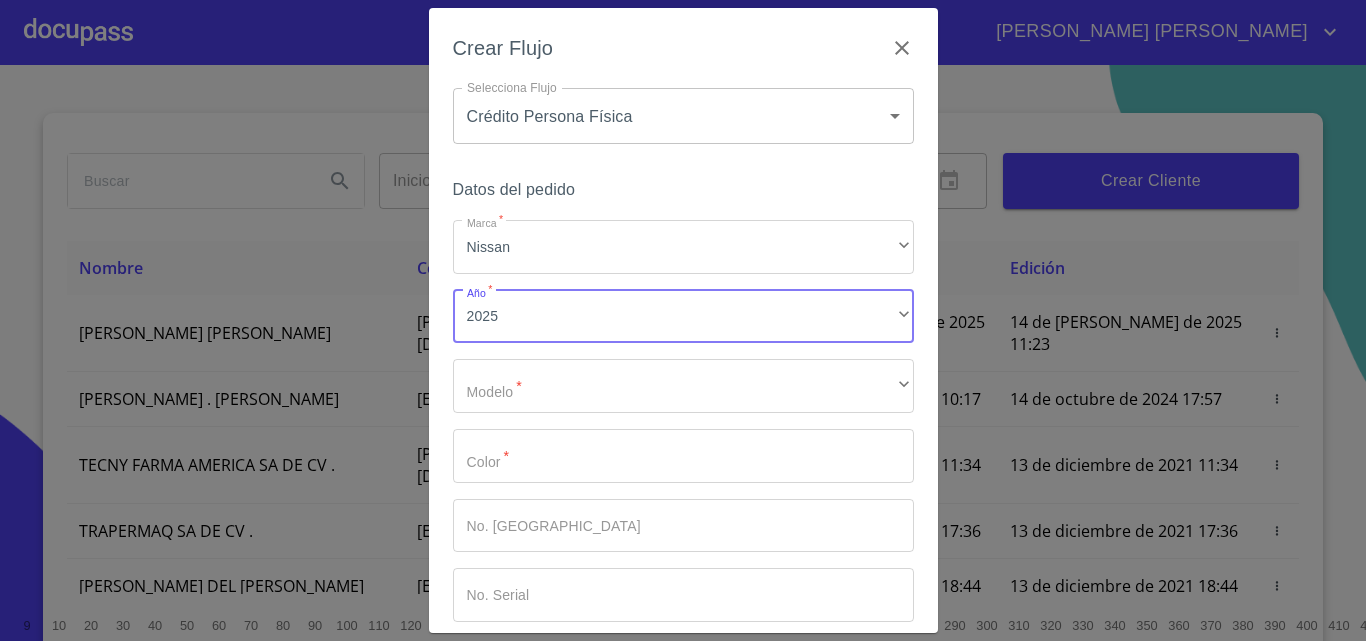 click on "Marca   * Nissan ​ Año   * 2025 ​ Modelo   * ​ ​ Color   * ​ No. Pedido ​ No. Serial ​" at bounding box center [683, 421] 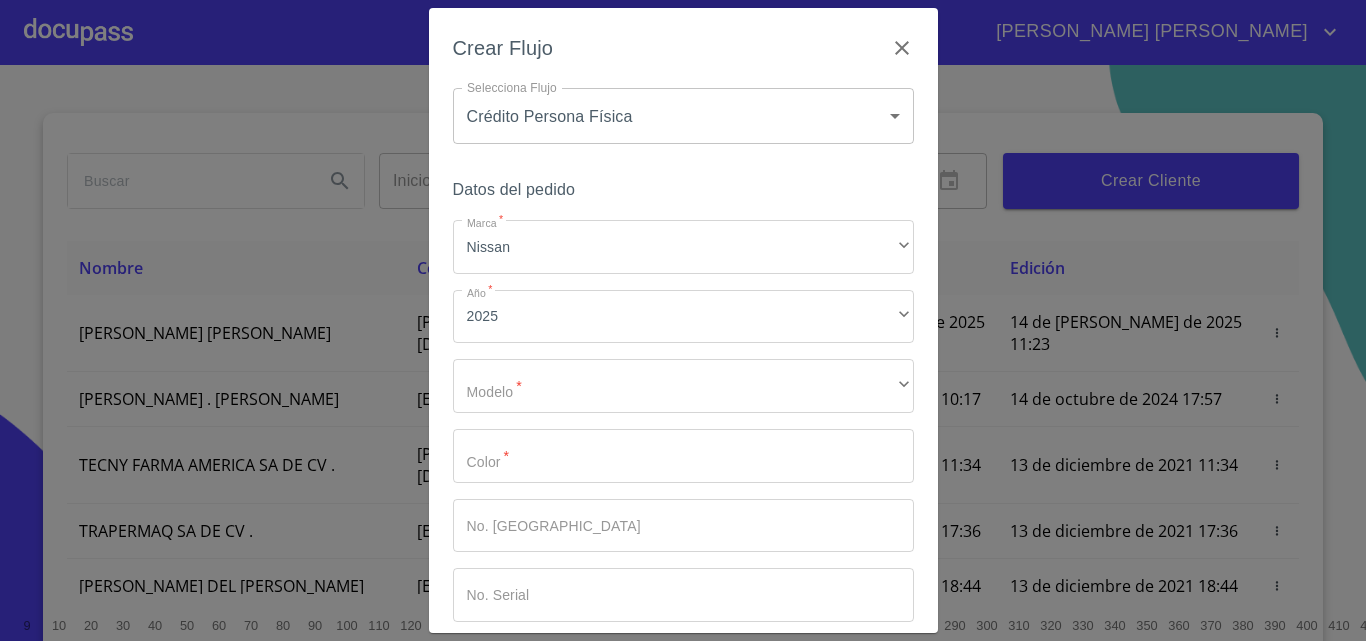 click on "Marca   * Nissan ​ Año   * 2025 ​ Modelo   * ​ ​ Color   * ​ No. Pedido ​ No. Serial ​" at bounding box center (683, 421) 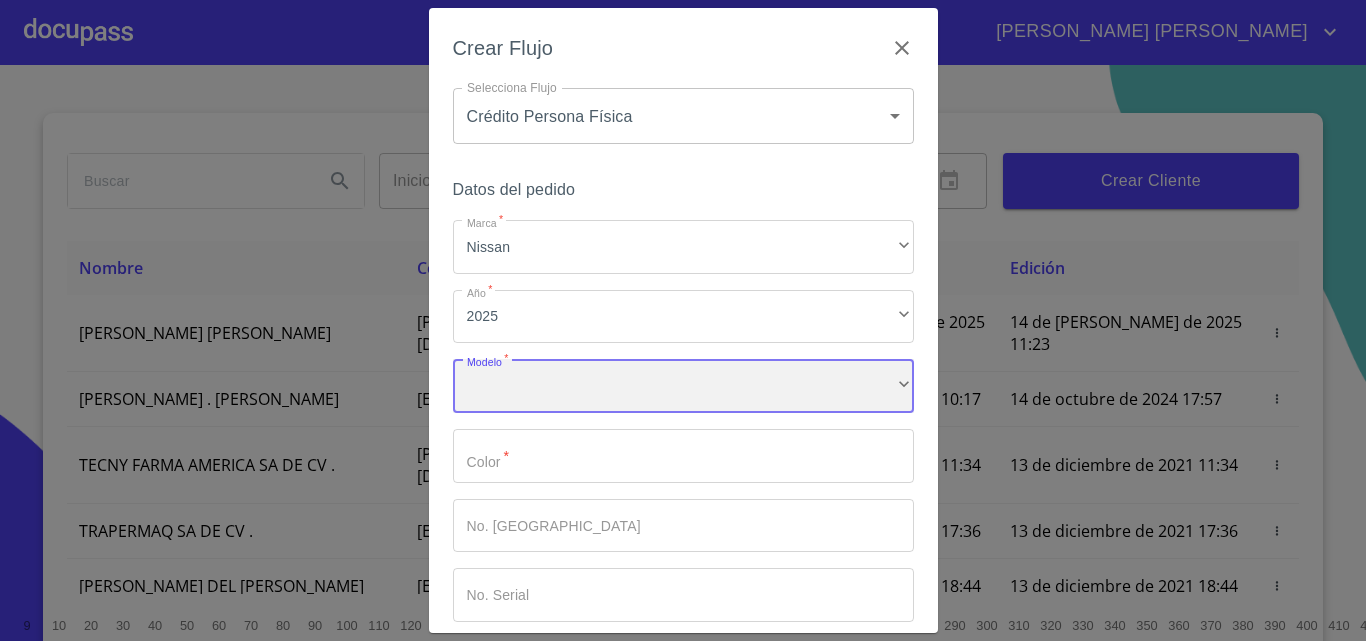 click on "​" at bounding box center [683, 386] 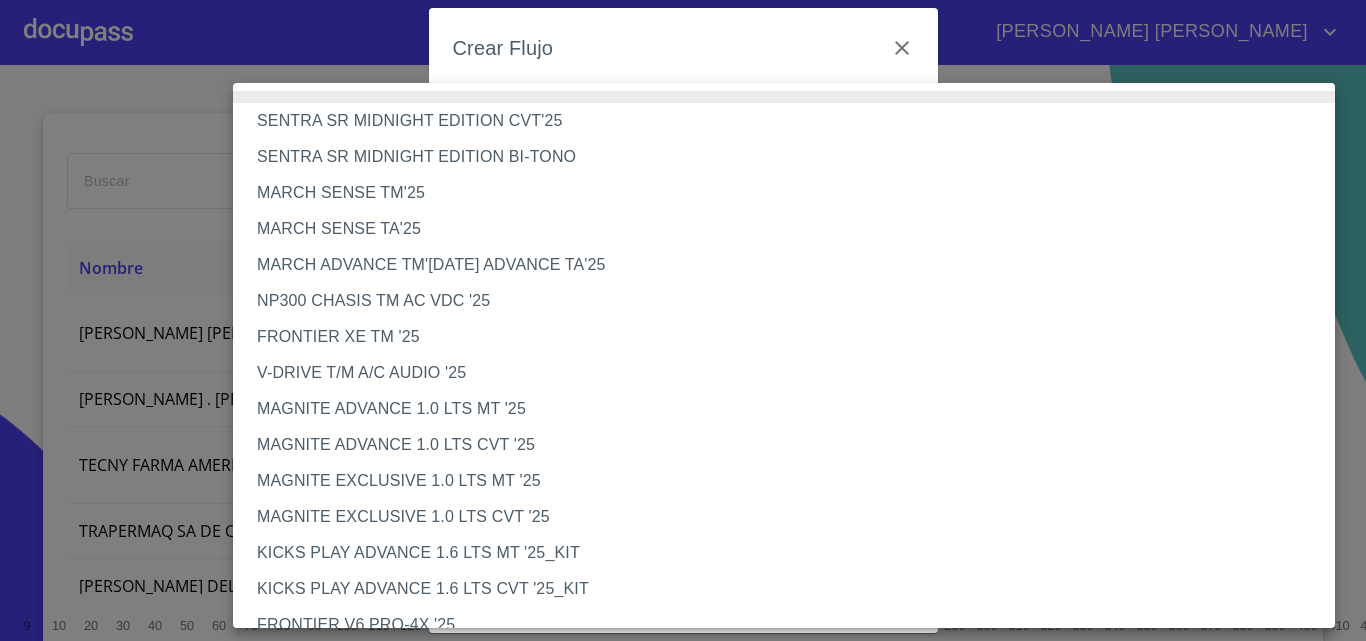 type 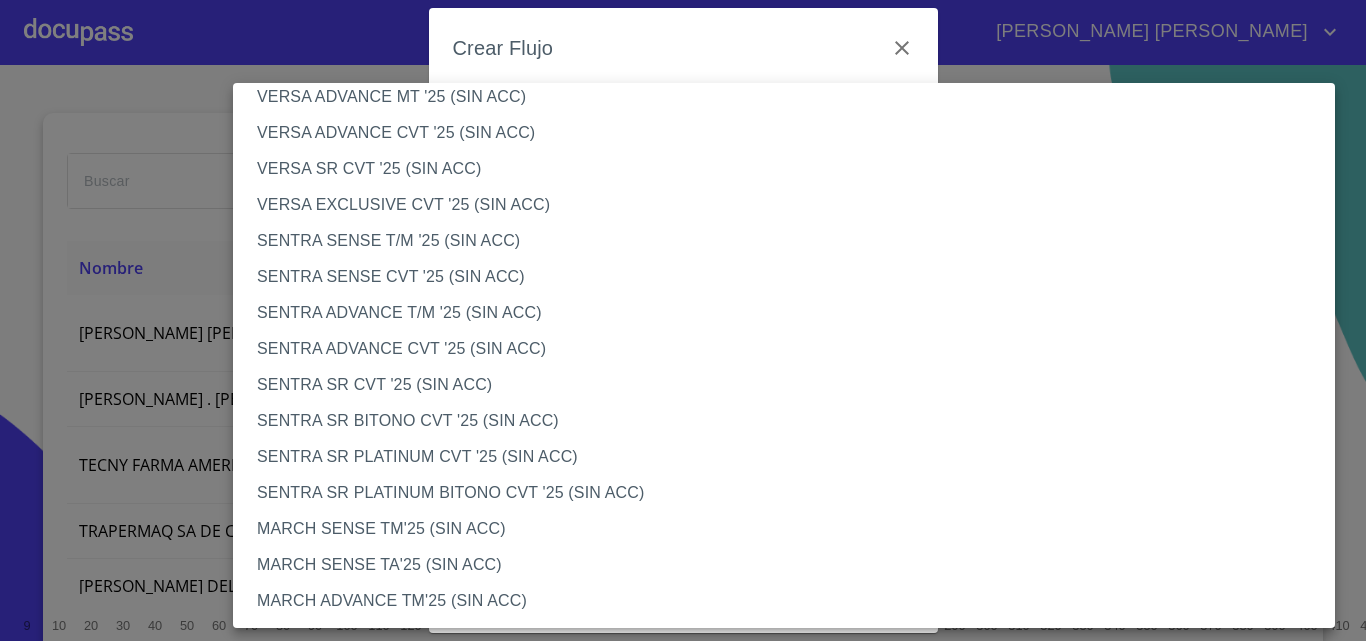 scroll, scrollTop: 900, scrollLeft: 0, axis: vertical 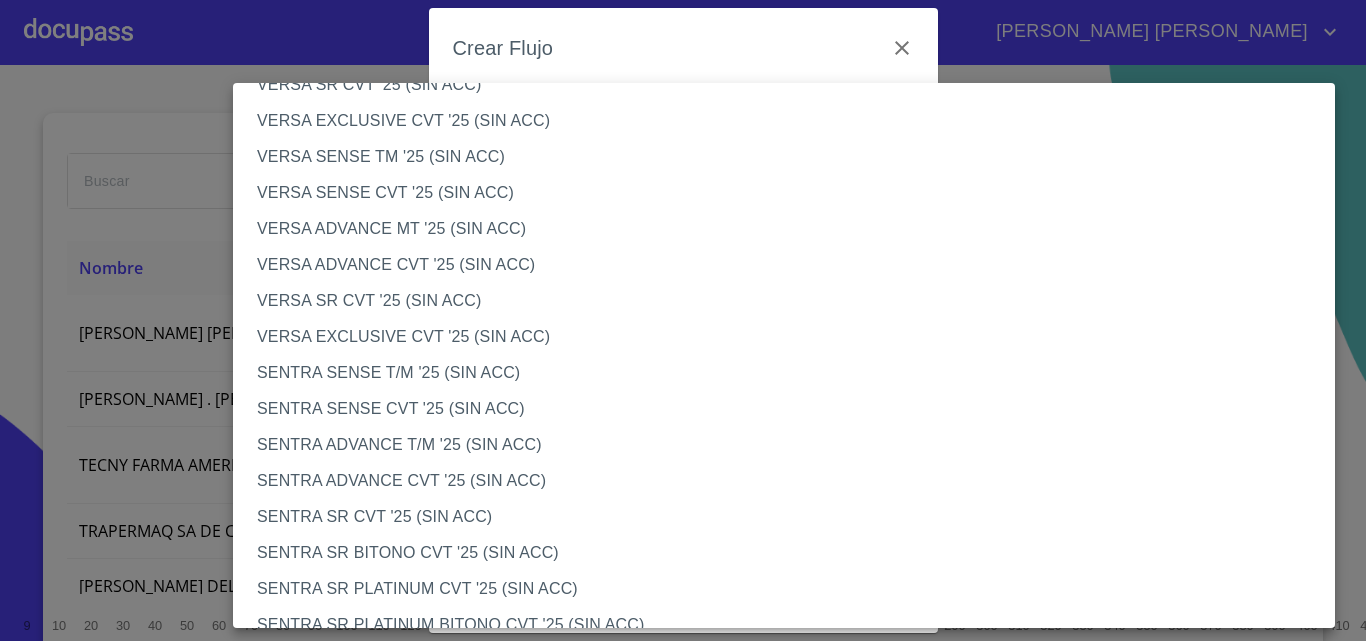 click on "VERSA ADVANCE MT '25 (SIN ACC)" at bounding box center [791, 229] 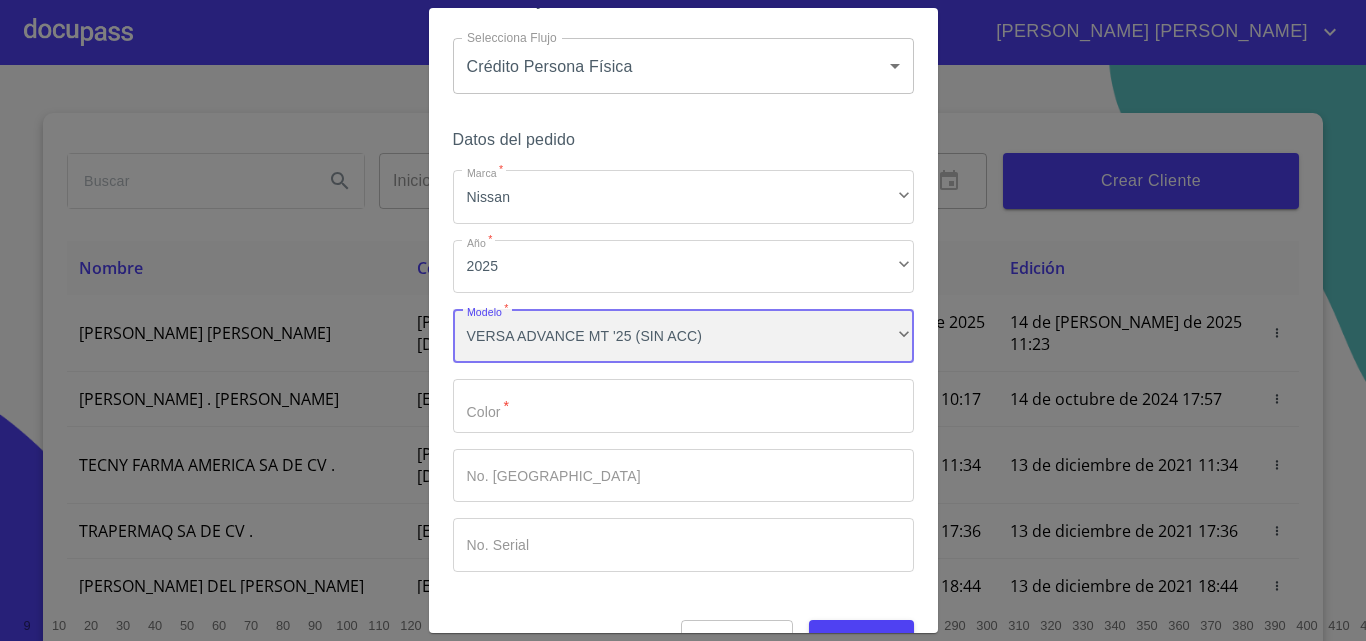 scroll, scrollTop: 97, scrollLeft: 0, axis: vertical 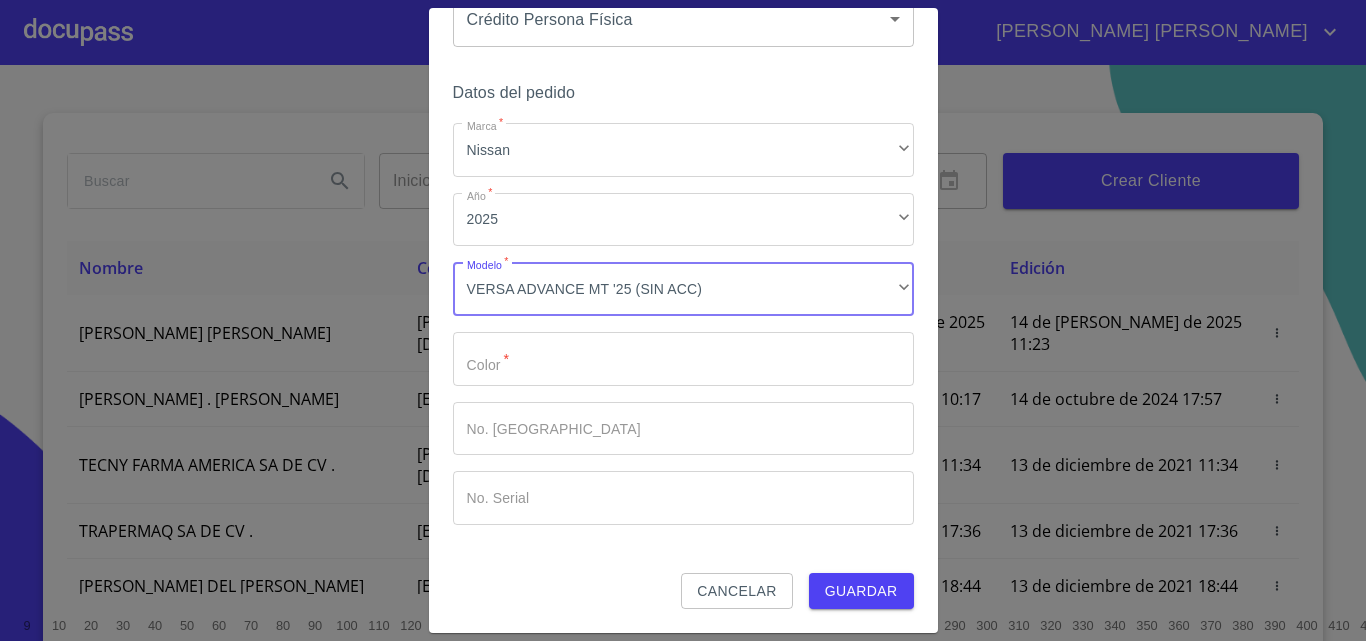 click on "Marca   *" at bounding box center (683, 359) 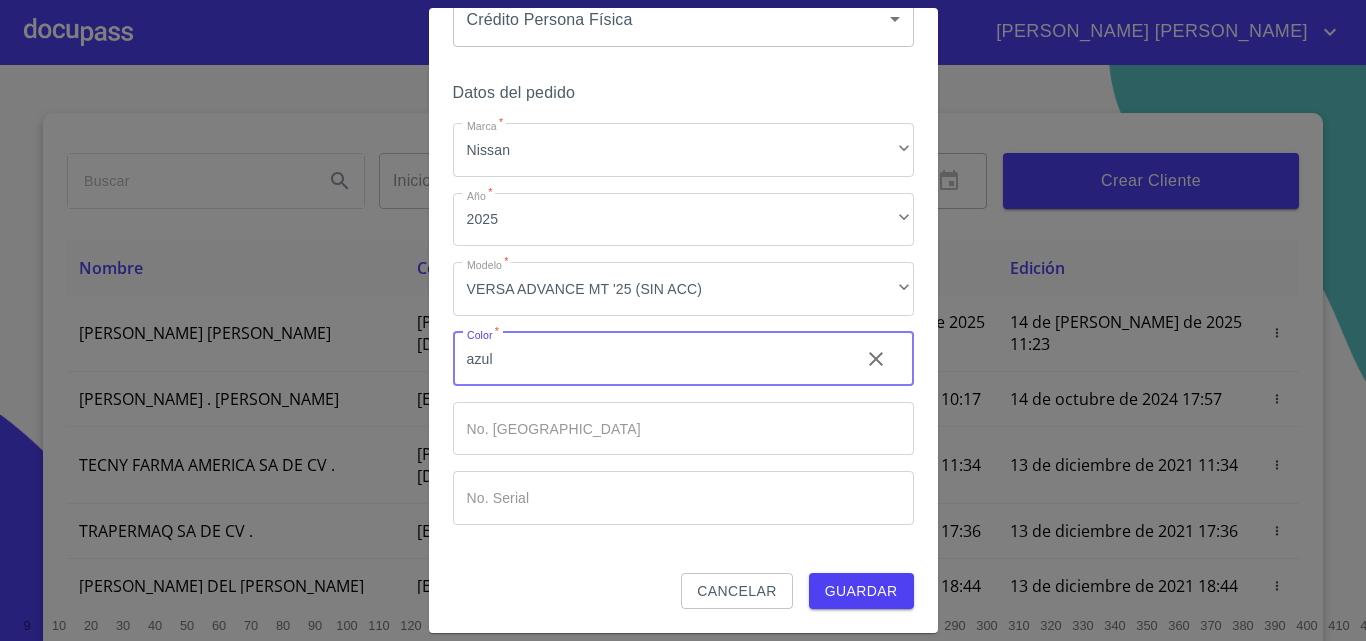 type on "azul" 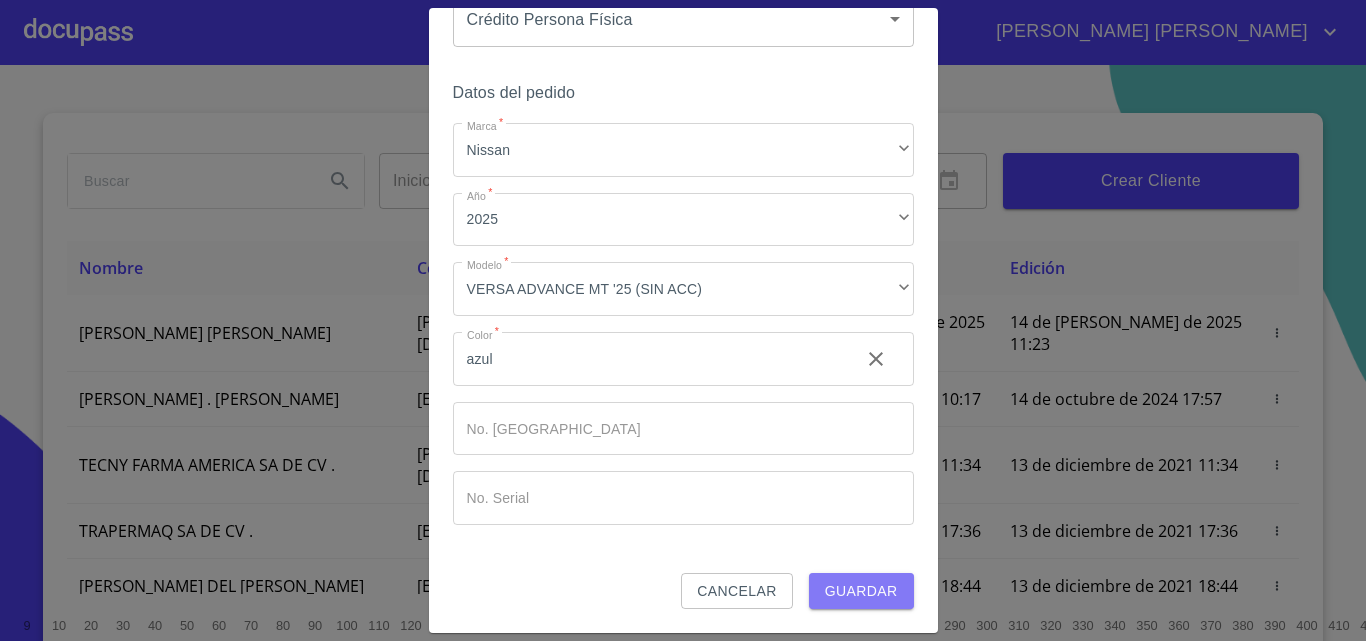 click on "Guardar" at bounding box center (861, 591) 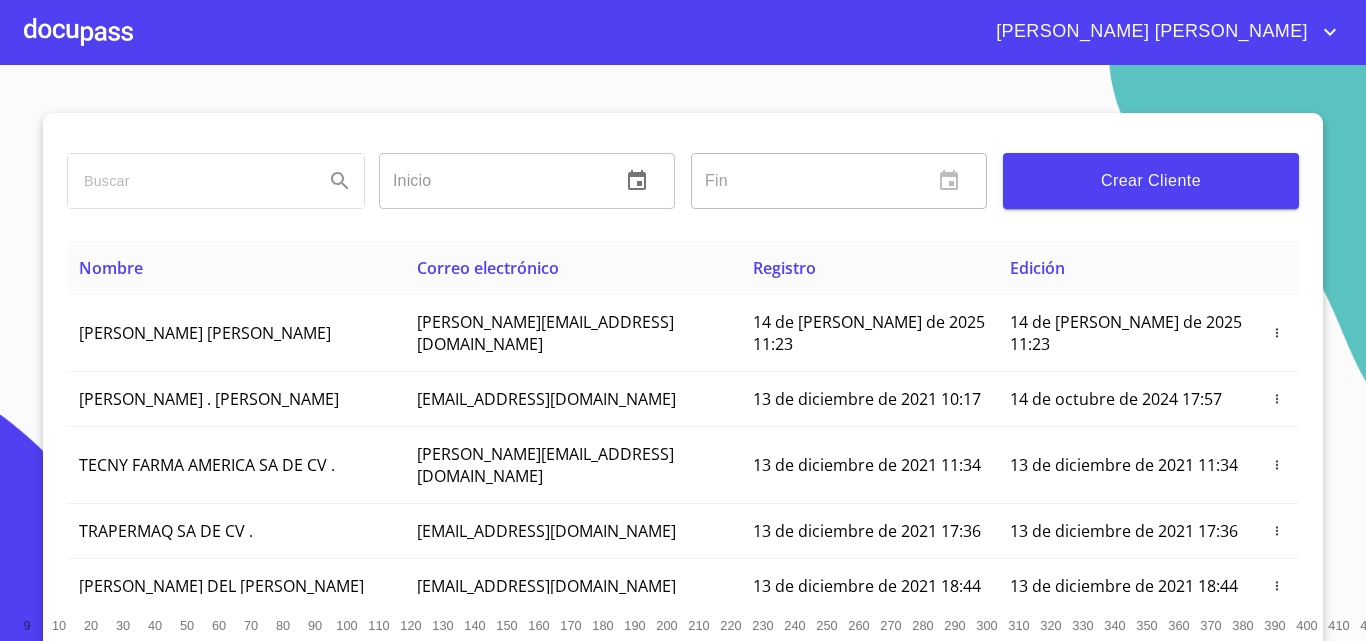 click at bounding box center (78, 32) 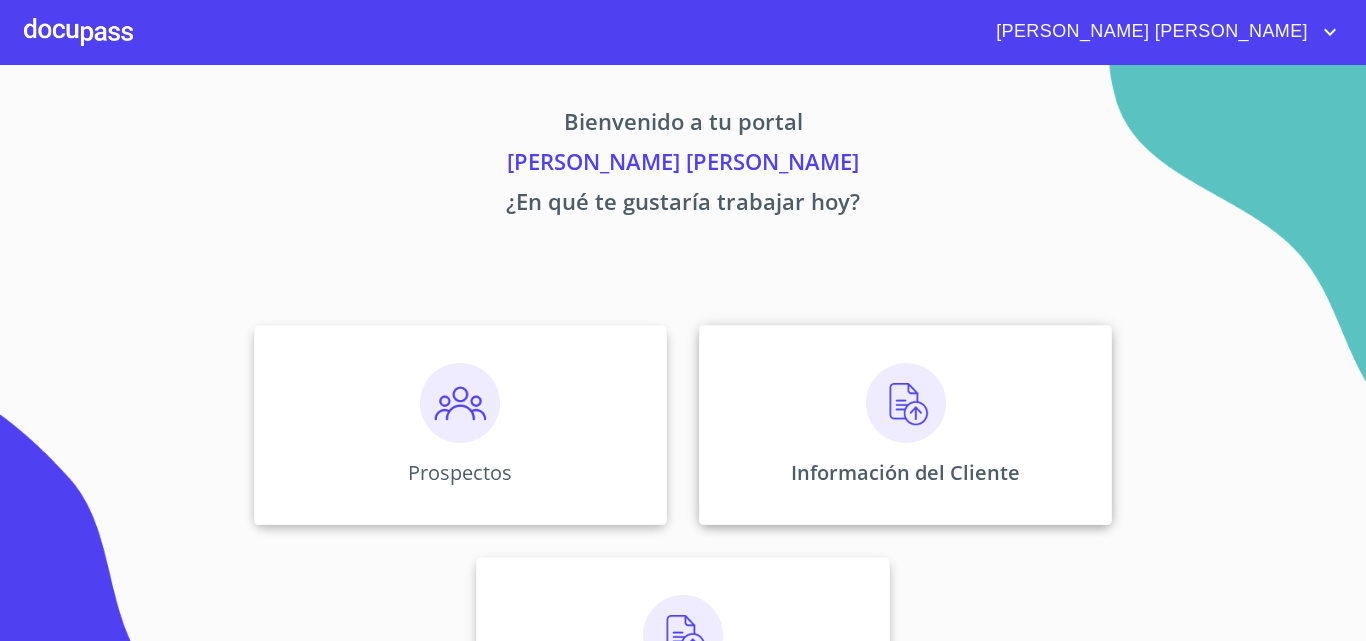 click on "Información del Cliente" at bounding box center [905, 425] 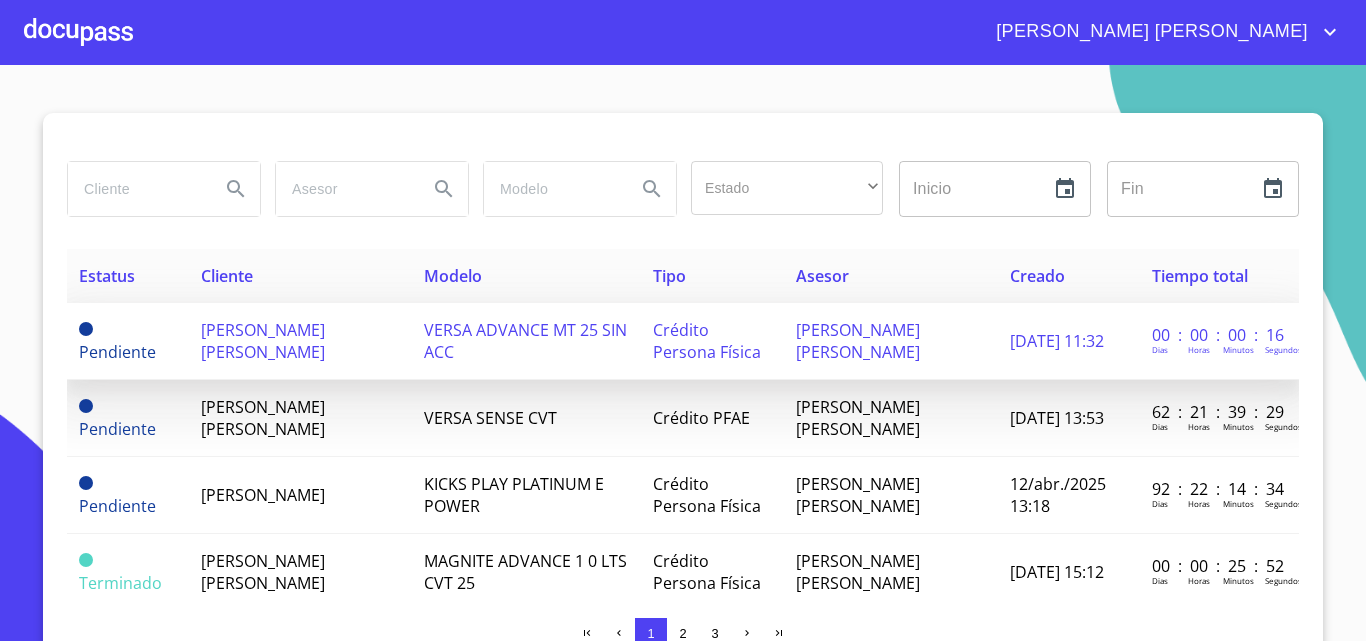 click on "[PERSON_NAME] [PERSON_NAME]" at bounding box center [300, 341] 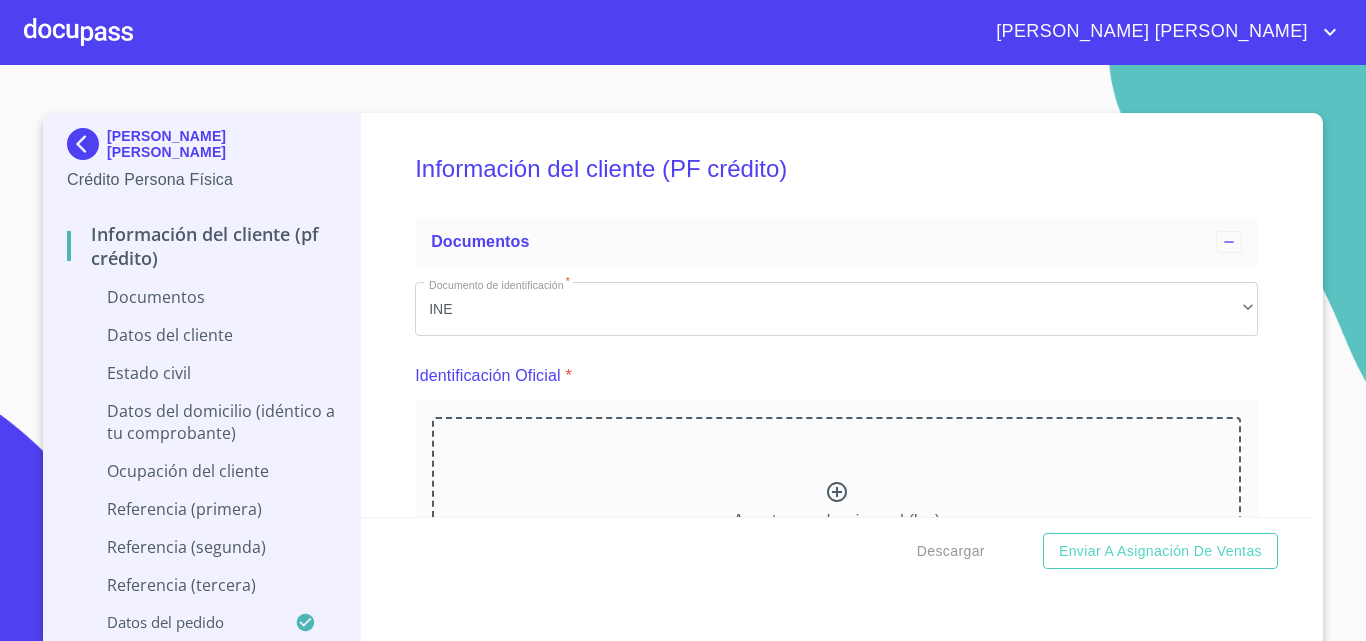 scroll, scrollTop: 300, scrollLeft: 0, axis: vertical 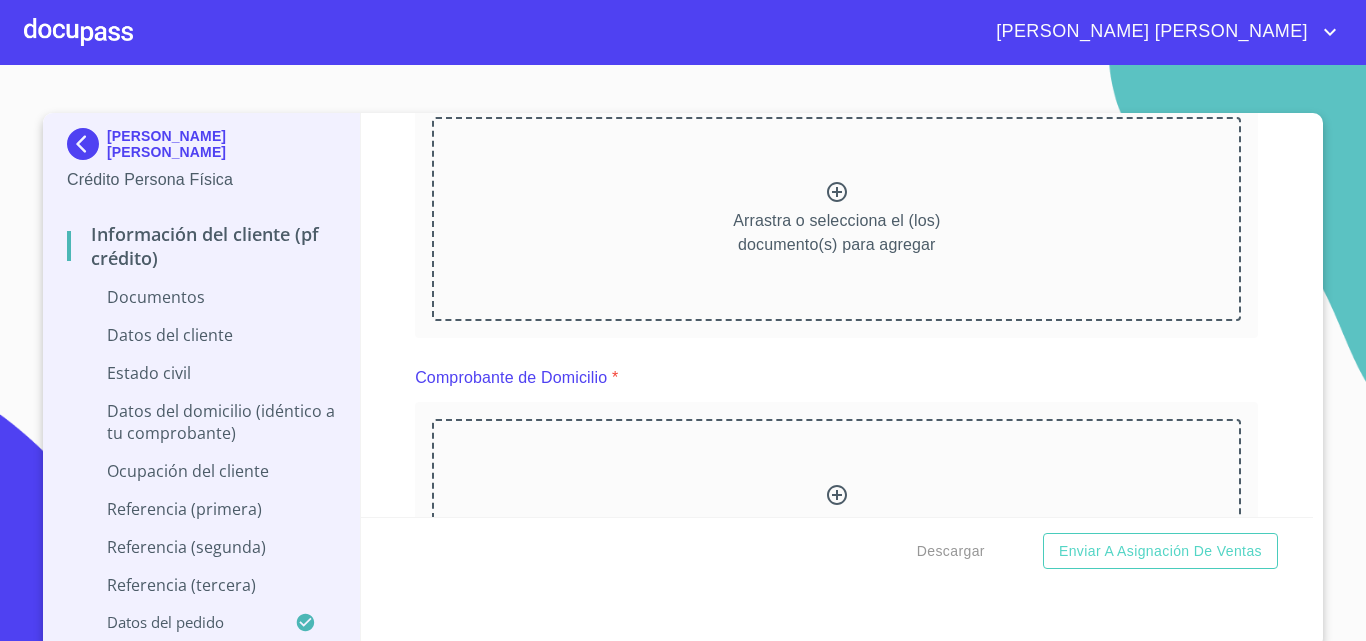 click on "Arrastra o selecciona el (los) documento(s) para agregar" at bounding box center (836, 219) 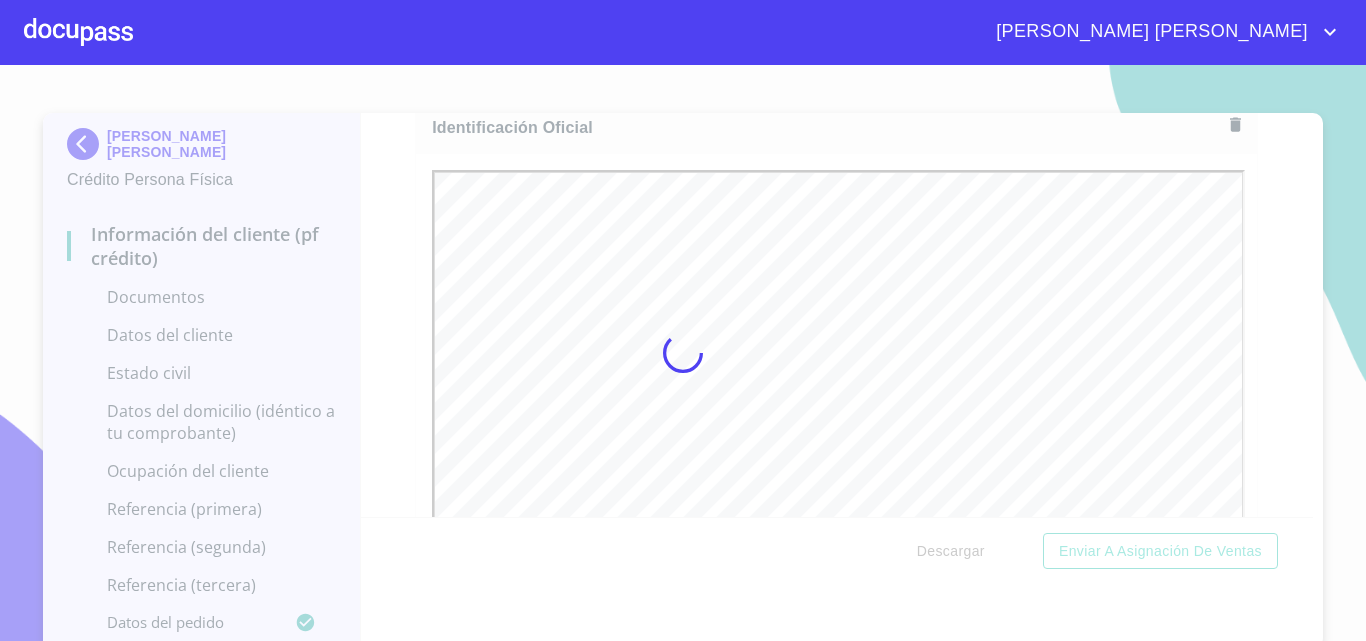 scroll, scrollTop: 0, scrollLeft: 0, axis: both 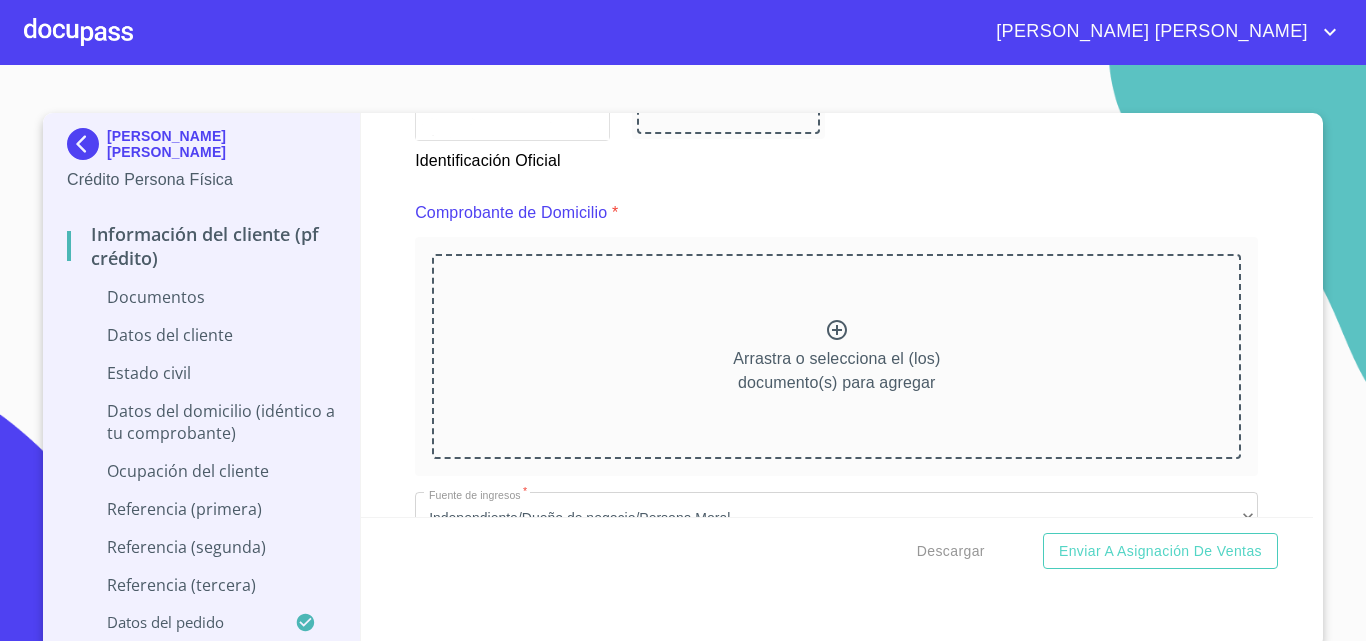 click 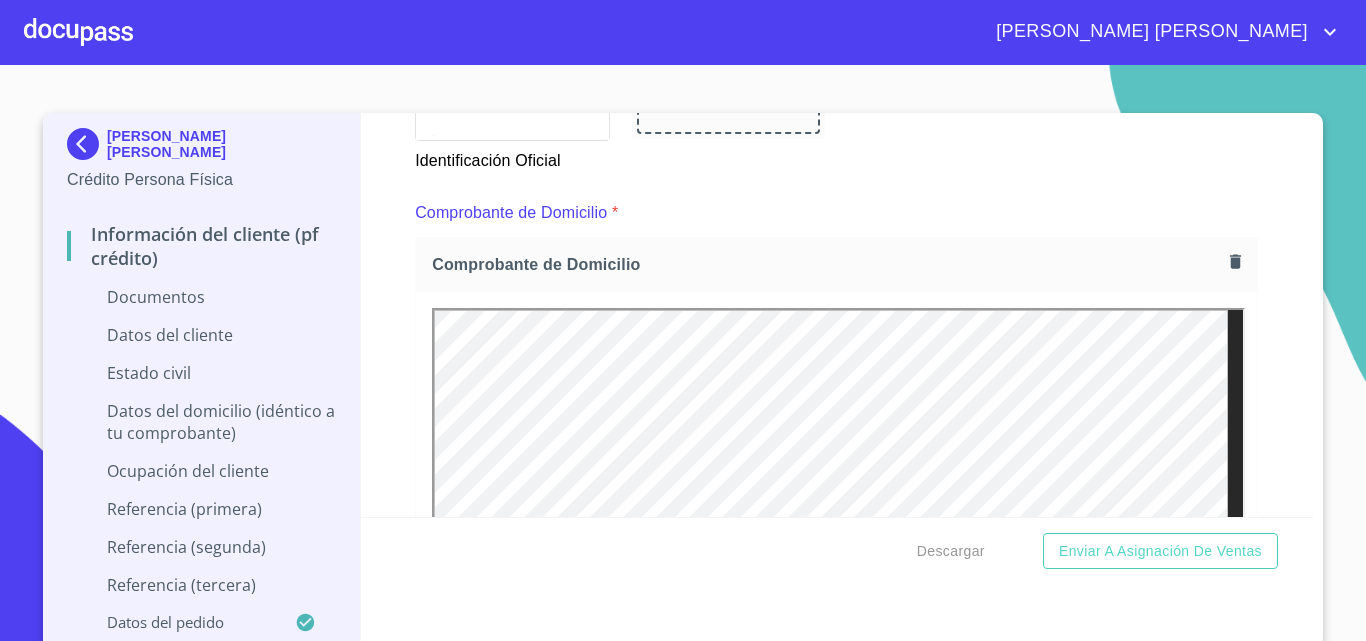 scroll, scrollTop: 0, scrollLeft: 0, axis: both 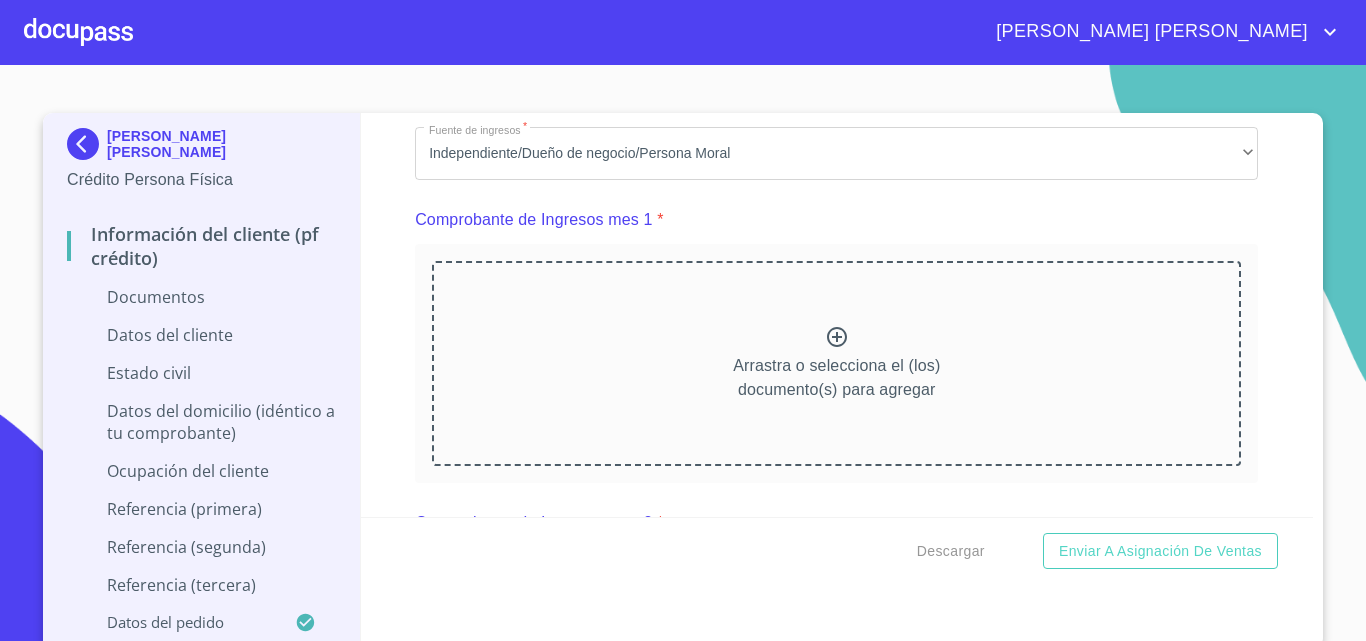 click 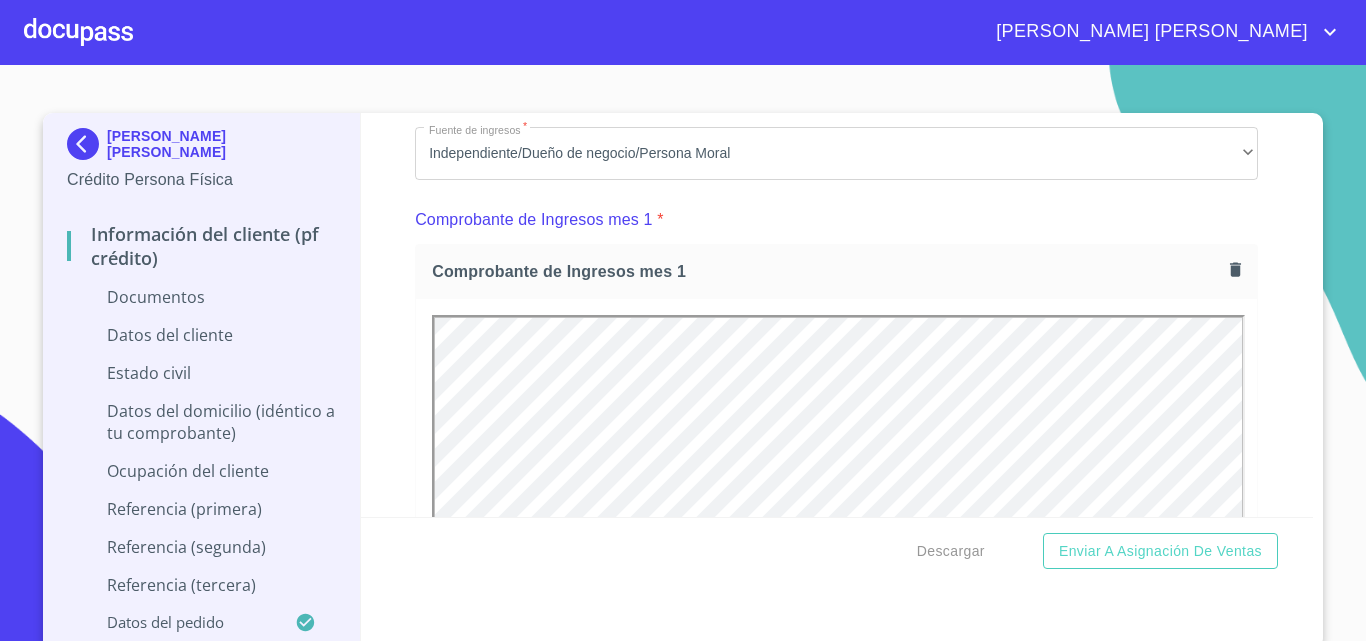 scroll, scrollTop: 0, scrollLeft: 0, axis: both 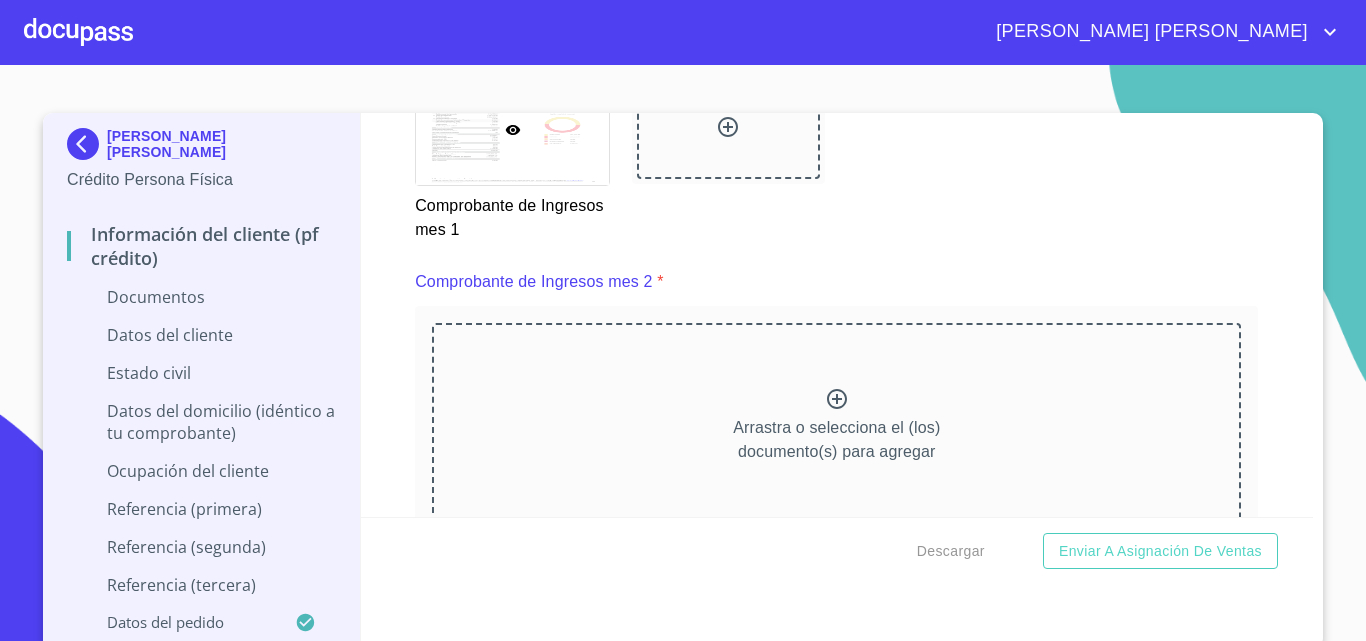 click 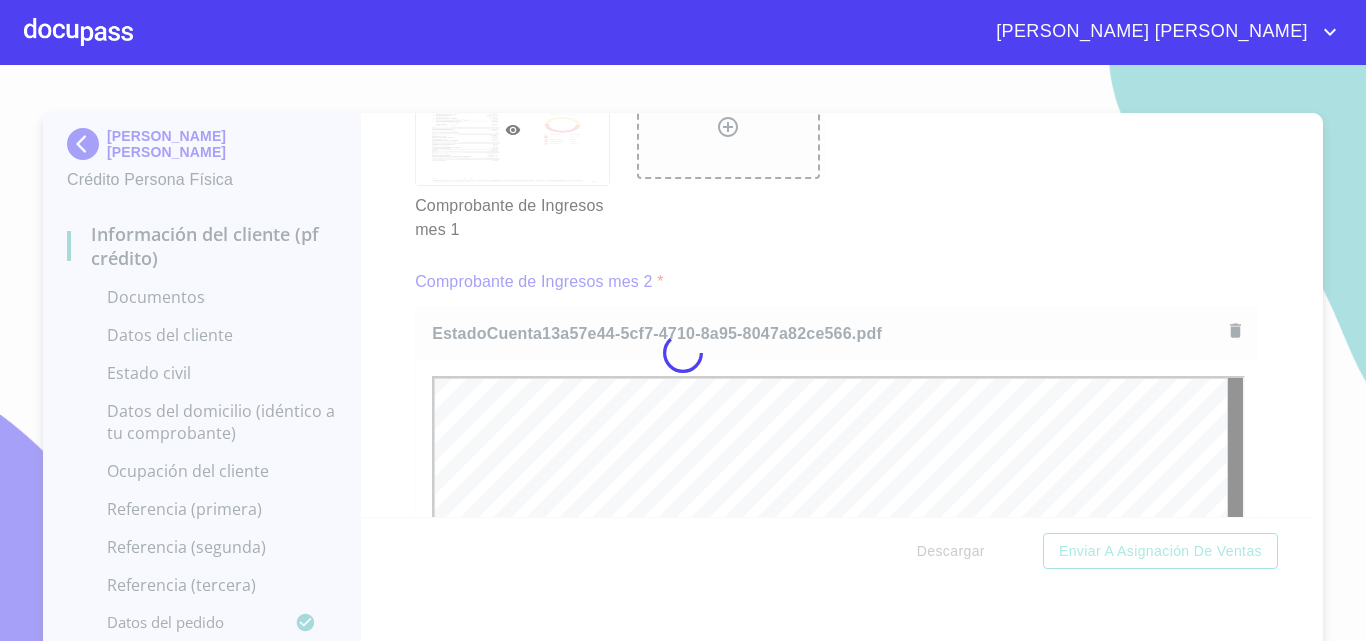 scroll, scrollTop: 0, scrollLeft: 0, axis: both 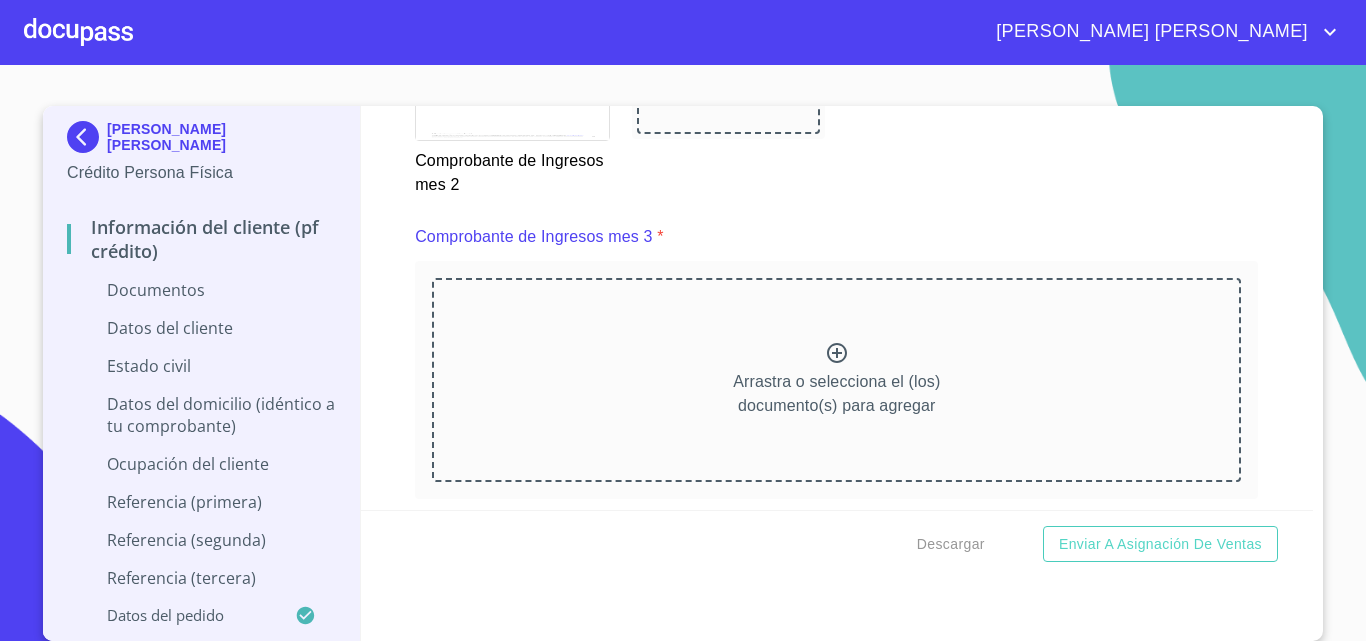 click on "Arrastra o selecciona el (los) documento(s) para agregar" at bounding box center (836, 380) 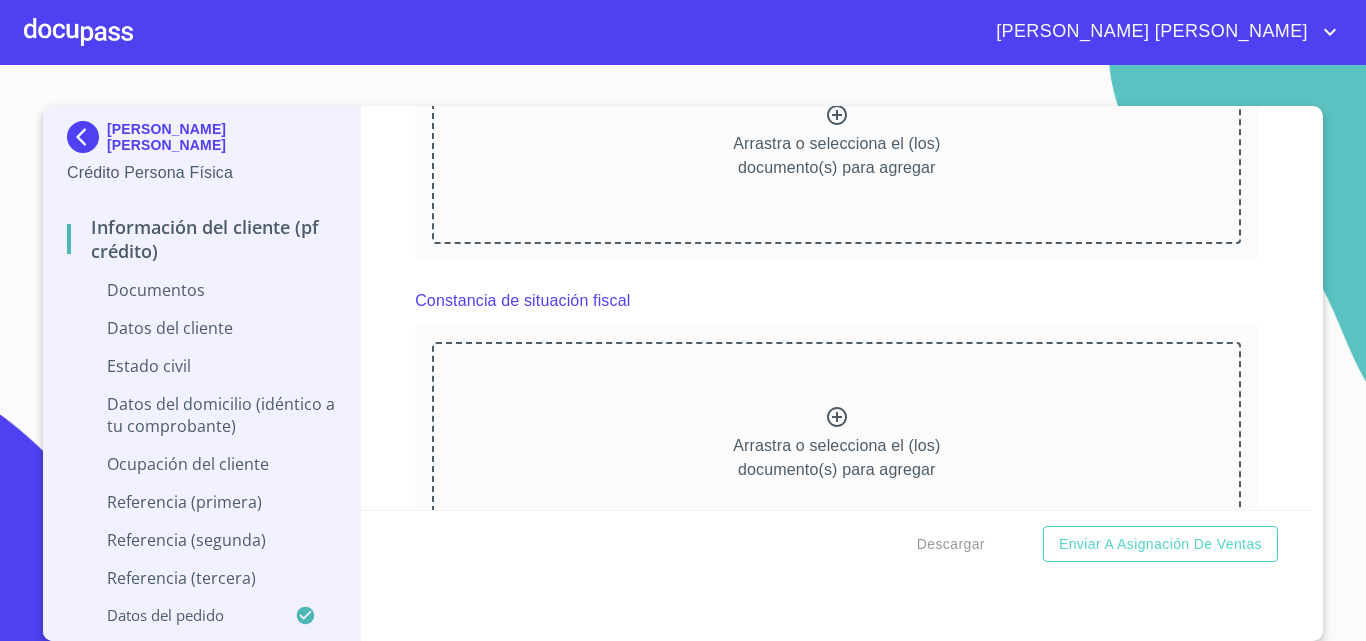 scroll, scrollTop: 4400, scrollLeft: 0, axis: vertical 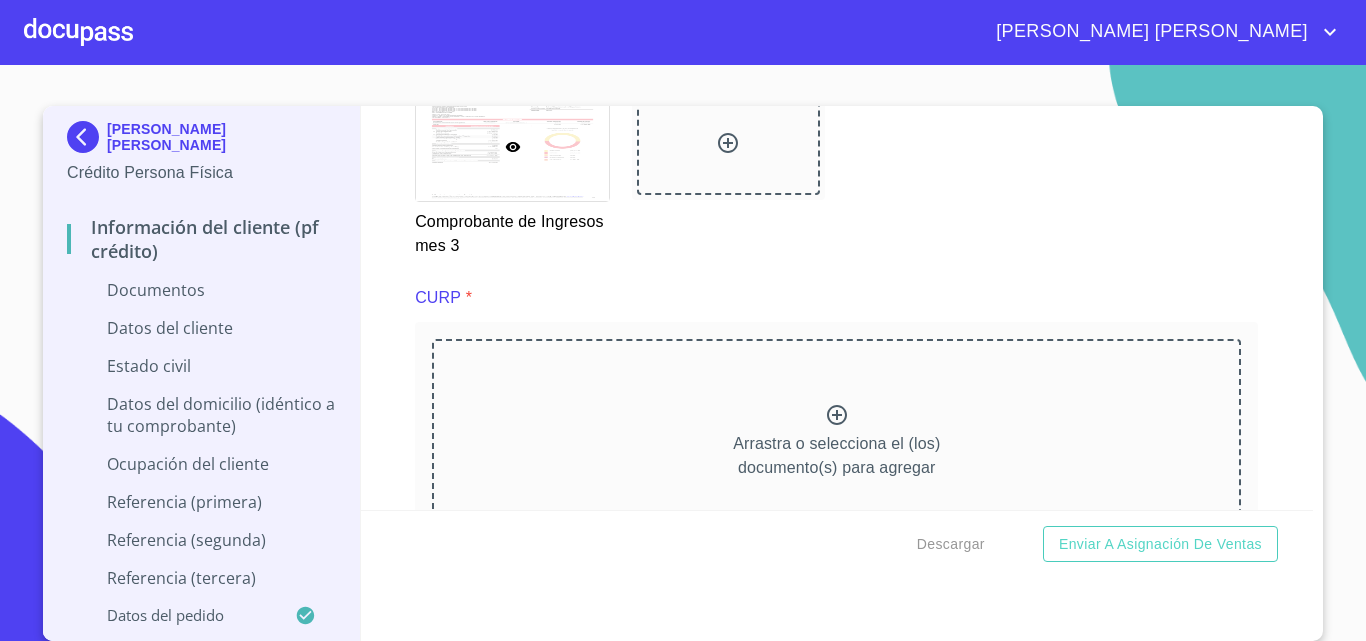 click on "Arrastra o selecciona el (los) documento(s) para agregar" at bounding box center [836, 441] 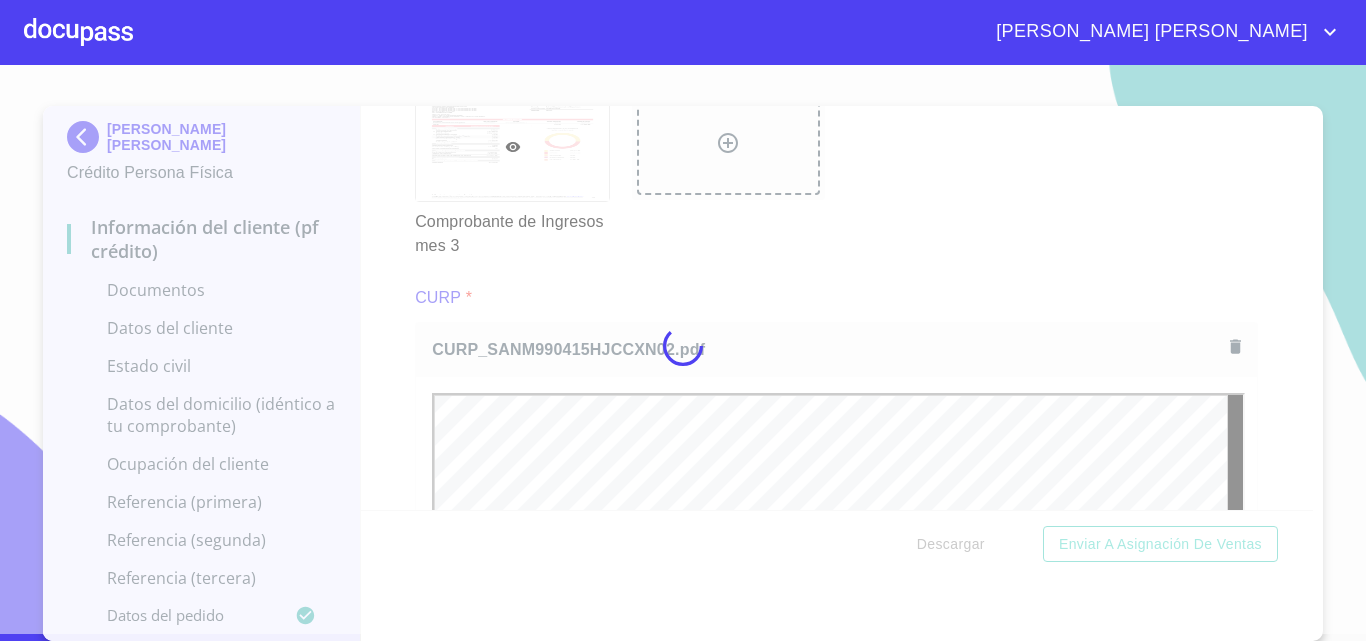 scroll, scrollTop: 0, scrollLeft: 0, axis: both 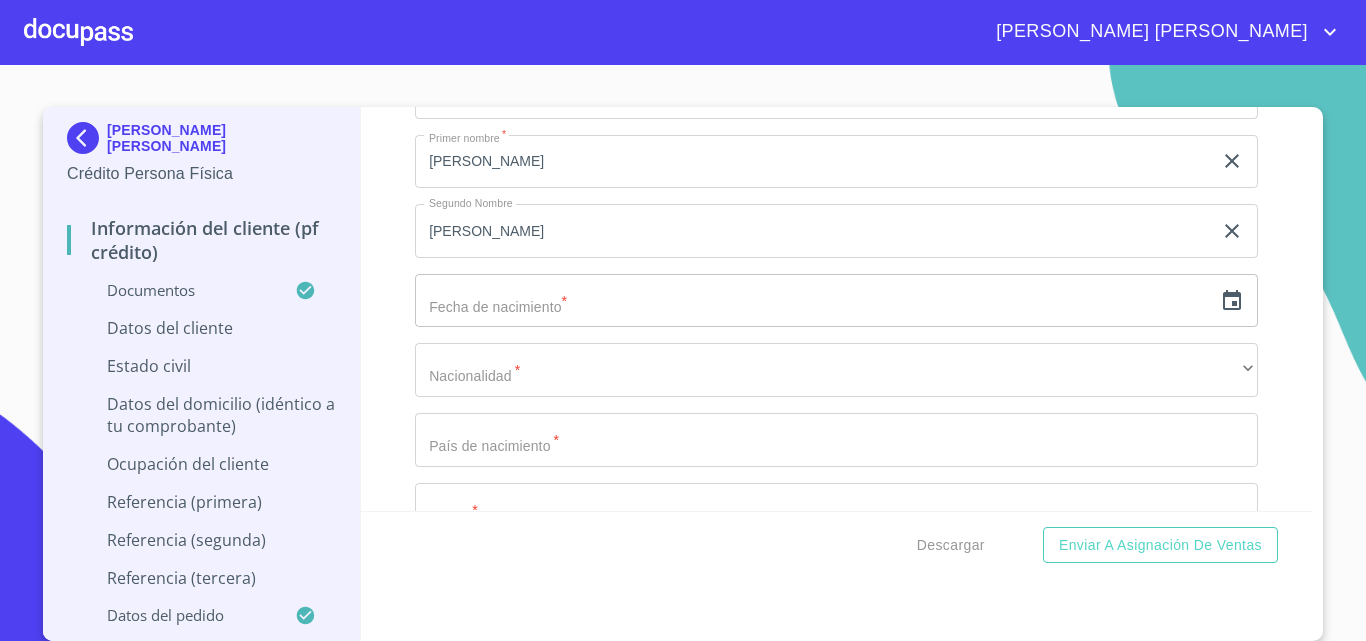 click on "​" at bounding box center [836, 301] 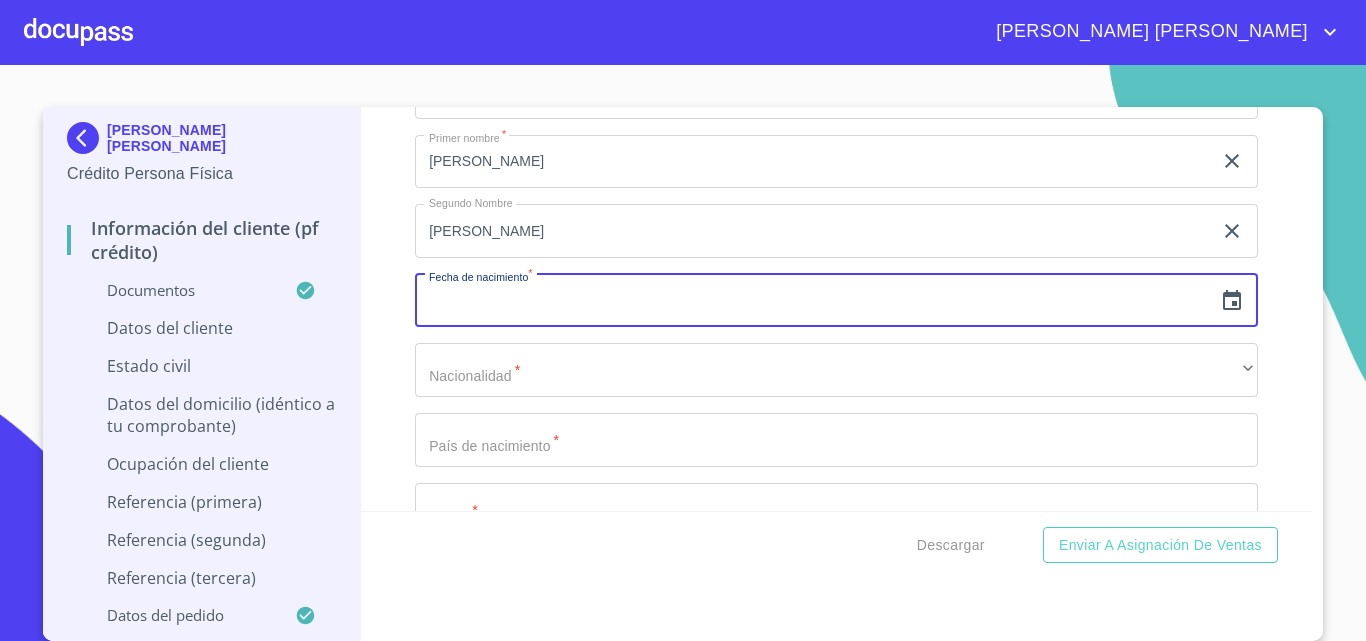 click 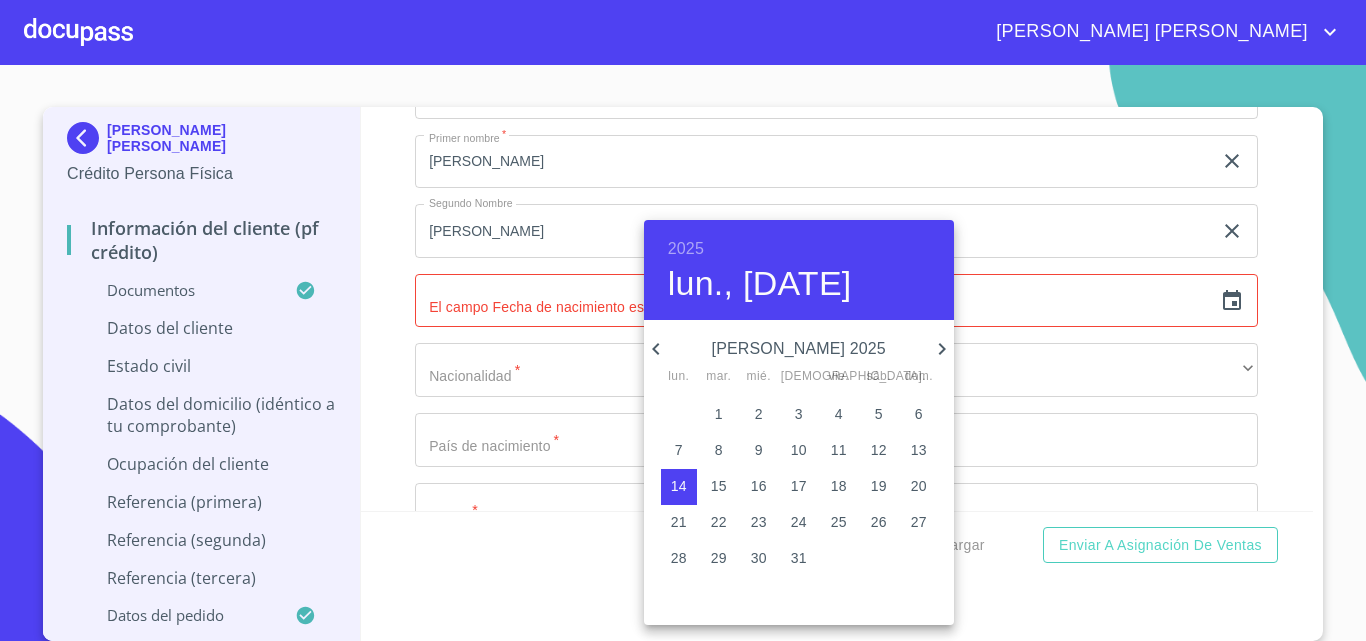 click on "2025" at bounding box center [686, 249] 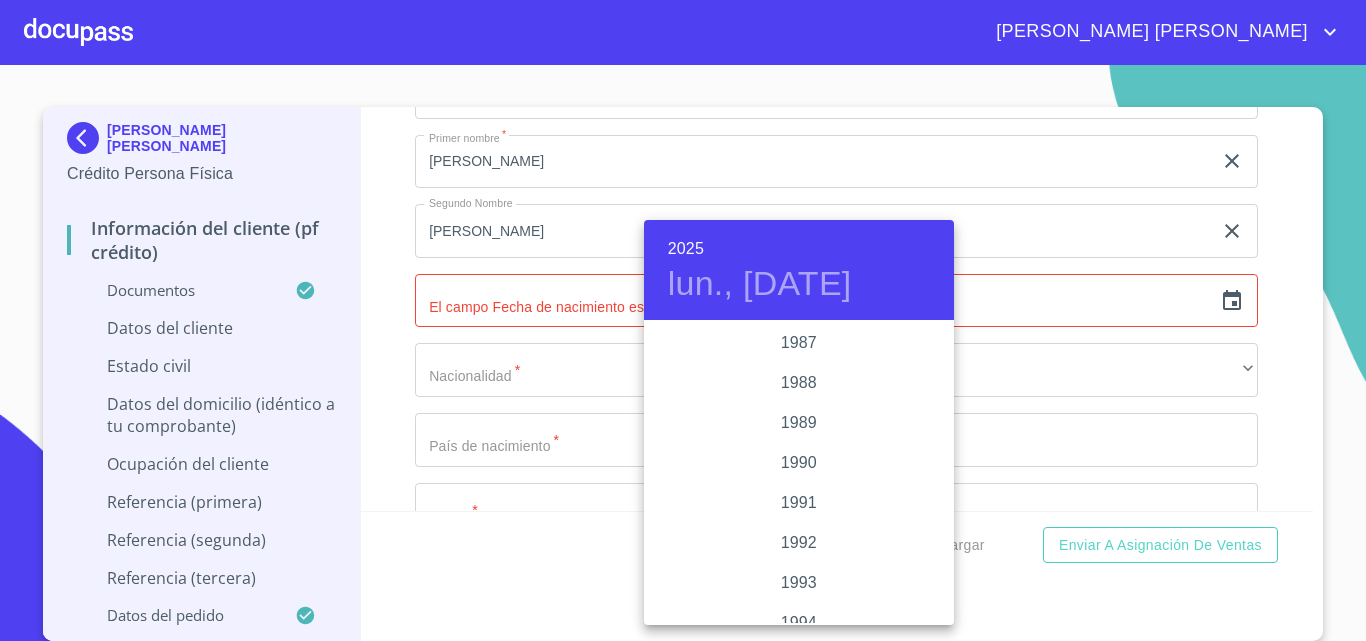 scroll, scrollTop: 1980, scrollLeft: 0, axis: vertical 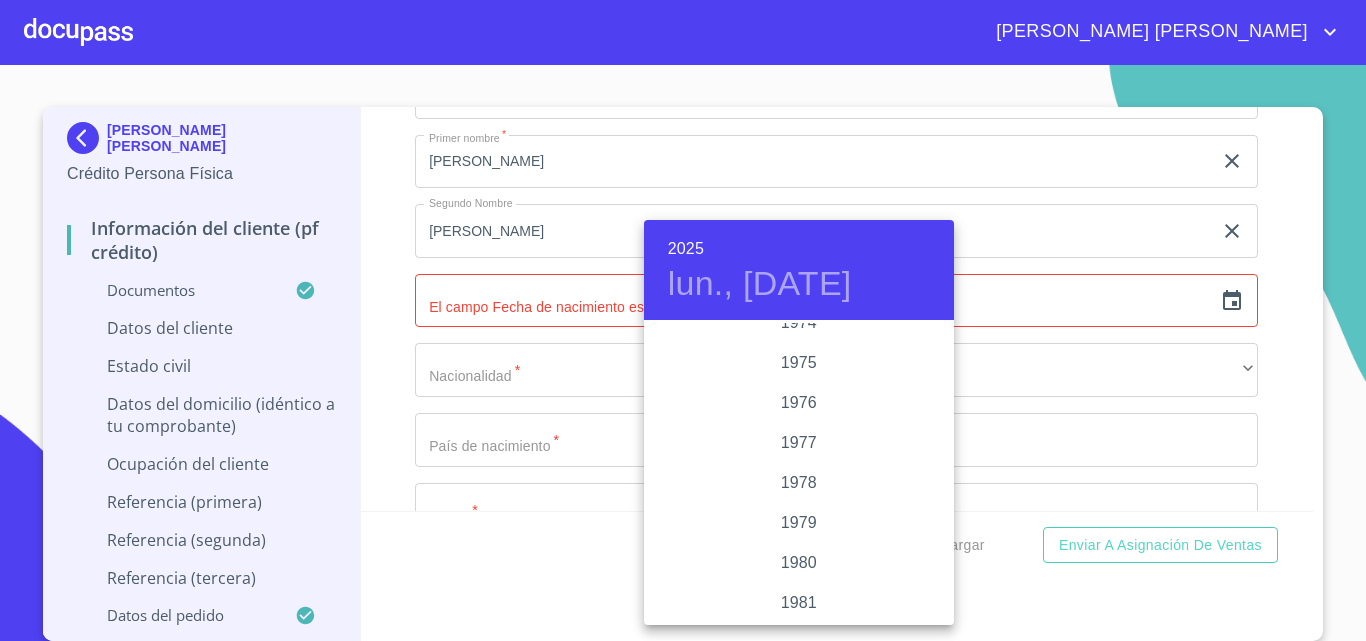 type 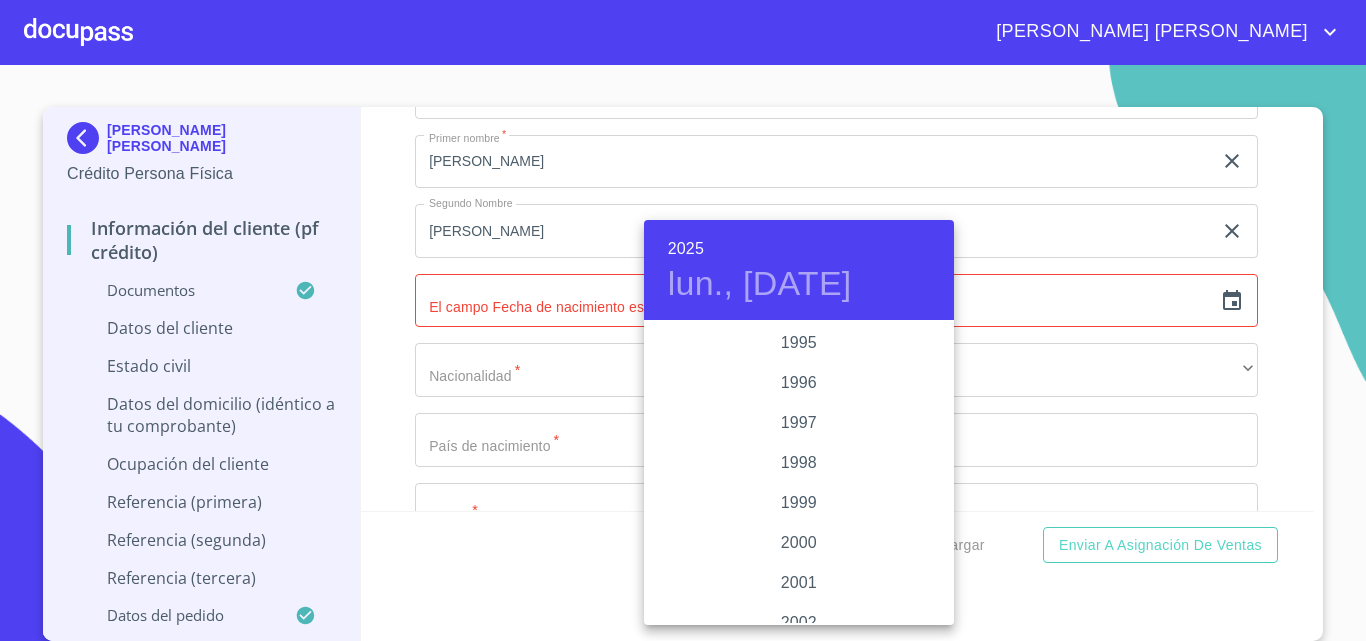 scroll, scrollTop: 2880, scrollLeft: 0, axis: vertical 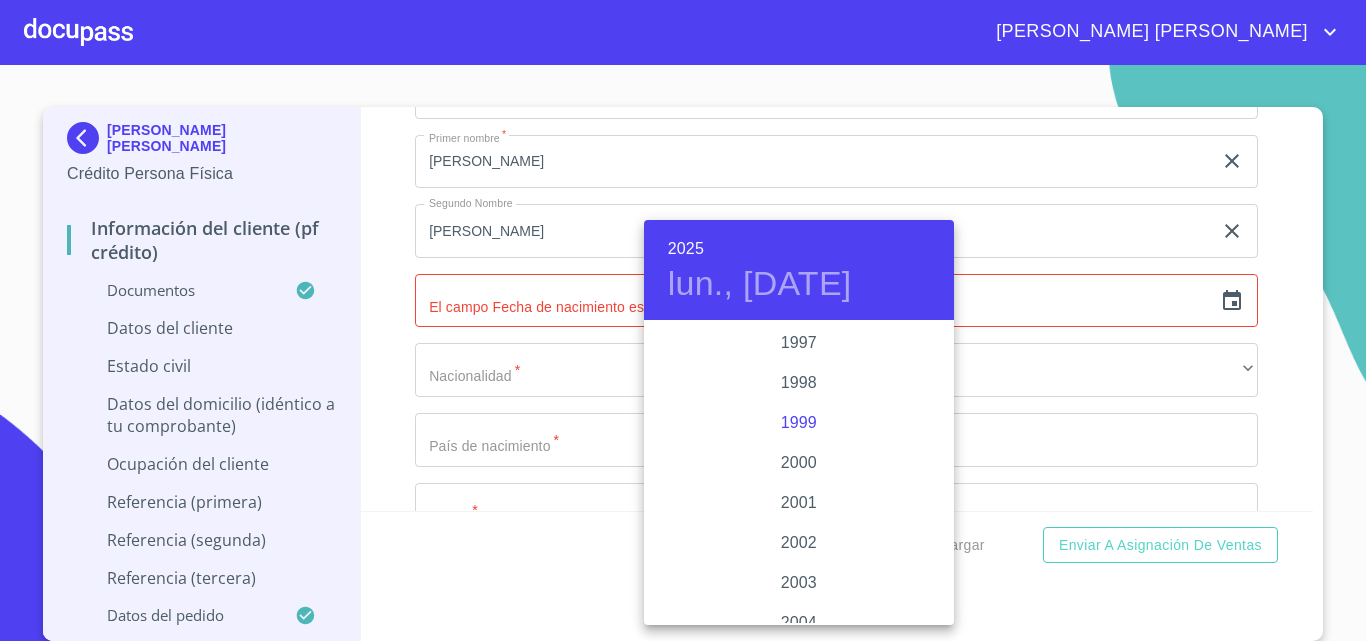 click on "1999" at bounding box center [799, 423] 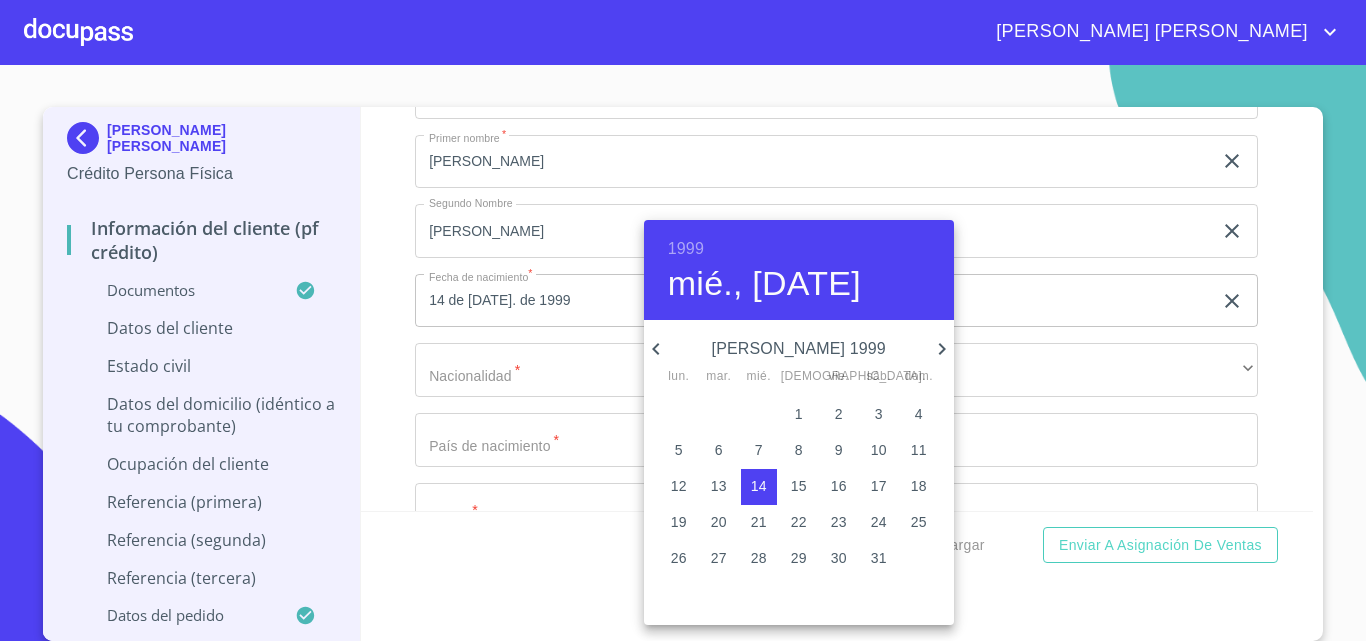 click on "1999 mié., [DATE]" at bounding box center [799, 270] 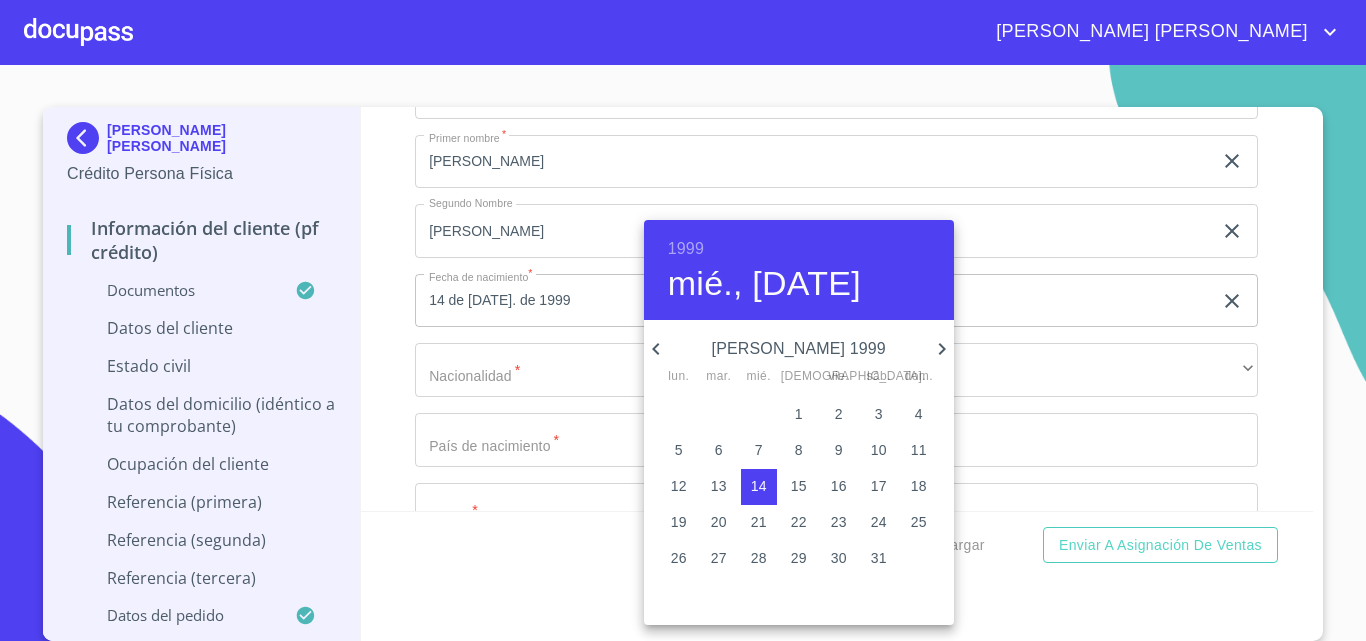 click 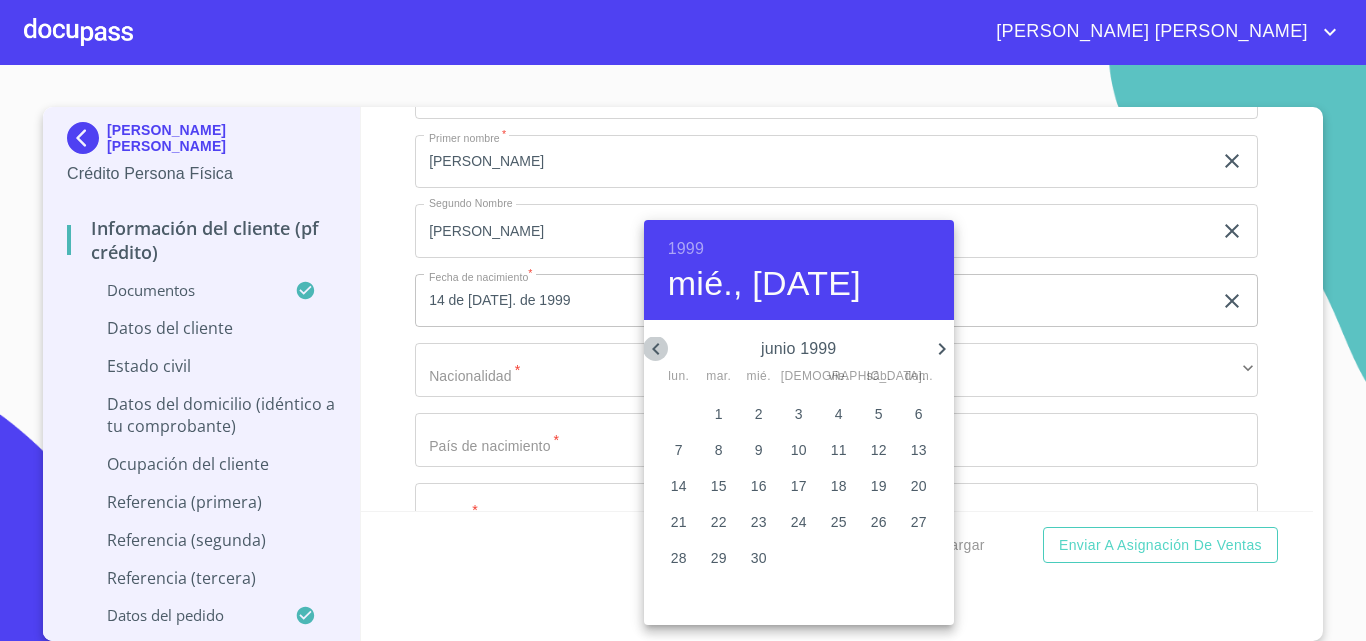 click 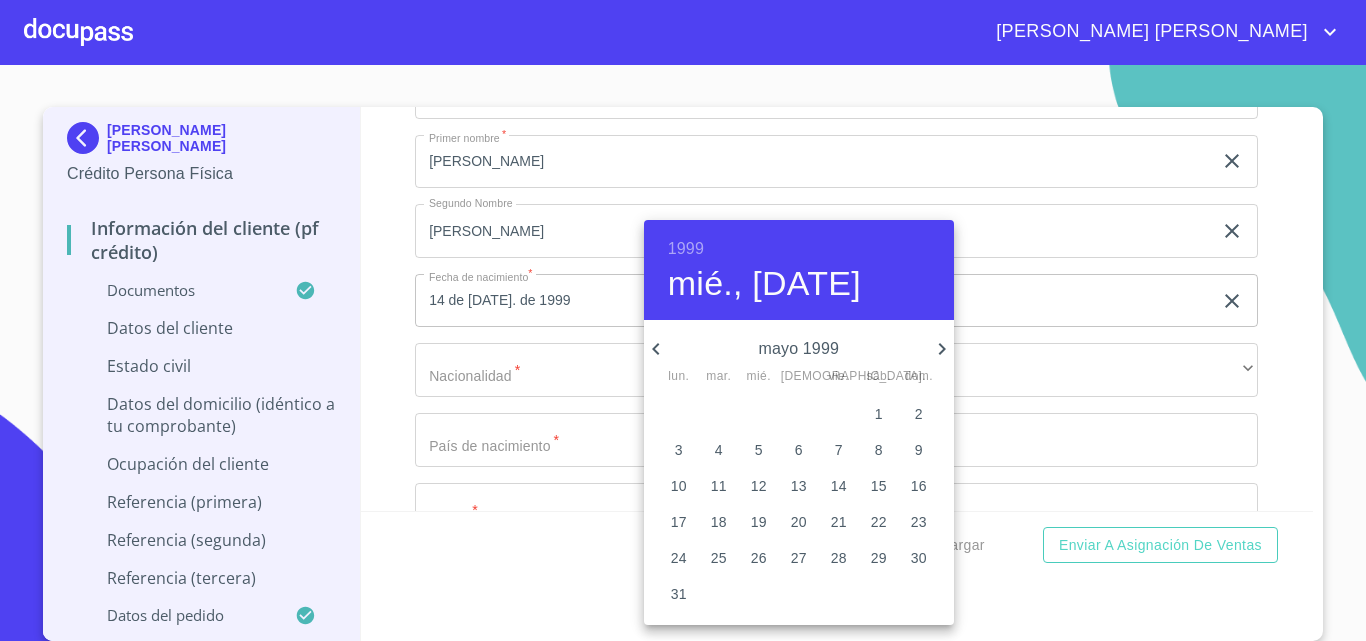 click 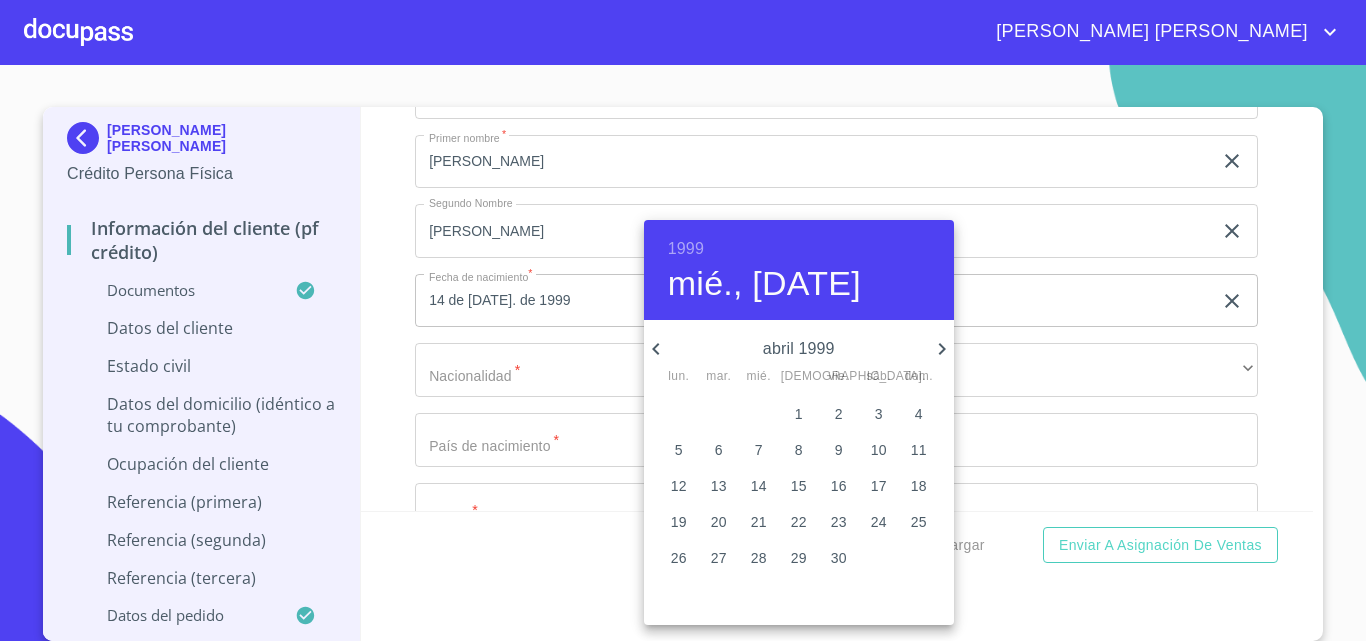 click on "15" at bounding box center (799, 486) 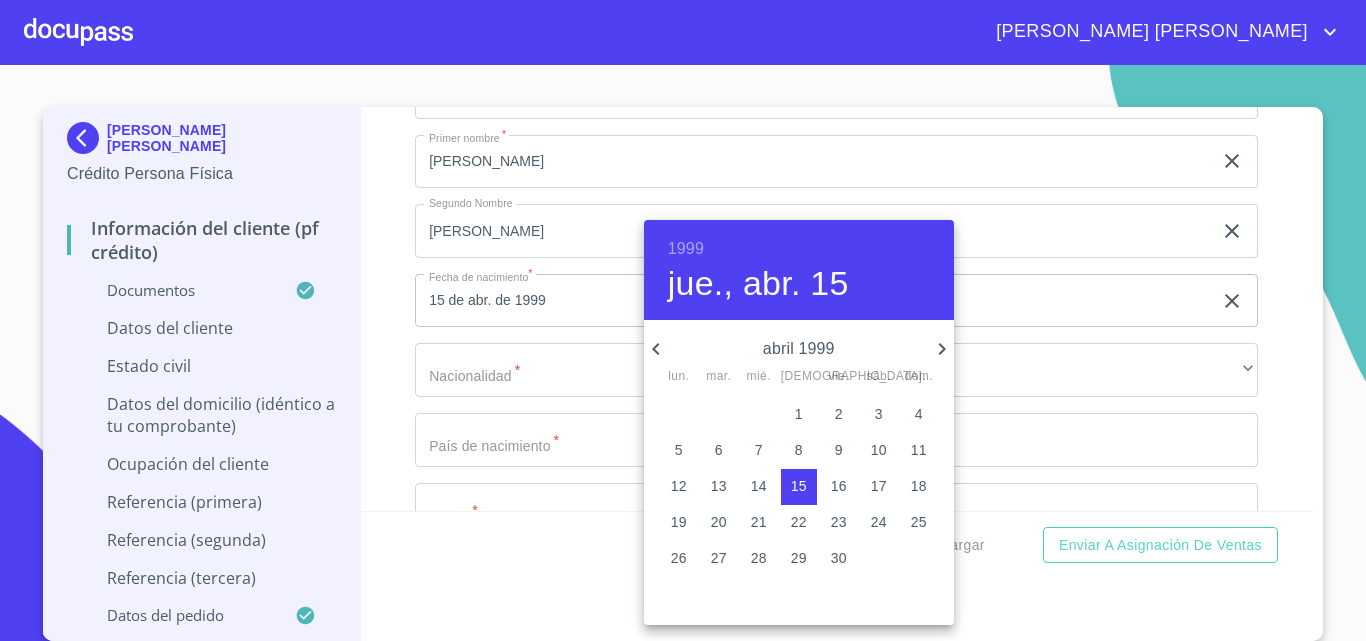 click at bounding box center [683, 320] 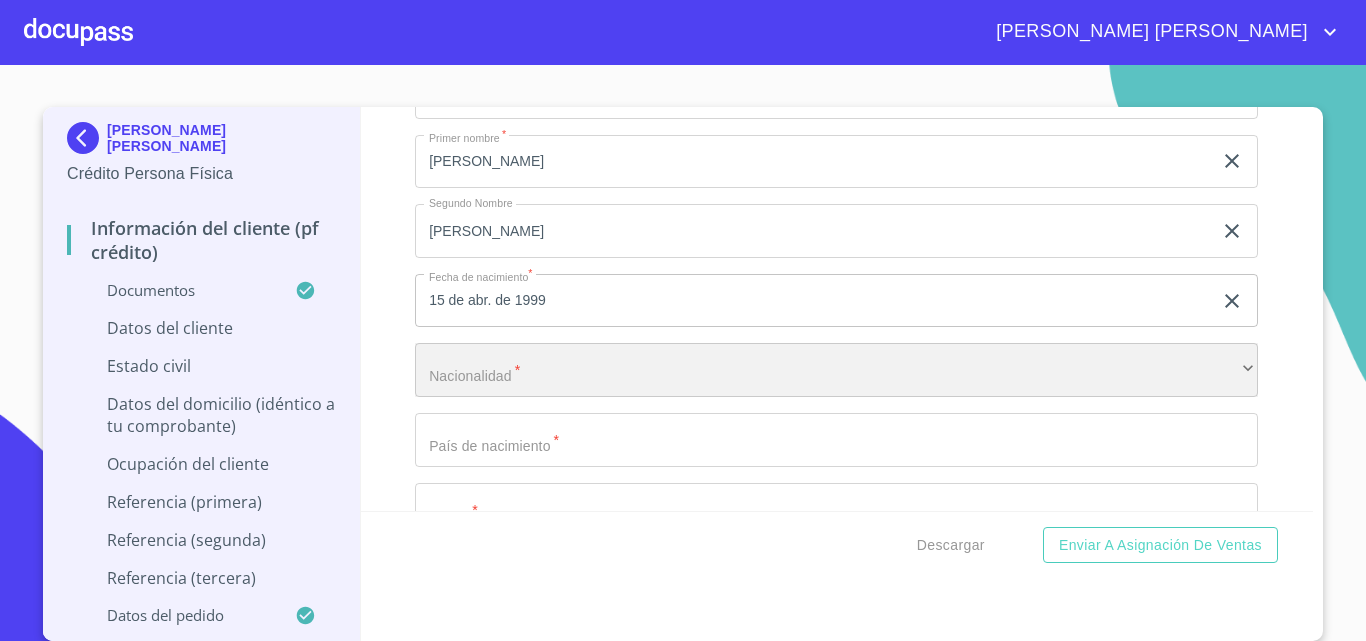 click on "​" at bounding box center [836, 370] 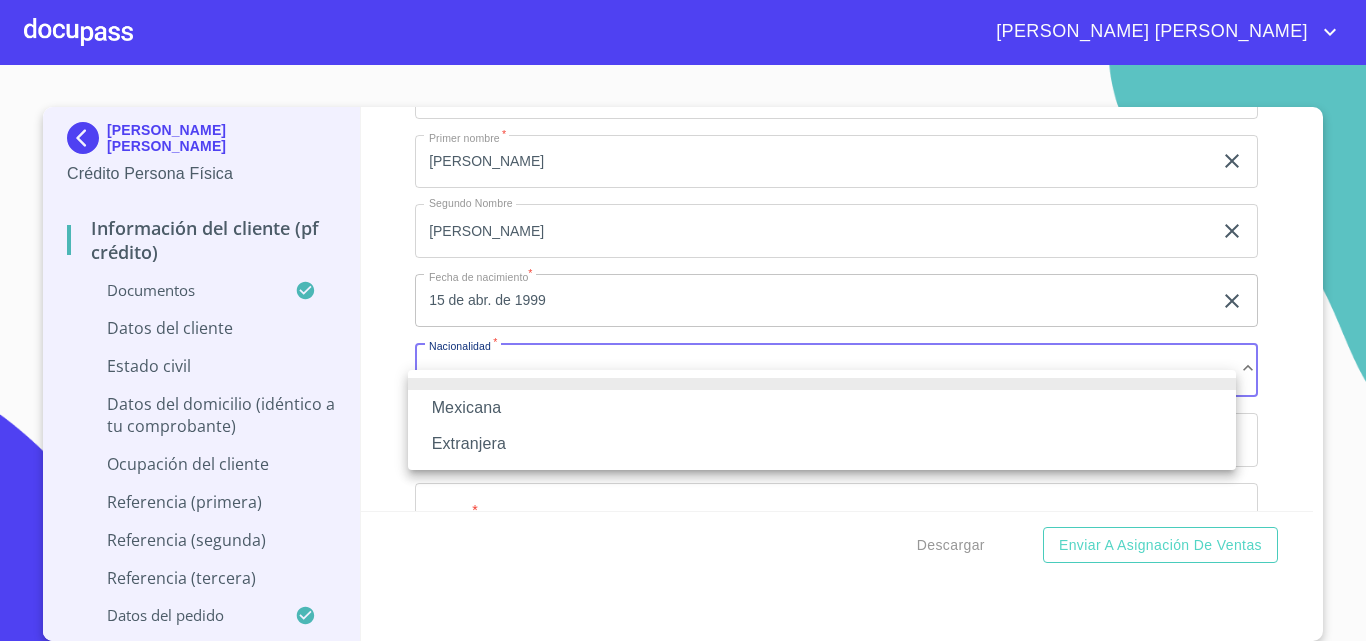 click on "Mexicana" at bounding box center (822, 408) 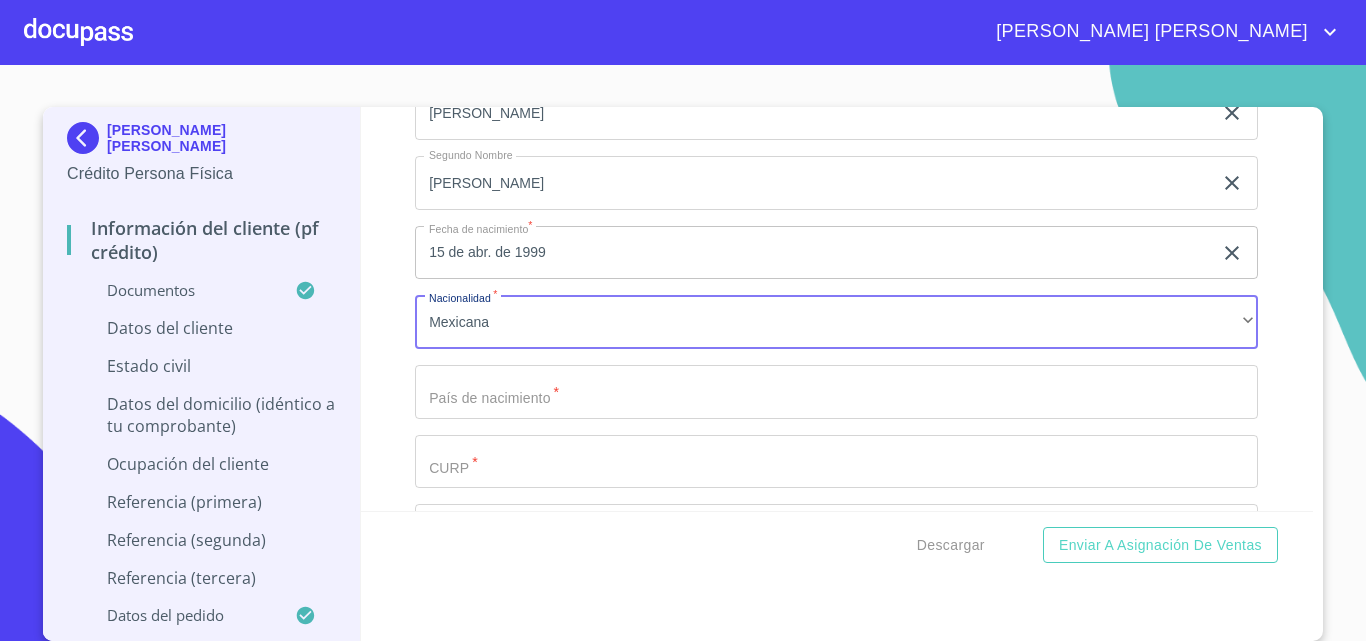 scroll, scrollTop: 6000, scrollLeft: 0, axis: vertical 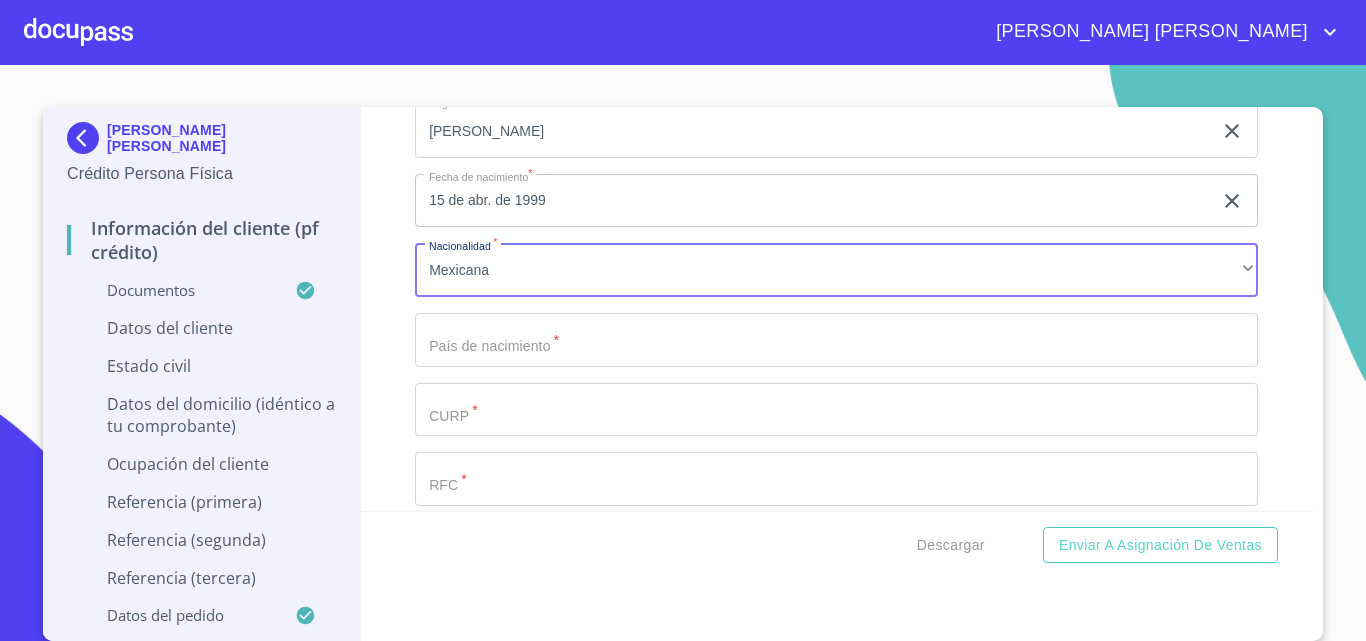 click on "Documento de identificación   *" at bounding box center [813, -78] 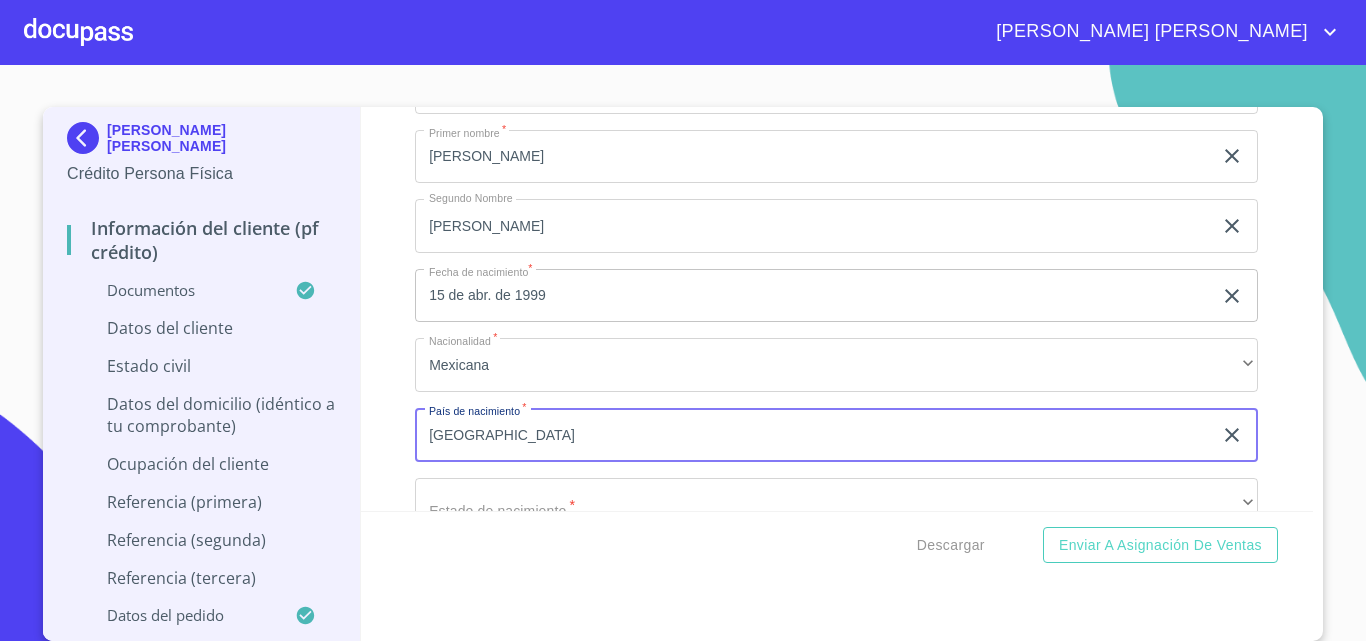 scroll, scrollTop: 5900, scrollLeft: 0, axis: vertical 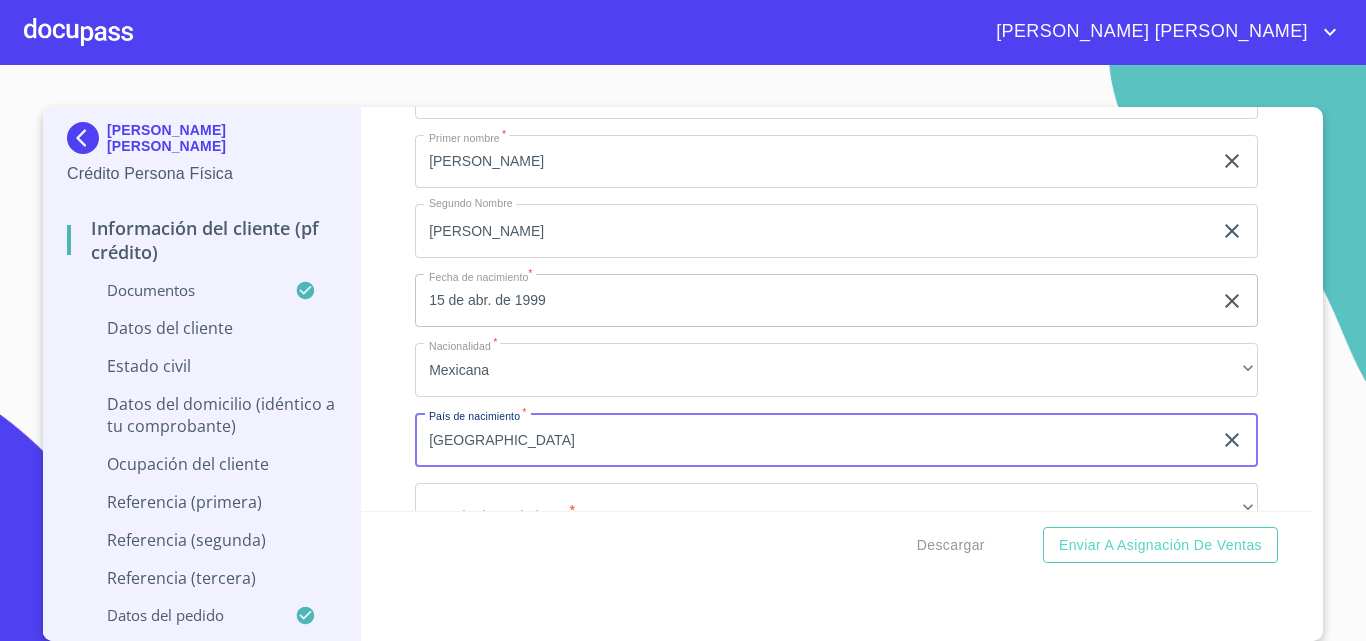 type on "[GEOGRAPHIC_DATA]" 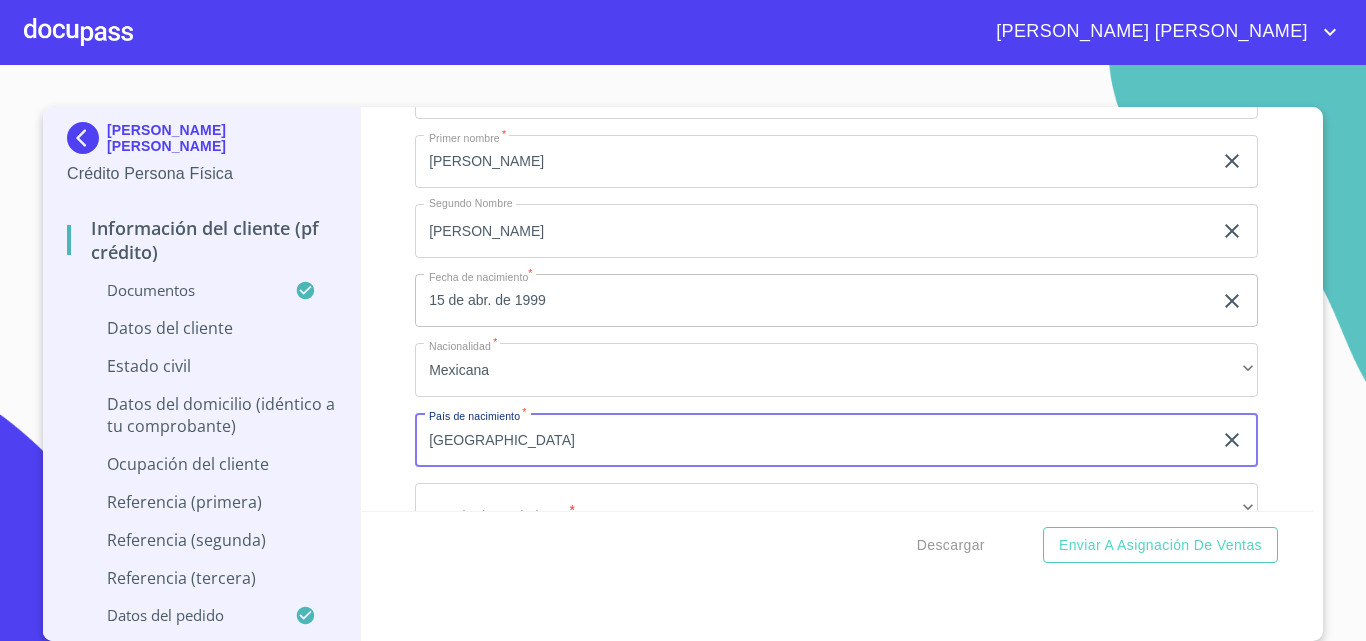 scroll, scrollTop: 6200, scrollLeft: 0, axis: vertical 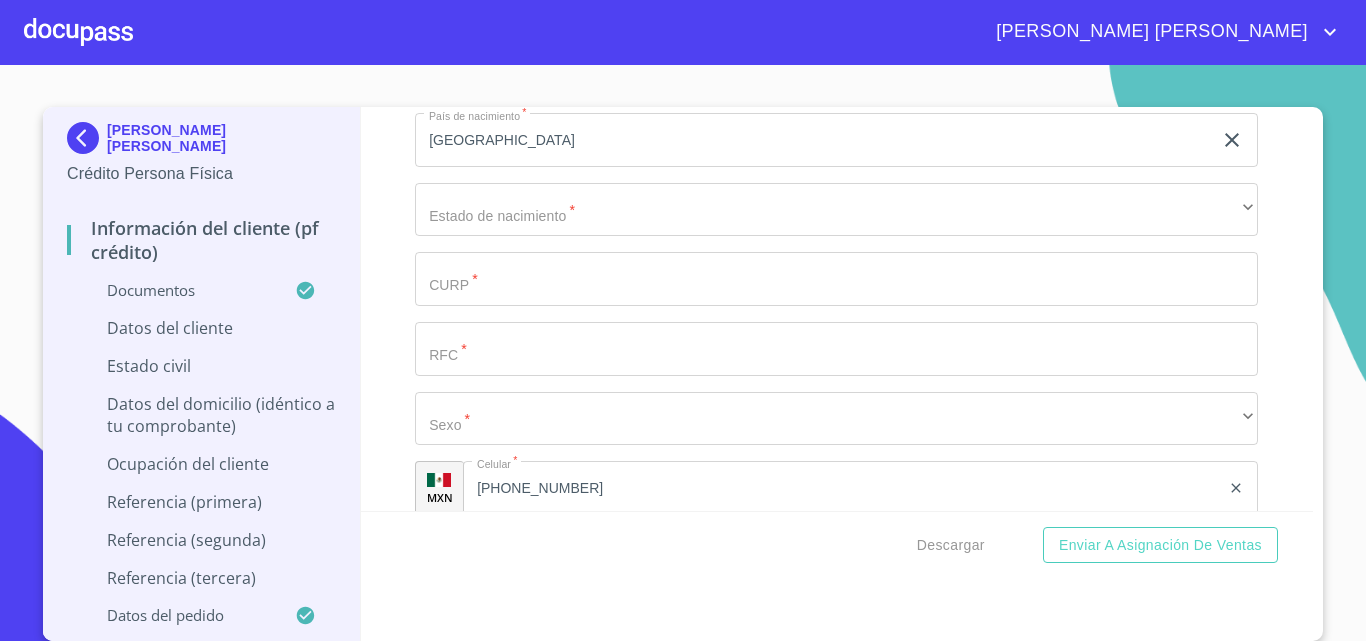 click on "Apellido [PERSON_NAME]   * [PERSON_NAME] ​ Apellido Materno   * [PERSON_NAME] ​ Primer nombre   * [PERSON_NAME] ​ [PERSON_NAME] Nombre [PERSON_NAME] ​ Fecha de nacimiento * 15 de abr. de [DEMOGRAPHIC_DATA] ​ Nacionalidad   * Mexicana ​ País de nacimiento   * MEXICO ​ Estado de nacimiento   * ​ ​ CURP   * ​ RFC   * ​ Sexo   * ​ ​ MXN Celular   * [PHONE_NUMBER] ​ ID de Identificación ​" at bounding box center (836, 140) 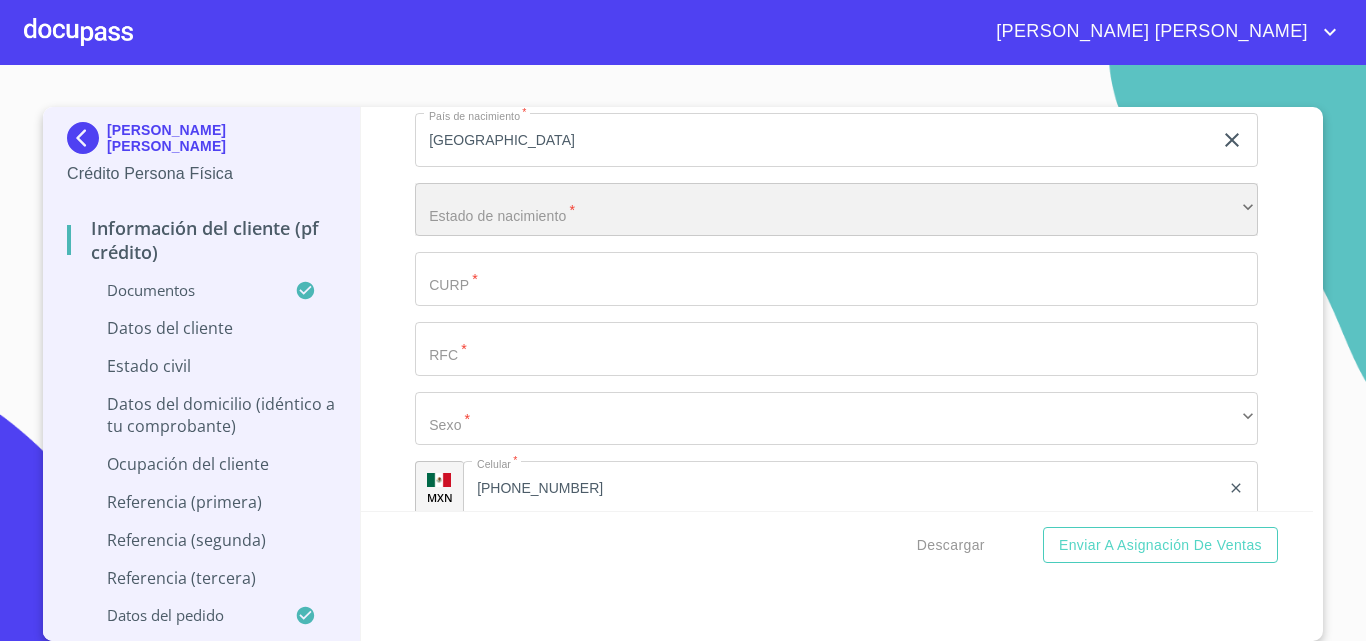 click on "​" at bounding box center [836, 210] 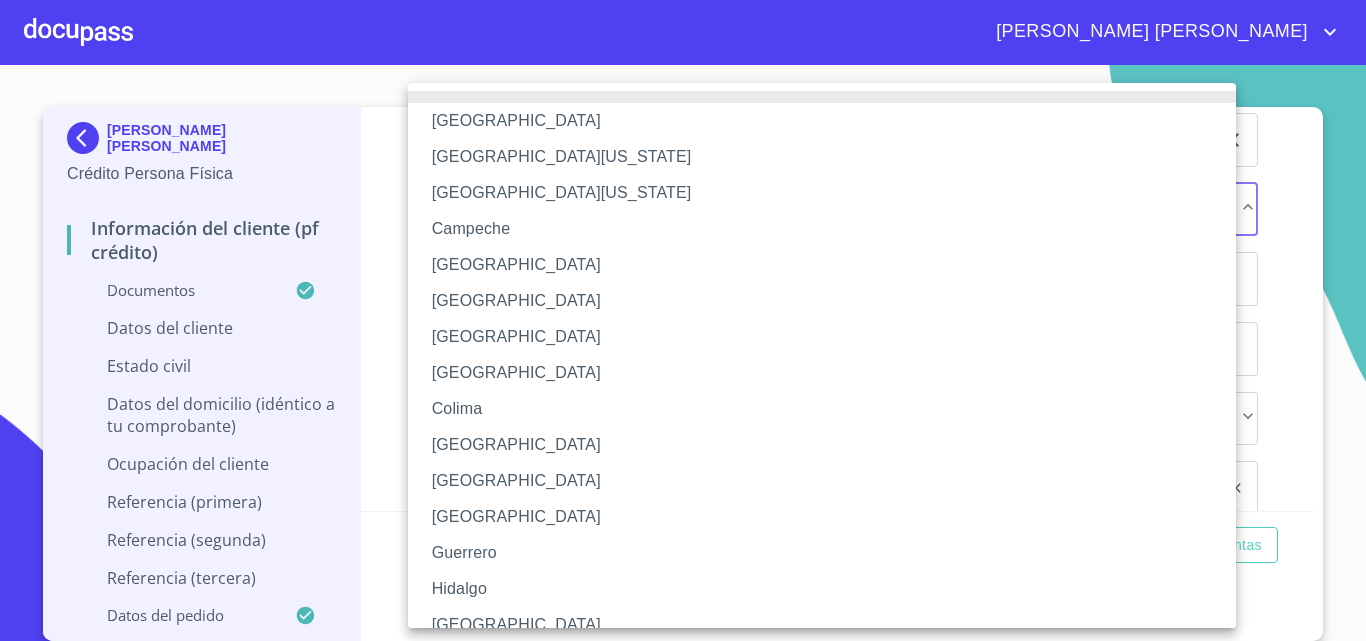 type 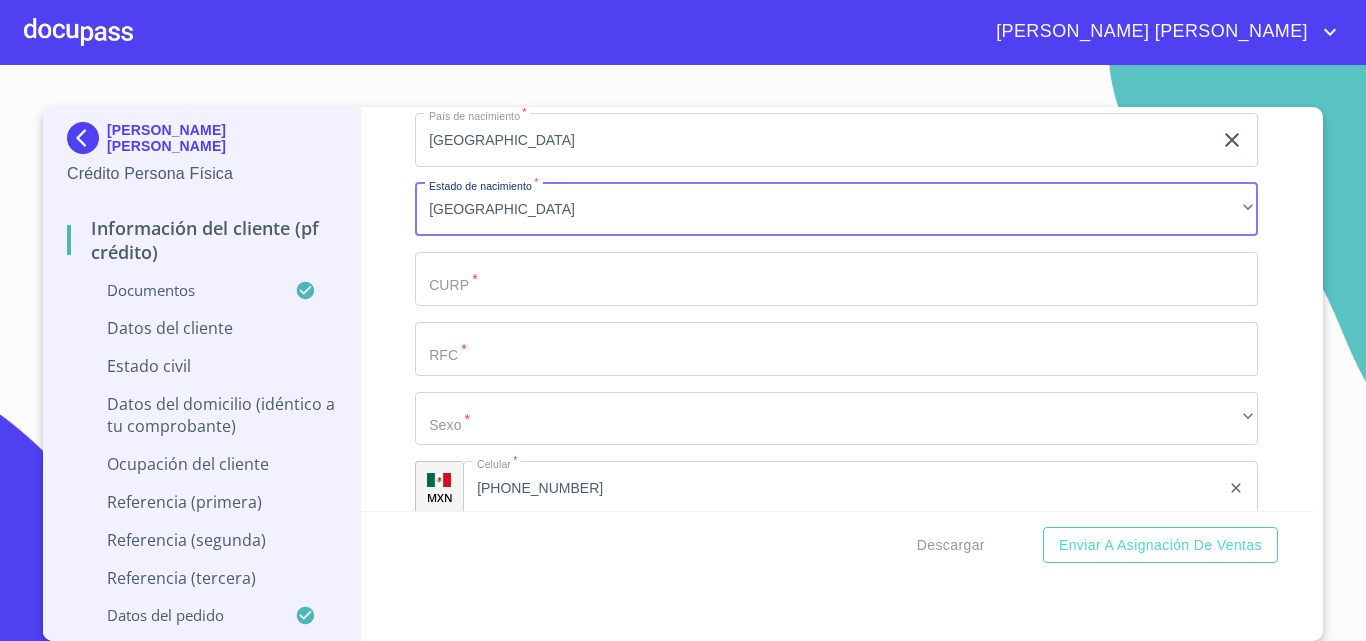 click on "Documento de identificación   *" at bounding box center (813, -278) 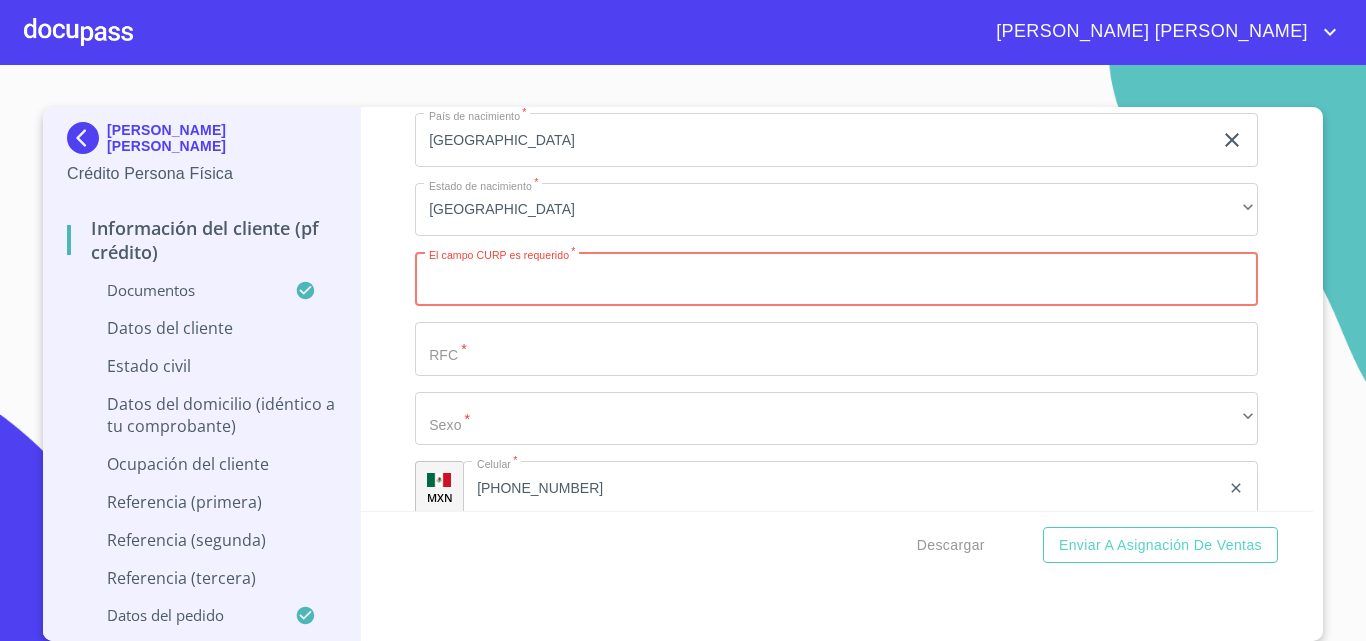 paste on "SANM990415HJCCXN02" 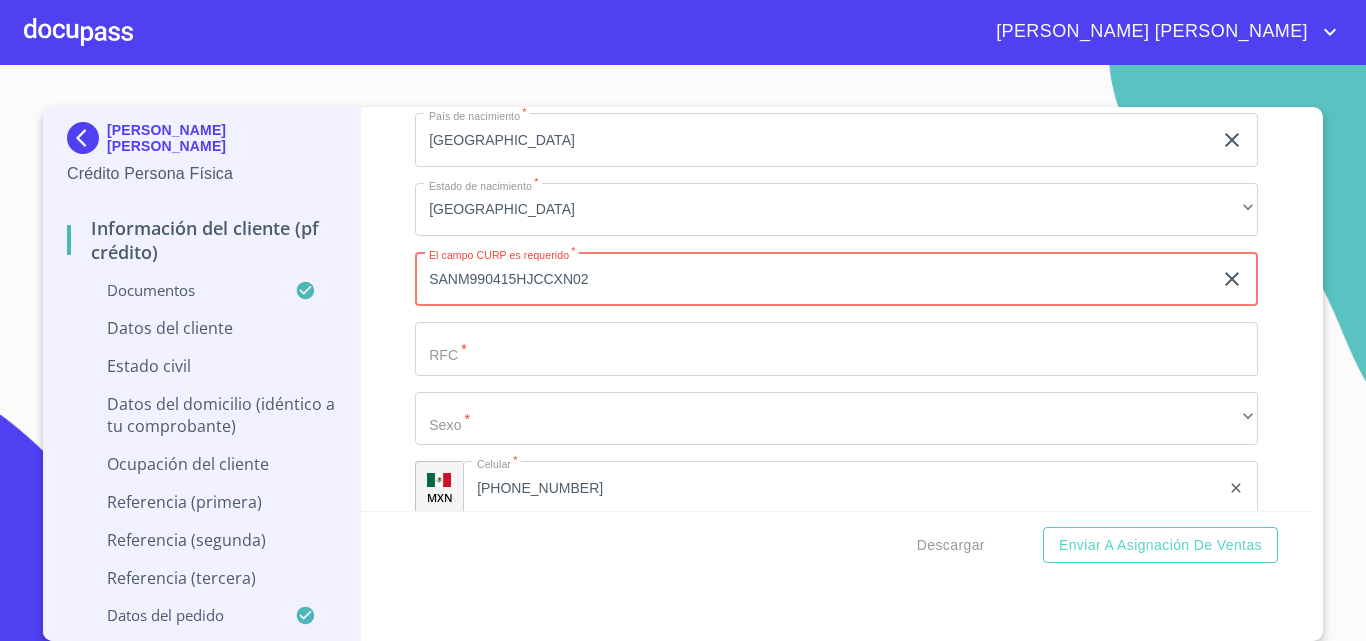 type on "SANM990415HJCCXN02" 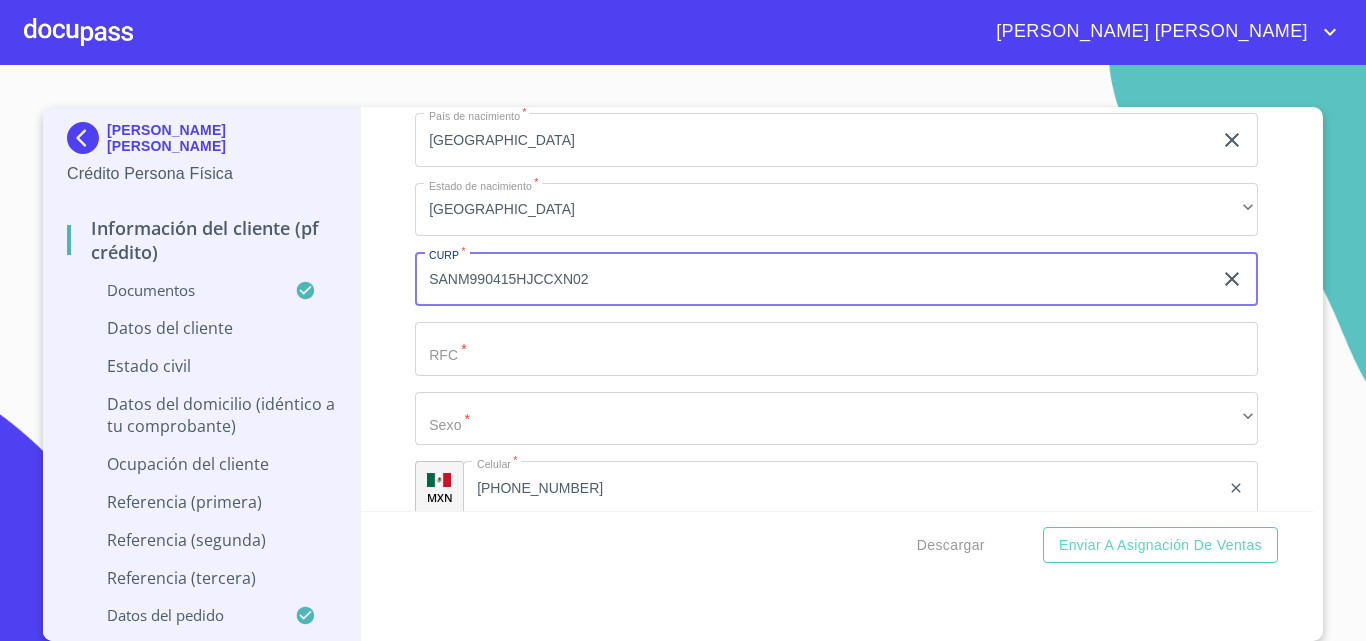 click on "Documento de identificación   *" at bounding box center (813, -278) 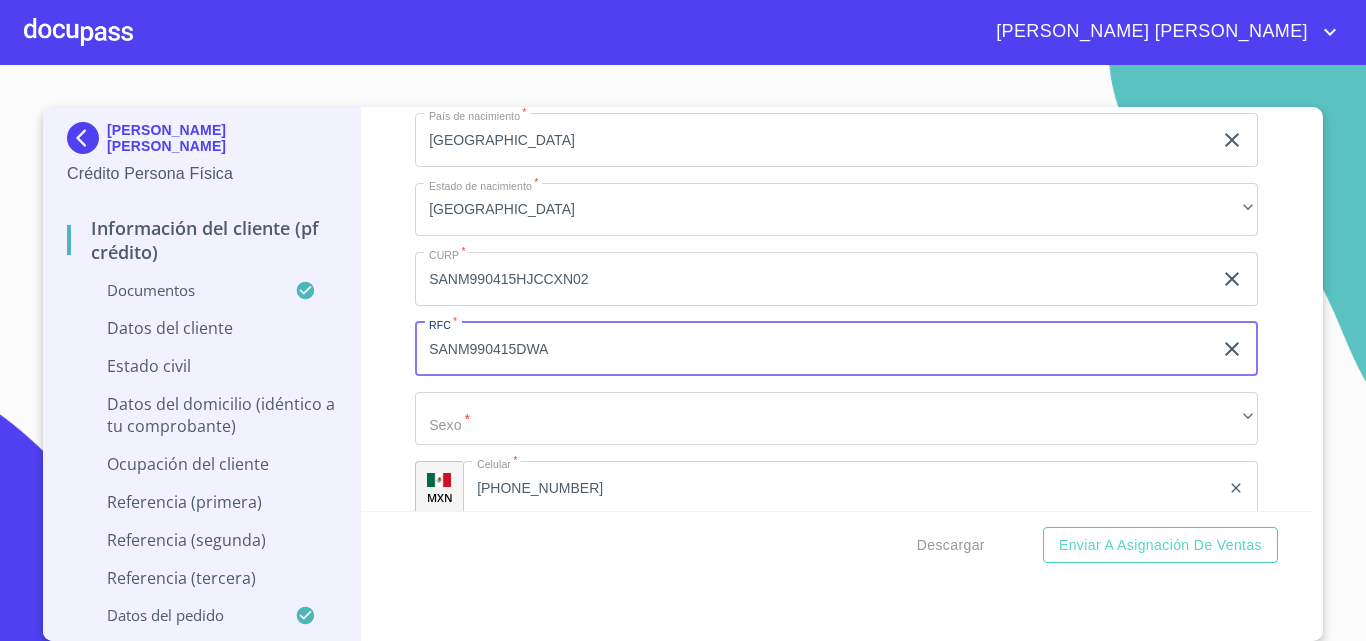 type on "SANM990415DWA" 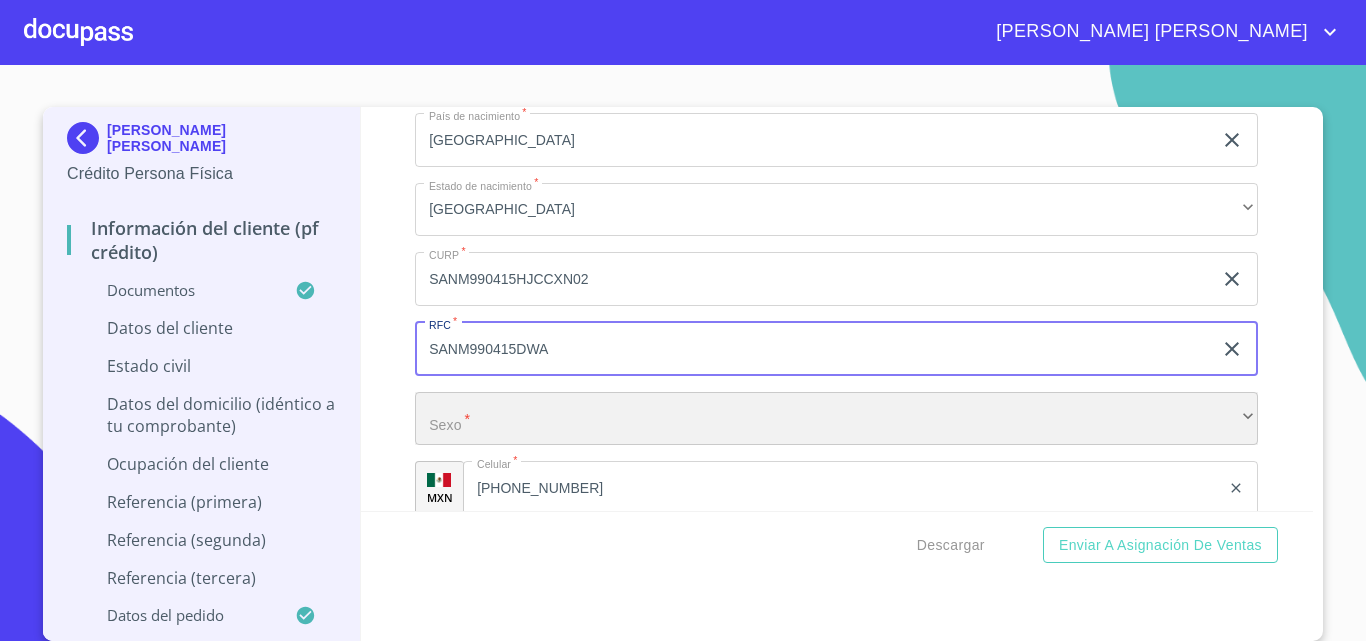 click on "​" at bounding box center [836, 419] 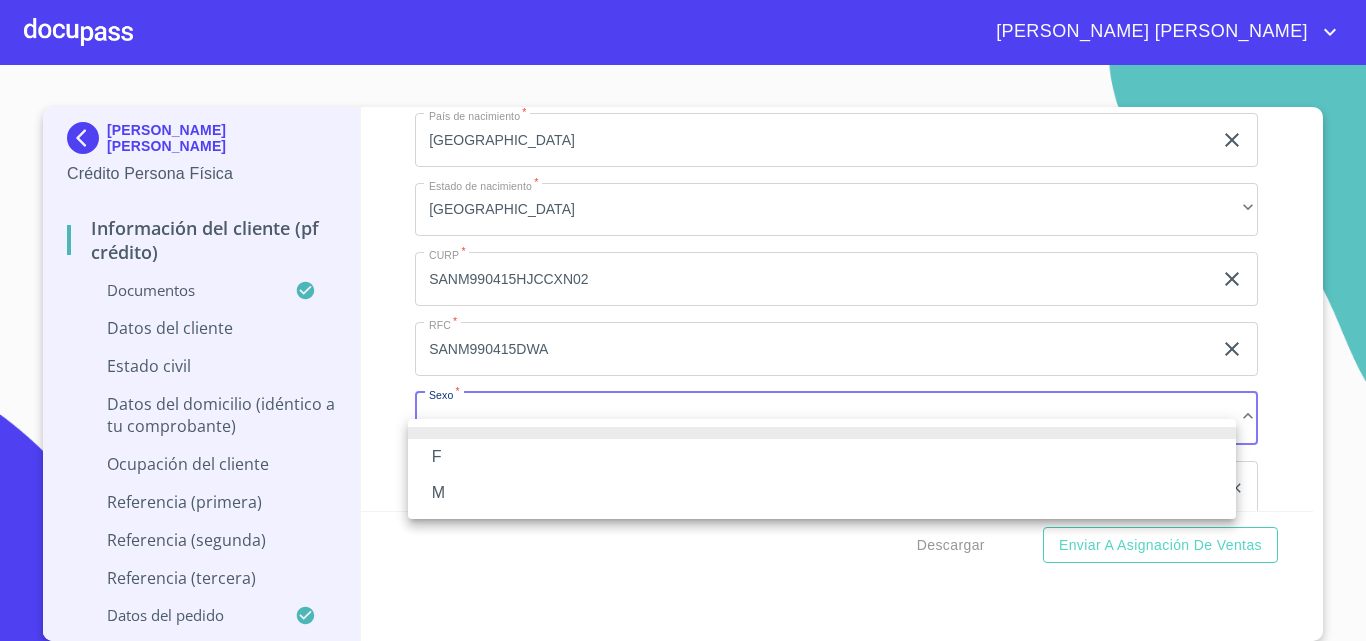 click on "M" at bounding box center [822, 493] 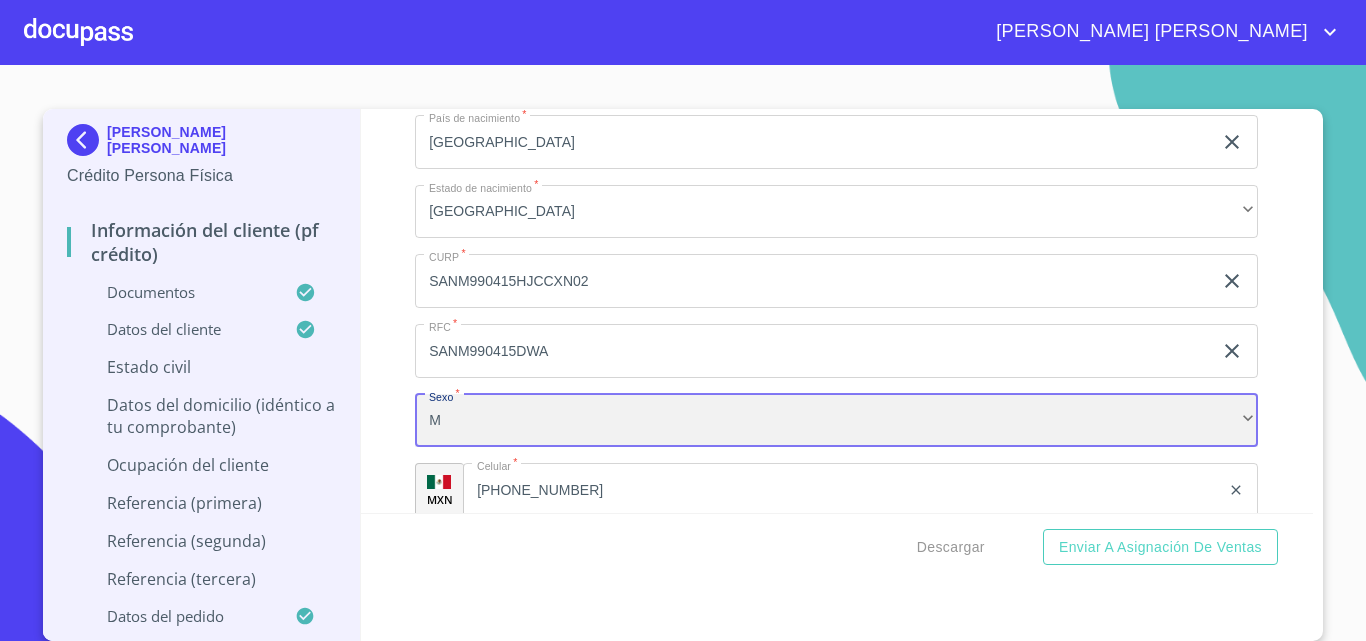 scroll, scrollTop: 4, scrollLeft: 0, axis: vertical 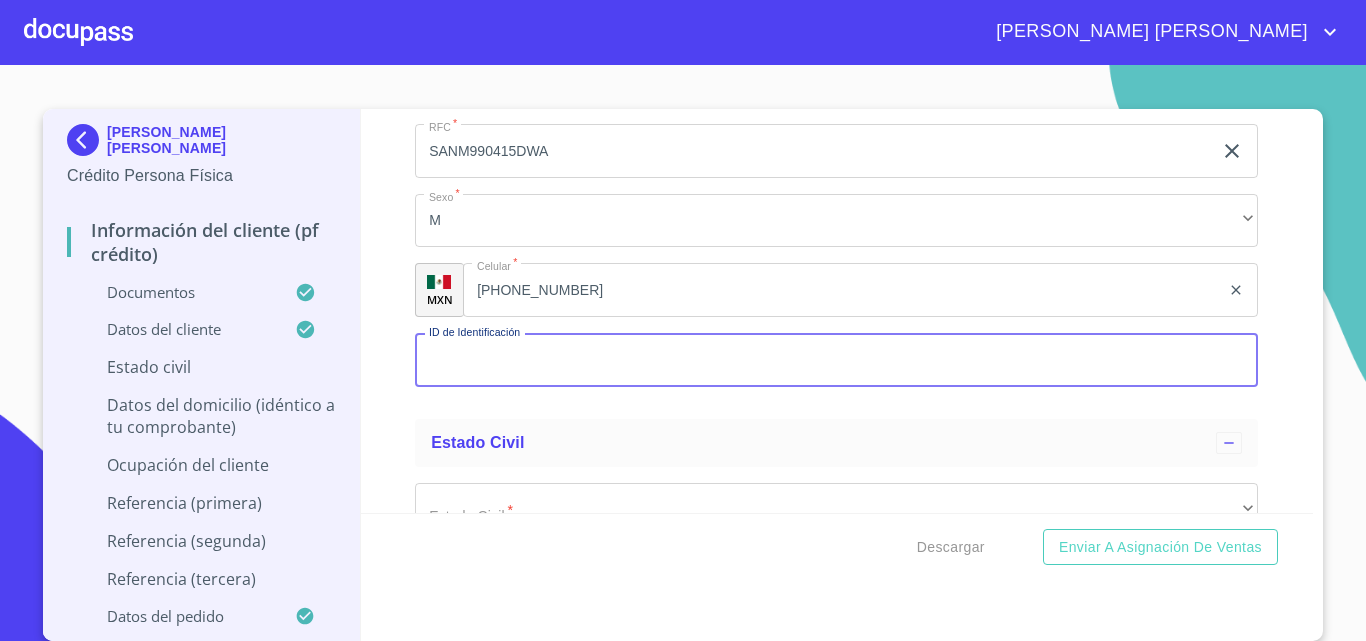 click on "Documento de identificación   *" at bounding box center [836, 360] 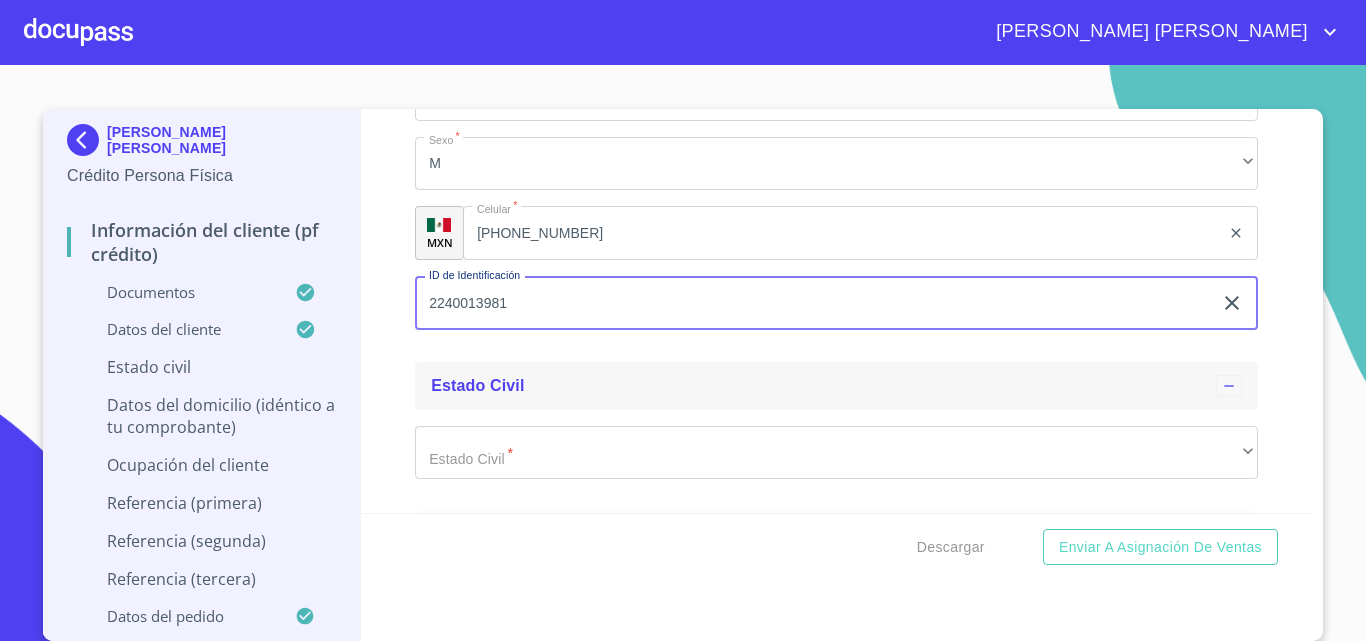 scroll, scrollTop: 6500, scrollLeft: 0, axis: vertical 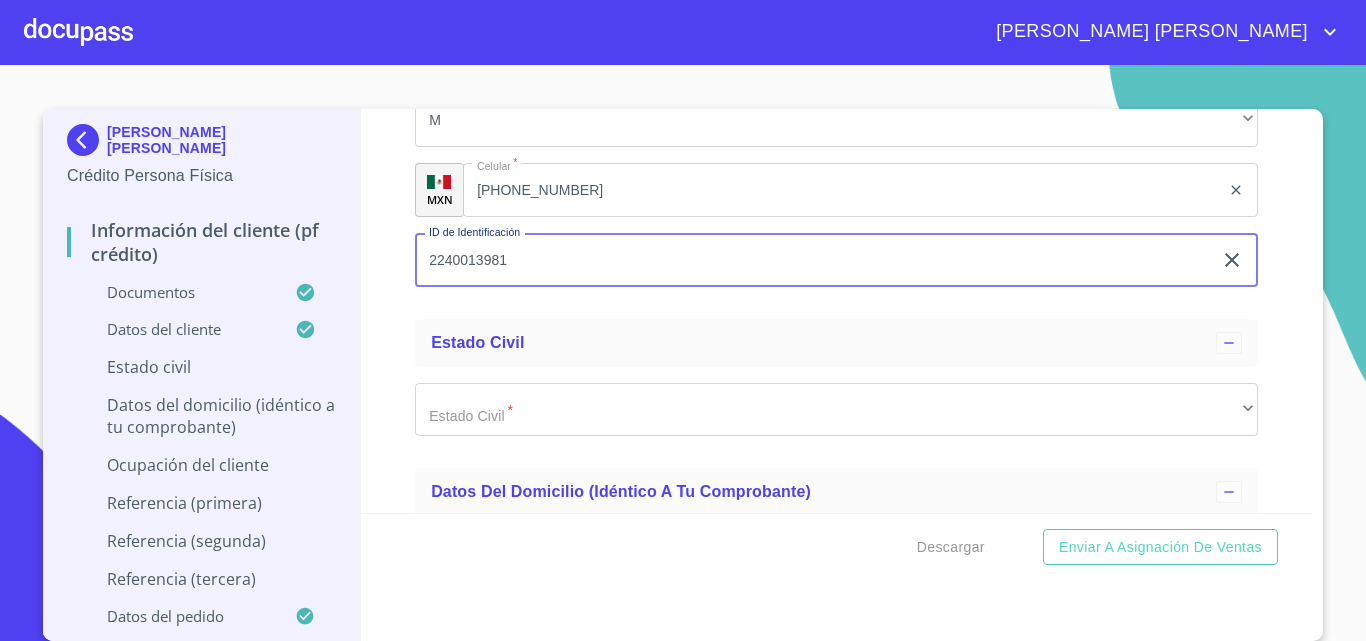 type on "2240013981" 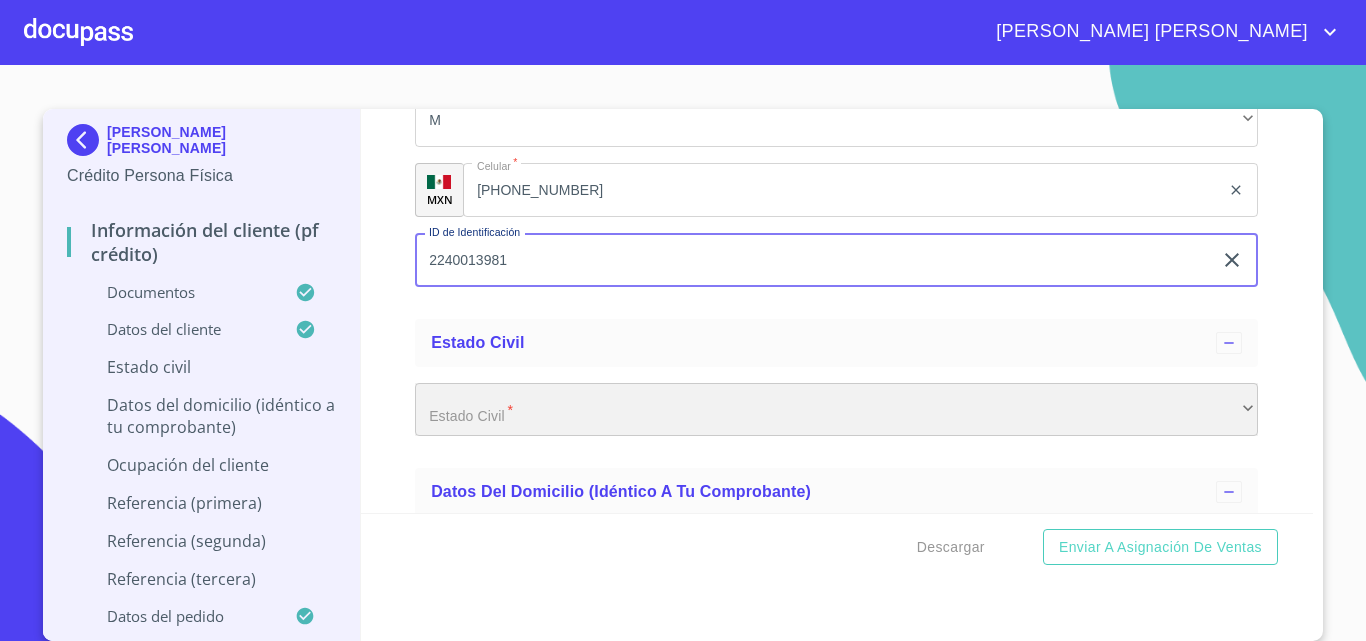click on "​" at bounding box center (836, 410) 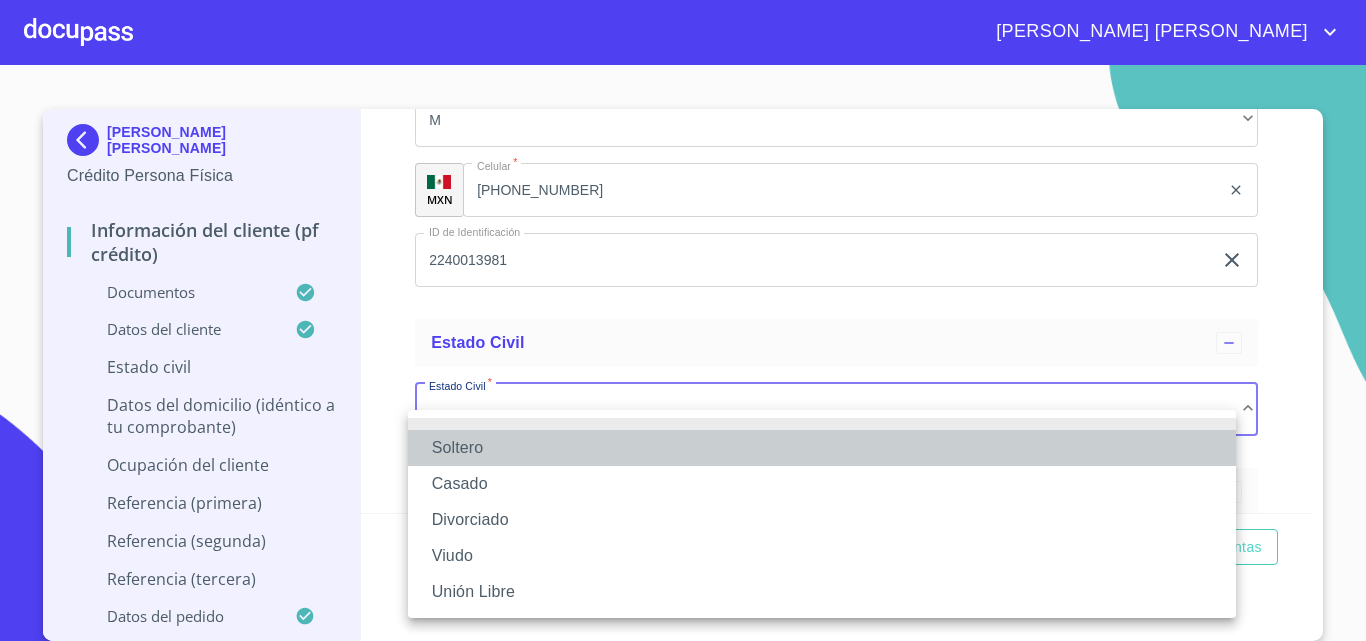 click on "Soltero" at bounding box center [822, 448] 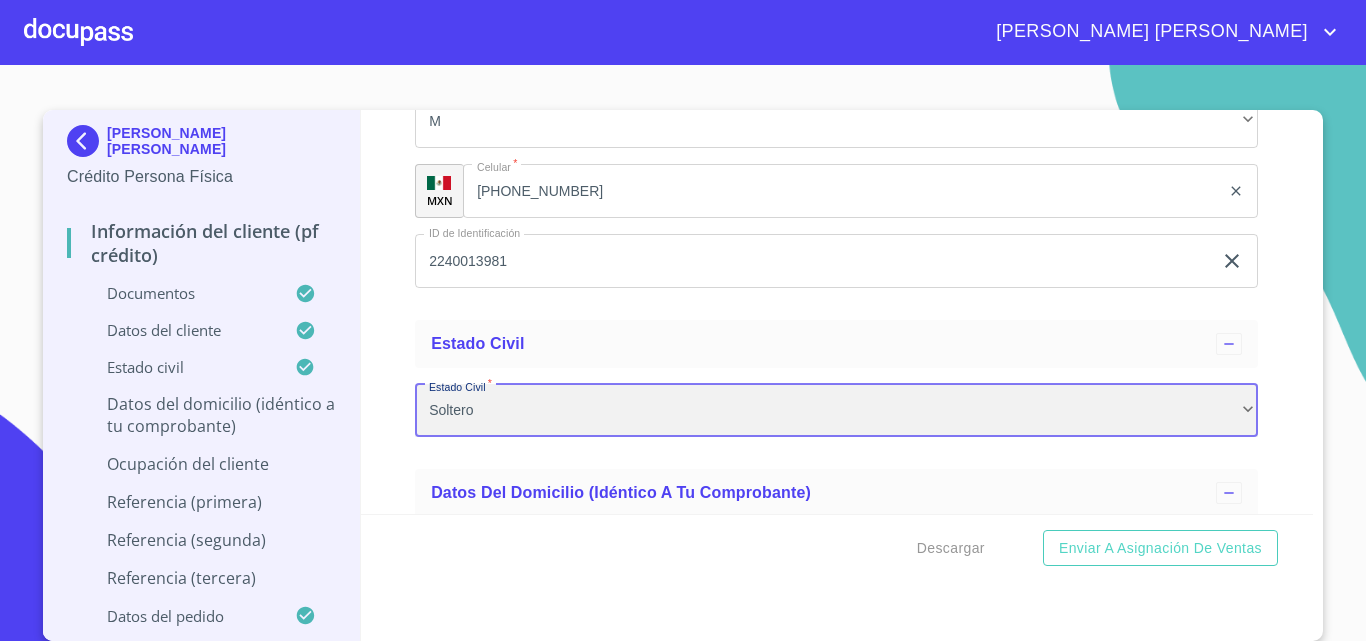 scroll, scrollTop: 3, scrollLeft: 0, axis: vertical 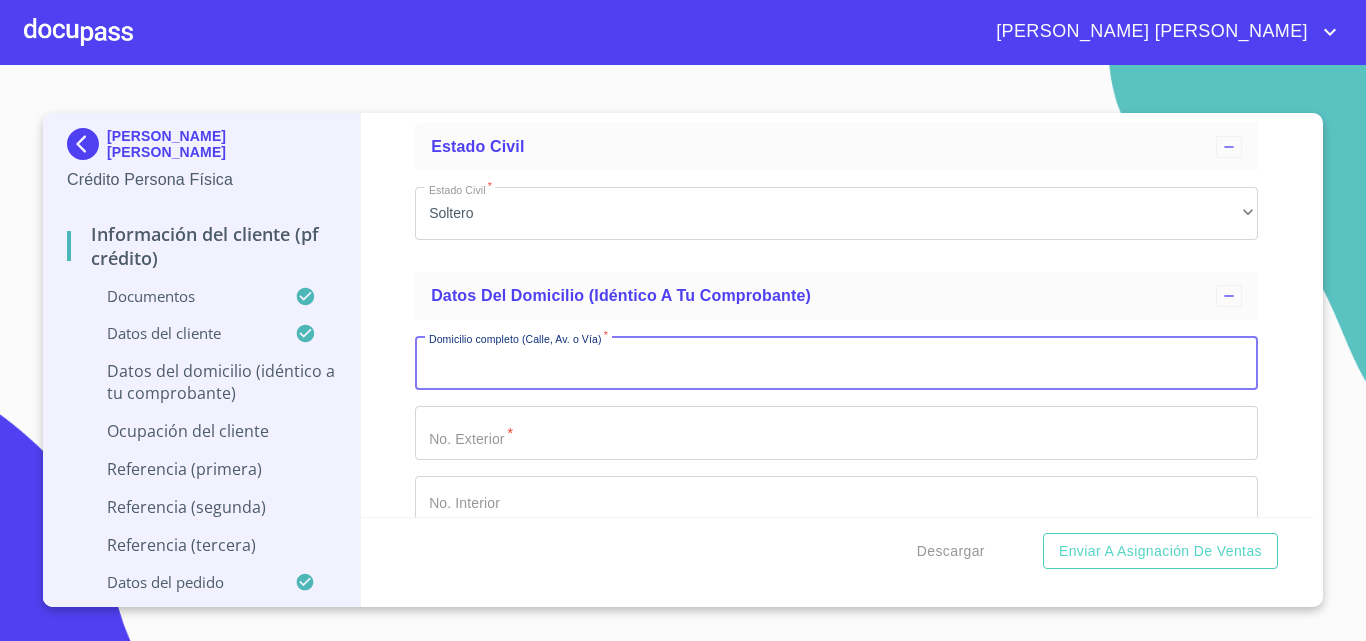click on "Documento de identificación   *" at bounding box center [836, 363] 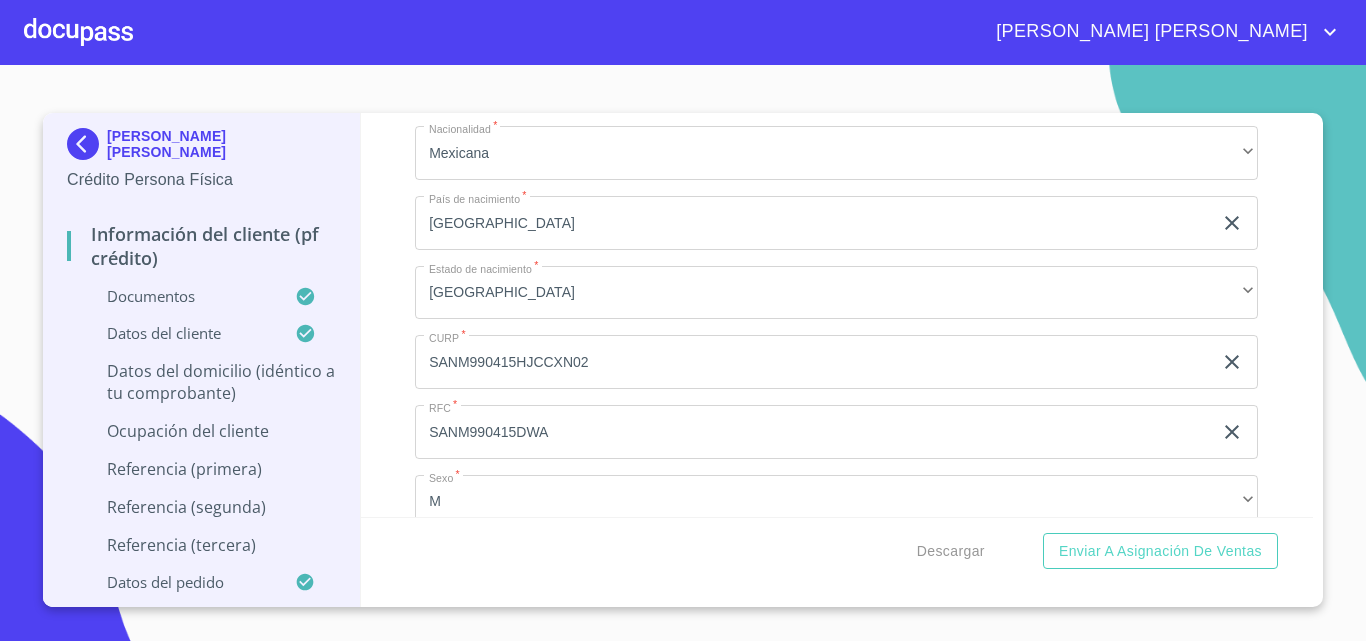 scroll, scrollTop: 6323, scrollLeft: 0, axis: vertical 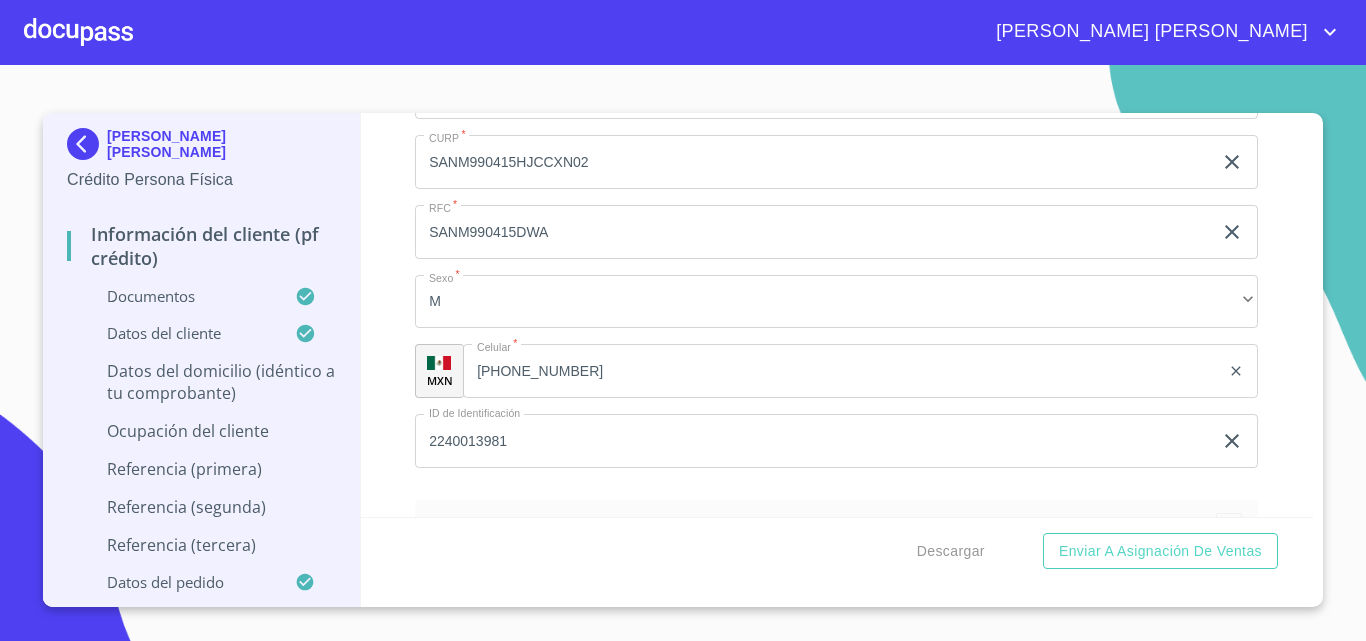 click on "SANM990415HJCCXN02" at bounding box center (813, -395) 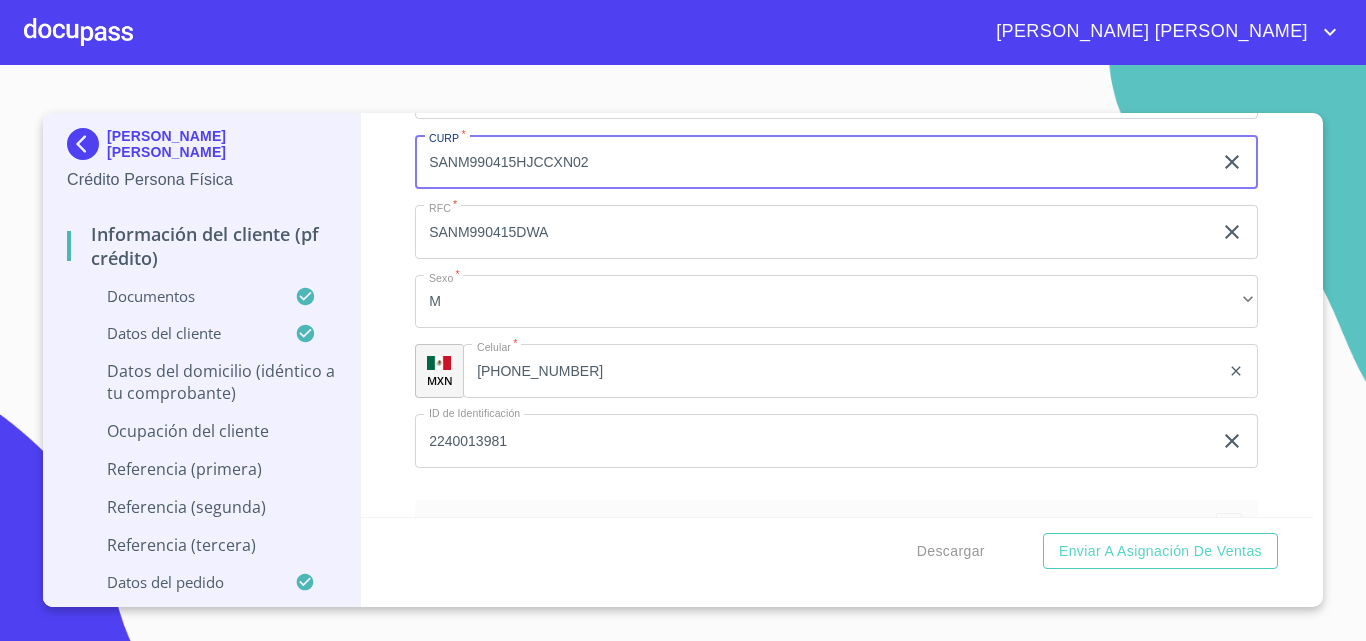 click on "SANM990415HJCCXN02" at bounding box center (813, 162) 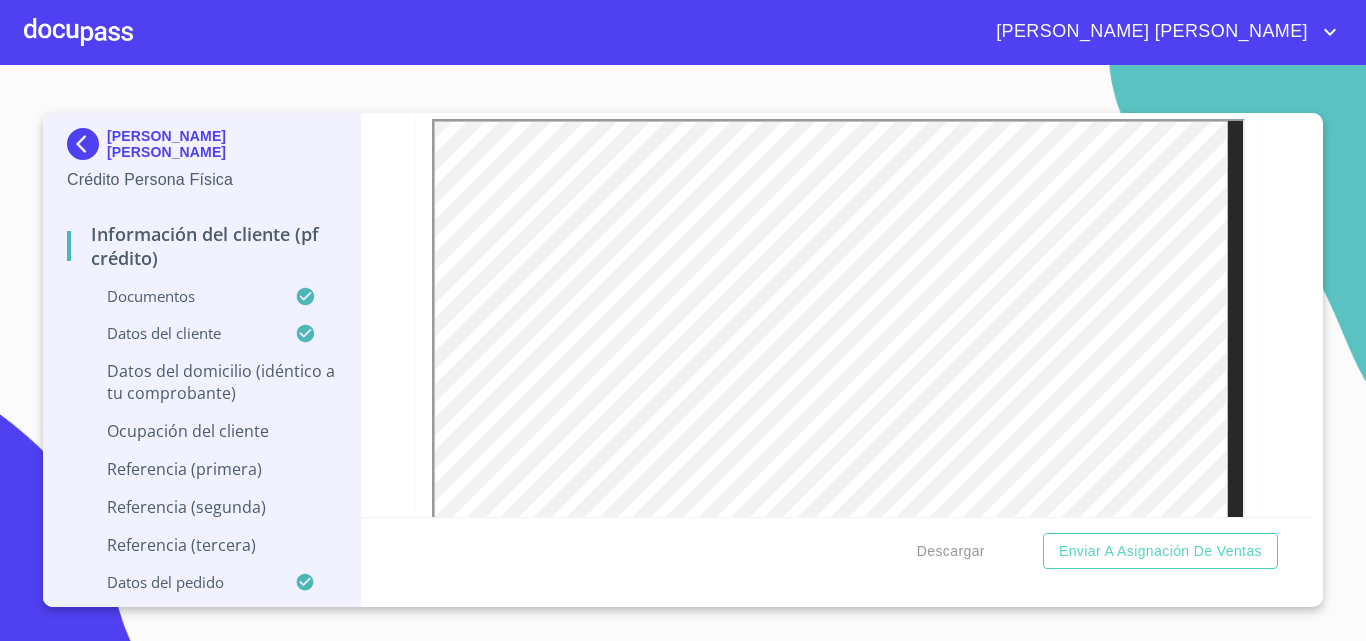scroll, scrollTop: 1096, scrollLeft: 0, axis: vertical 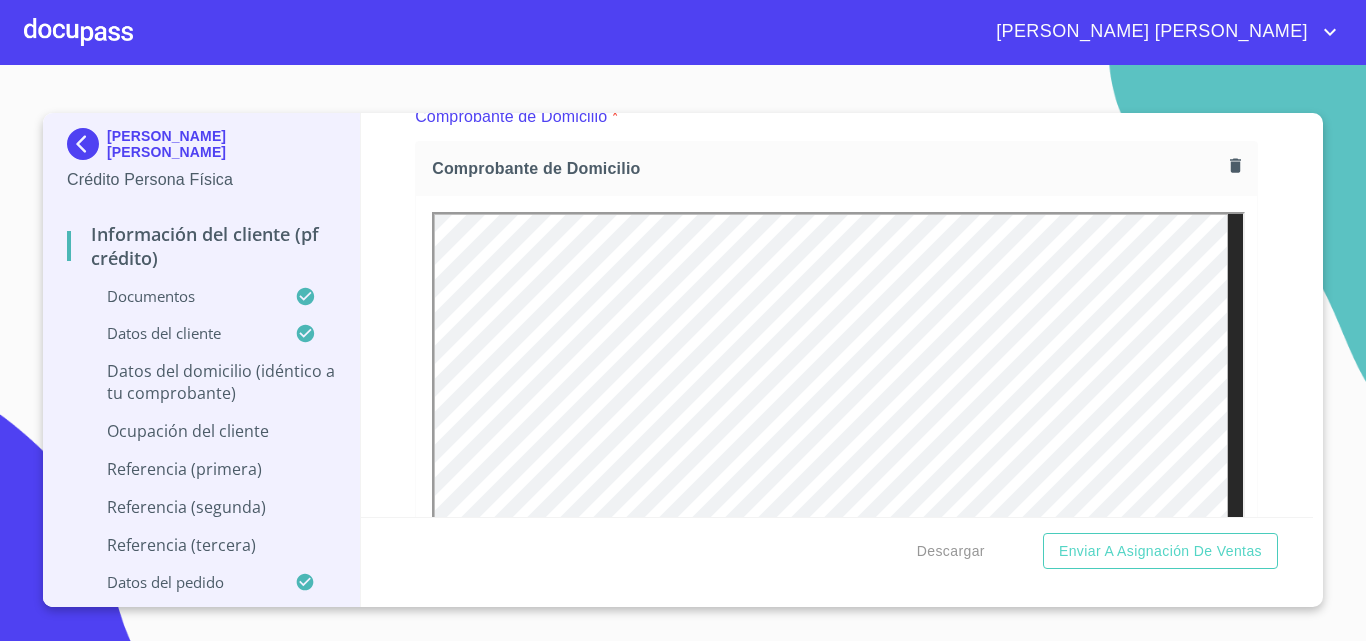 click 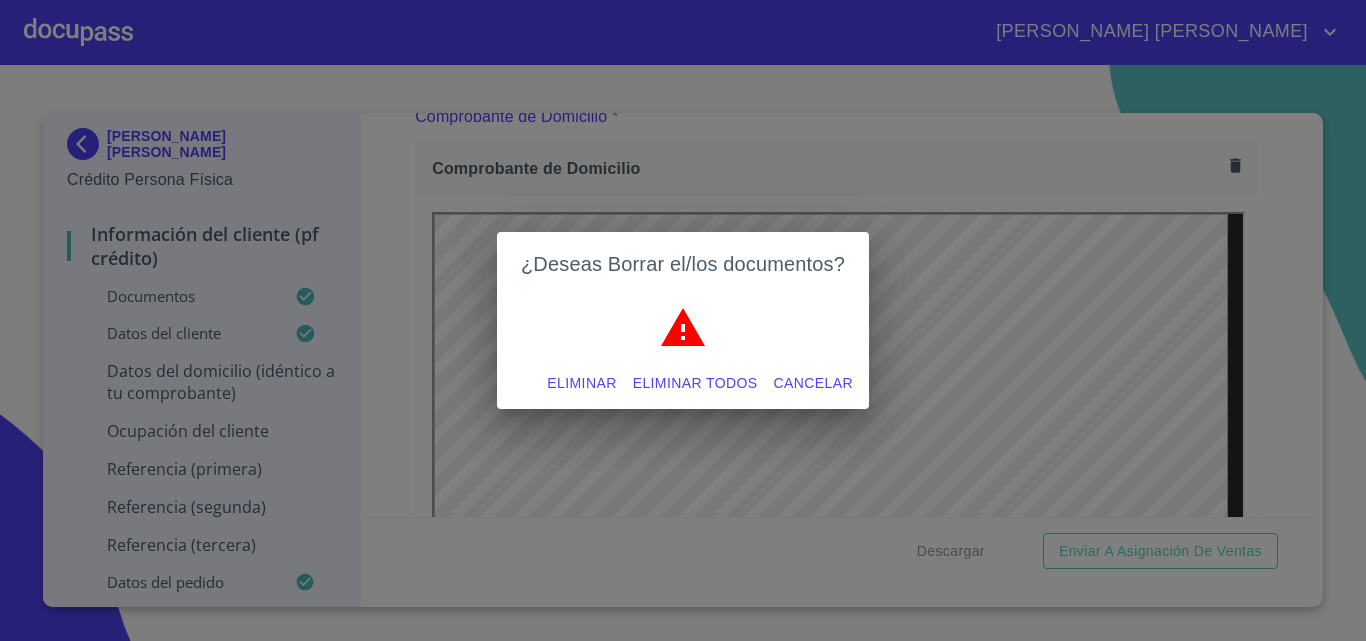 click on "Eliminar" at bounding box center (581, 383) 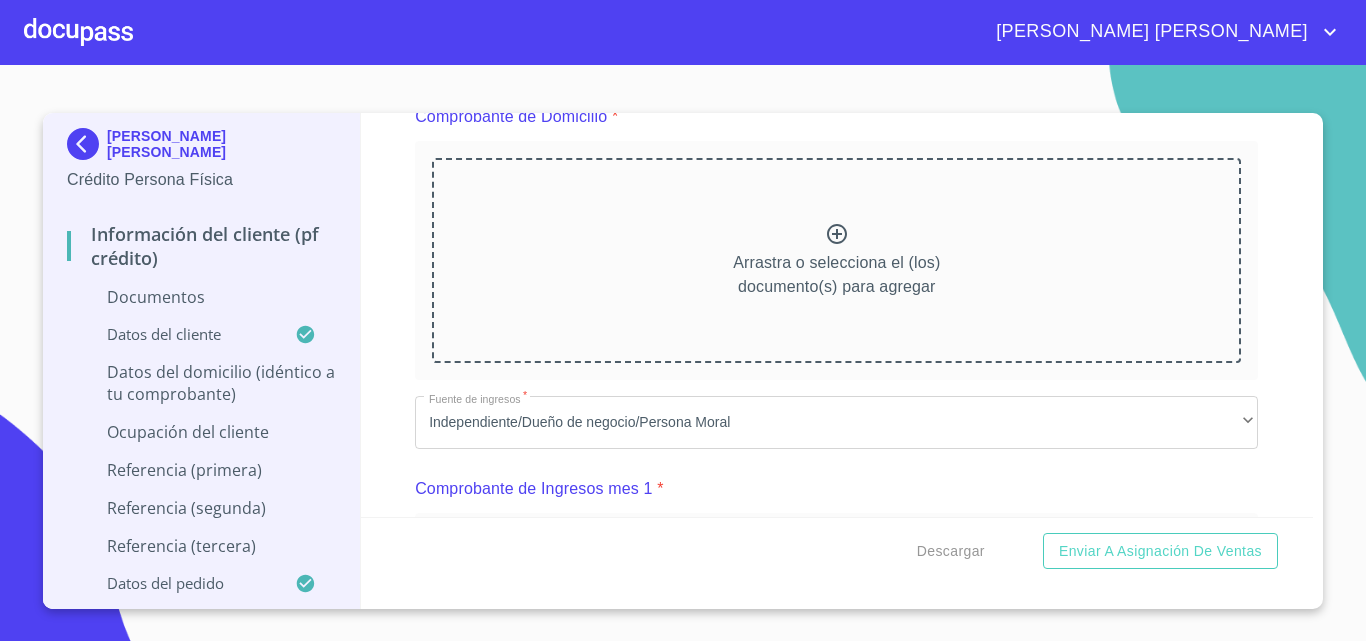click 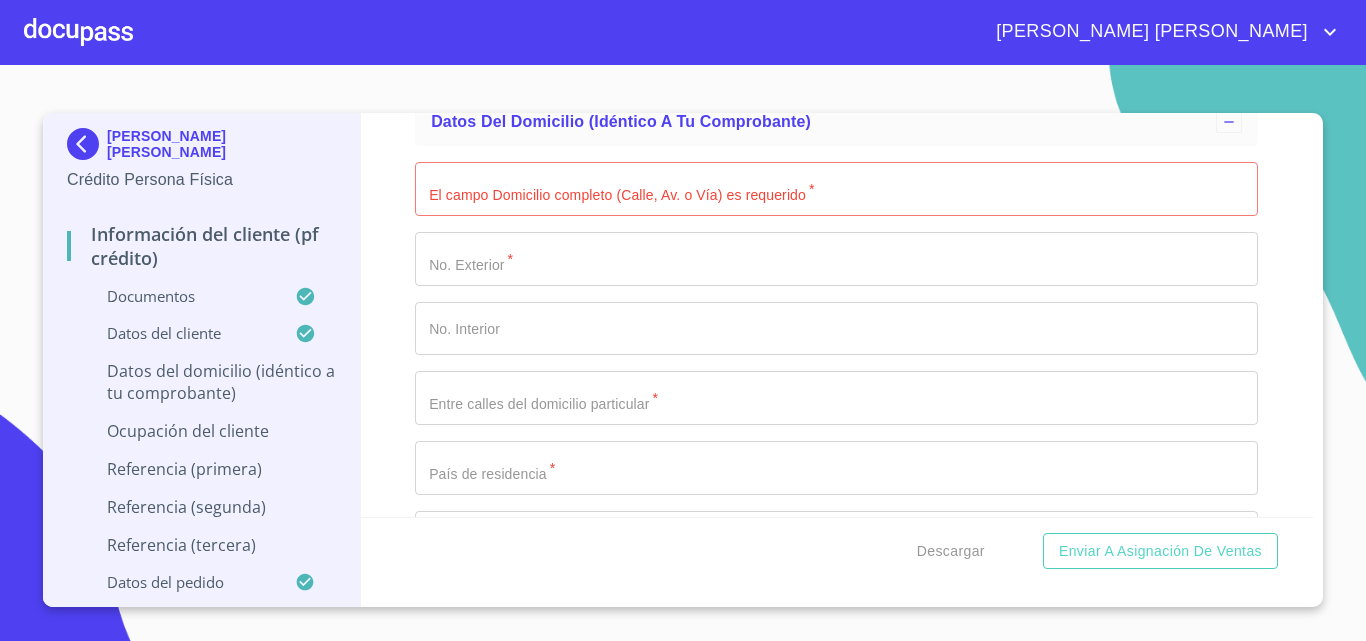 scroll, scrollTop: 6896, scrollLeft: 0, axis: vertical 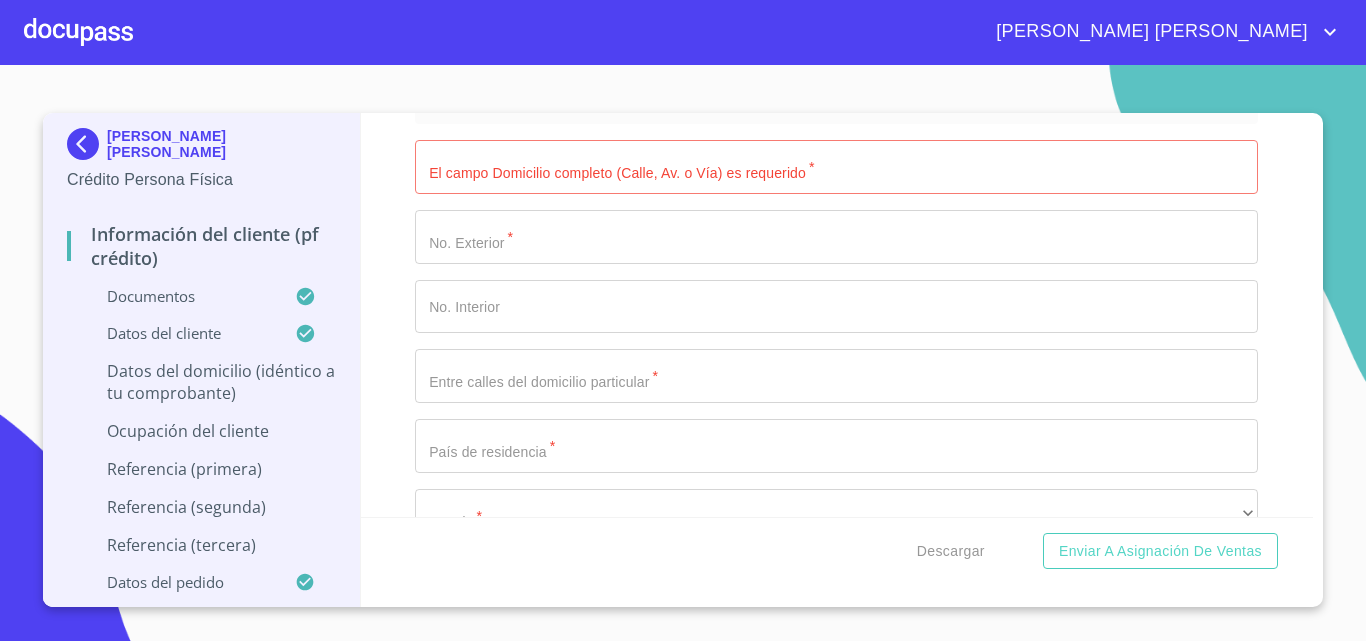 click on "Documento de identificación   *" at bounding box center (836, 167) 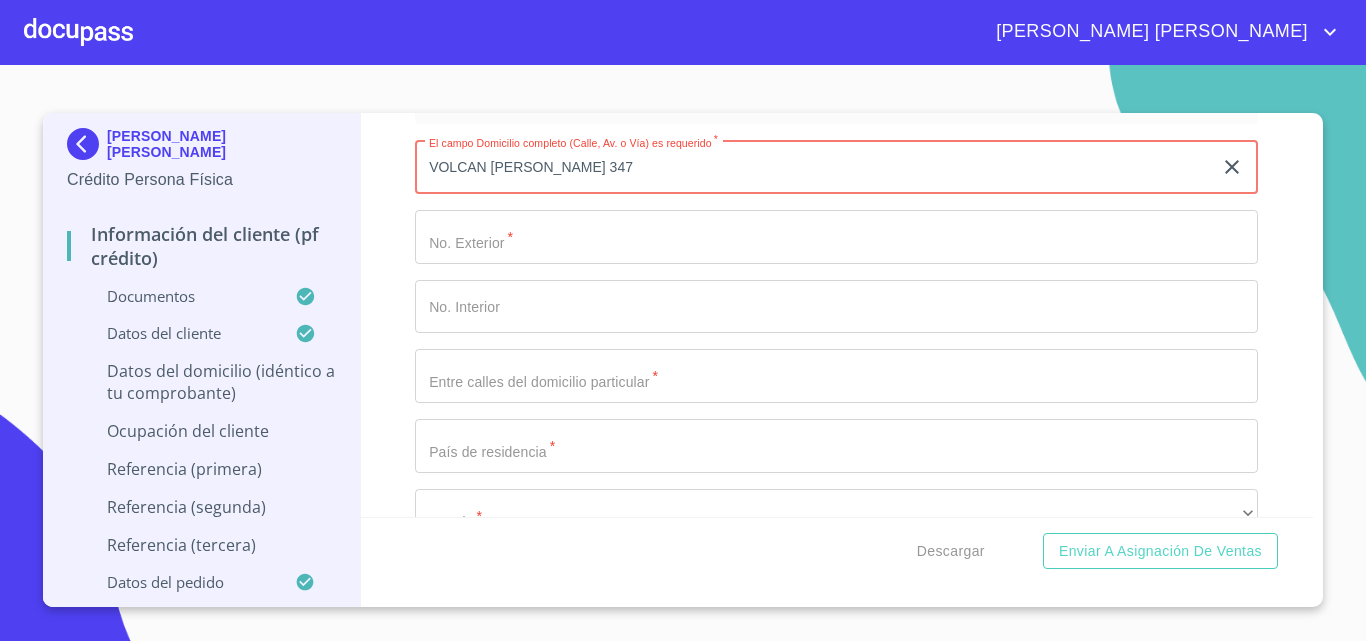 type on "VOLCAN [PERSON_NAME] 347" 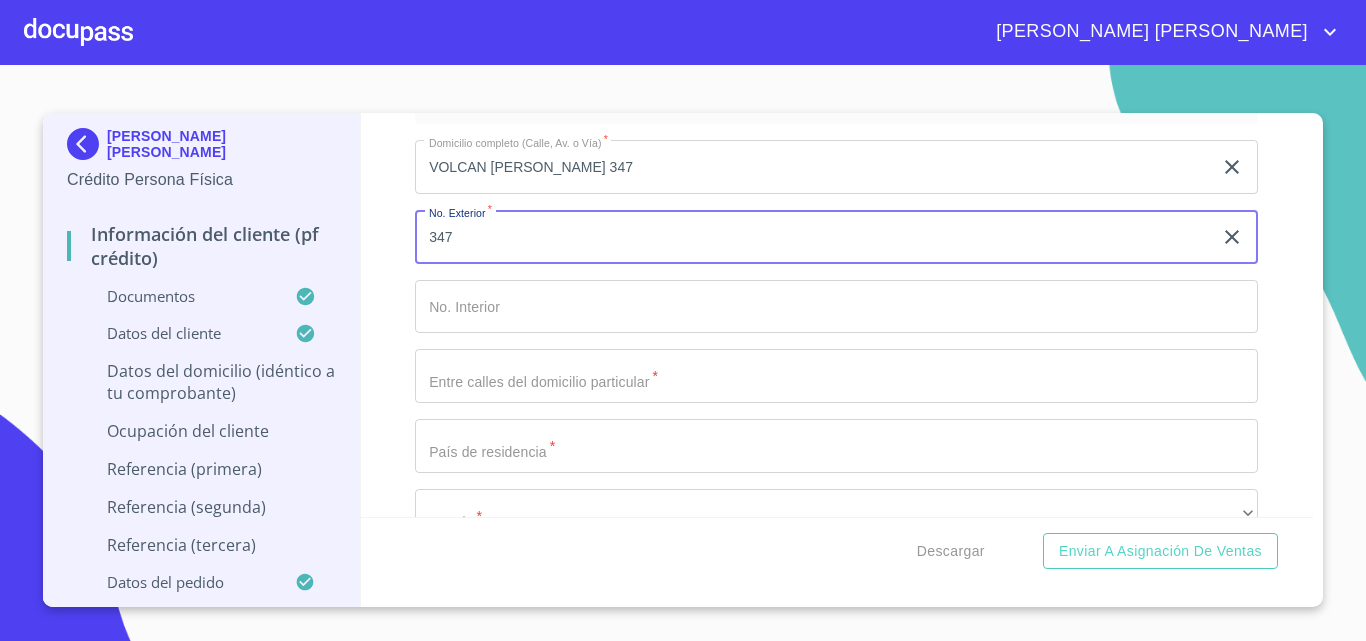 type on "347" 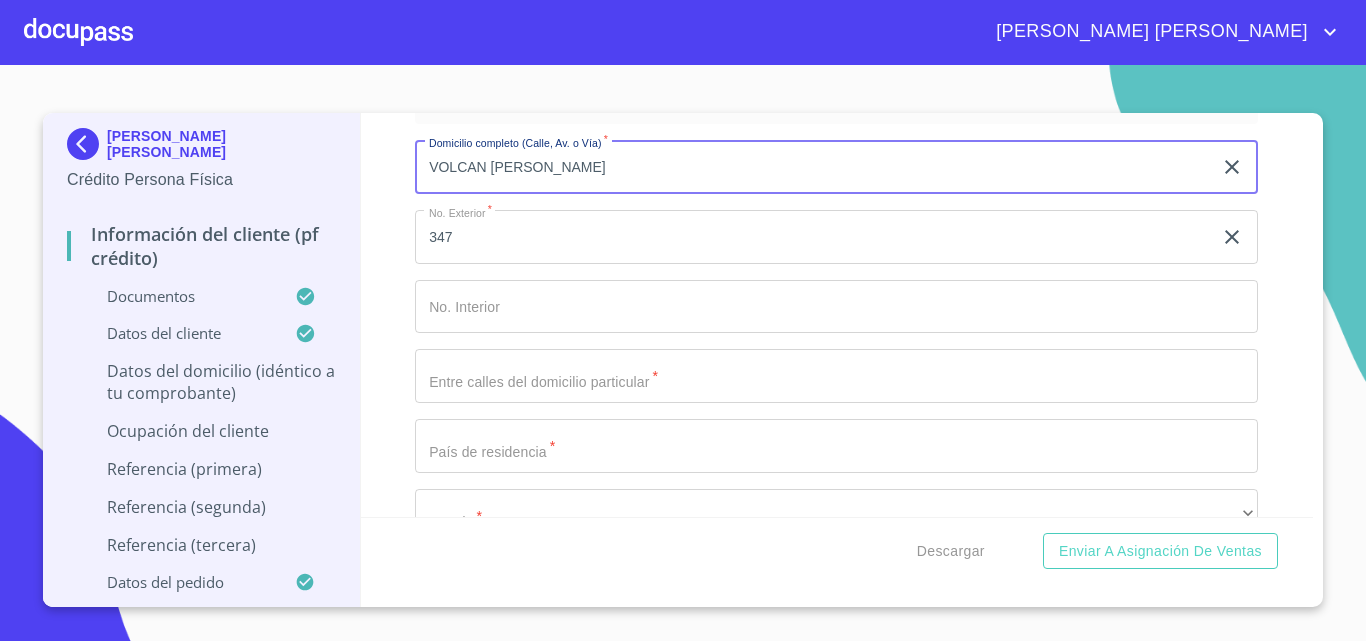 type on "VOLCAN [PERSON_NAME]" 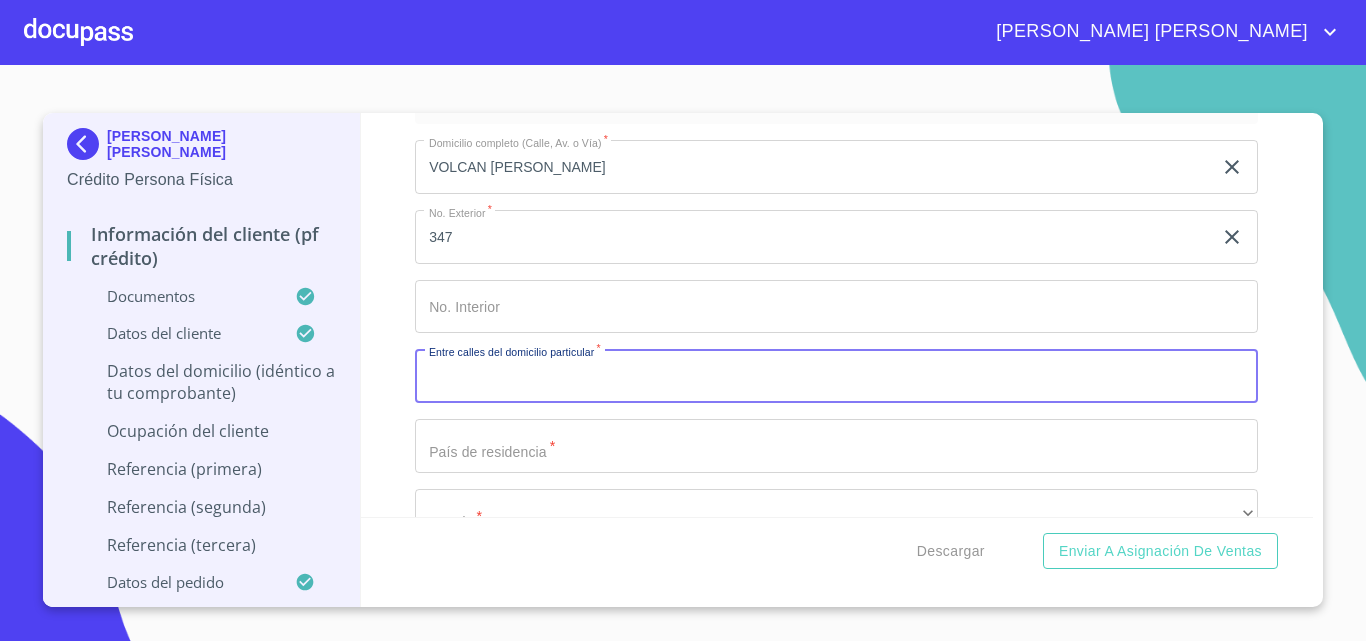 paste on "PASEO DE LA CUMBRE Y CTO [PERSON_NAME] AZULES" 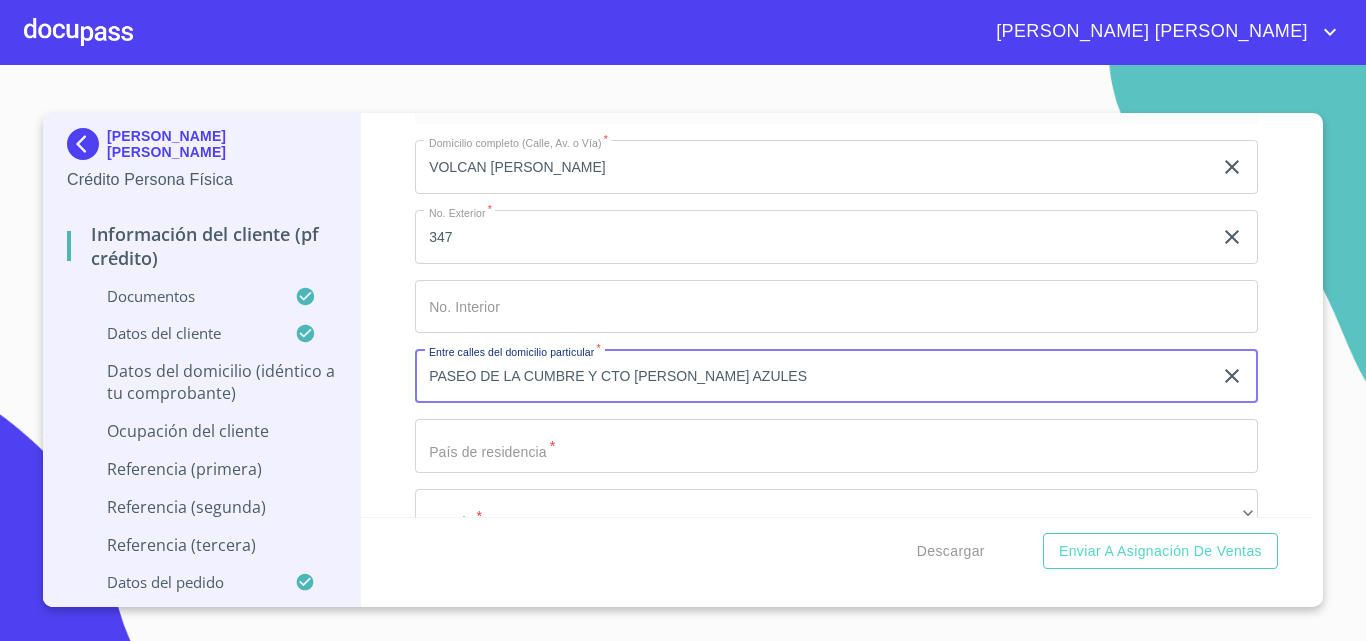 type on "PASEO DE LA CUMBRE Y CTO [PERSON_NAME] AZULES" 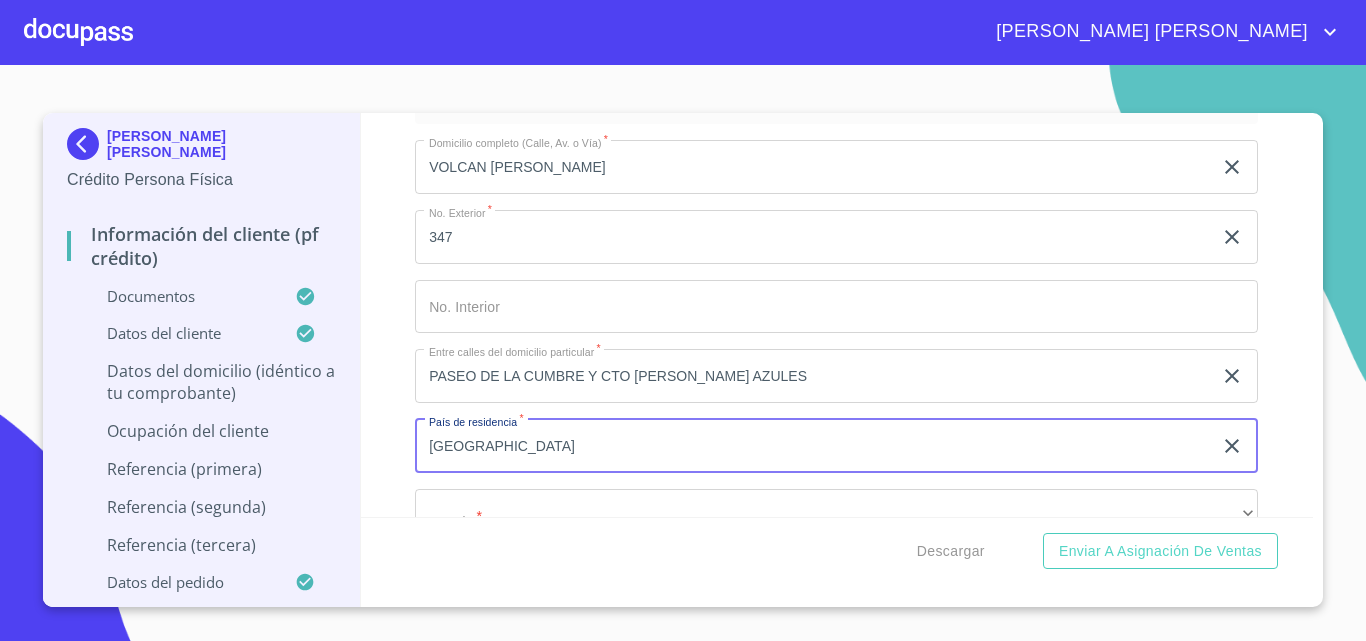 type on "[GEOGRAPHIC_DATA]" 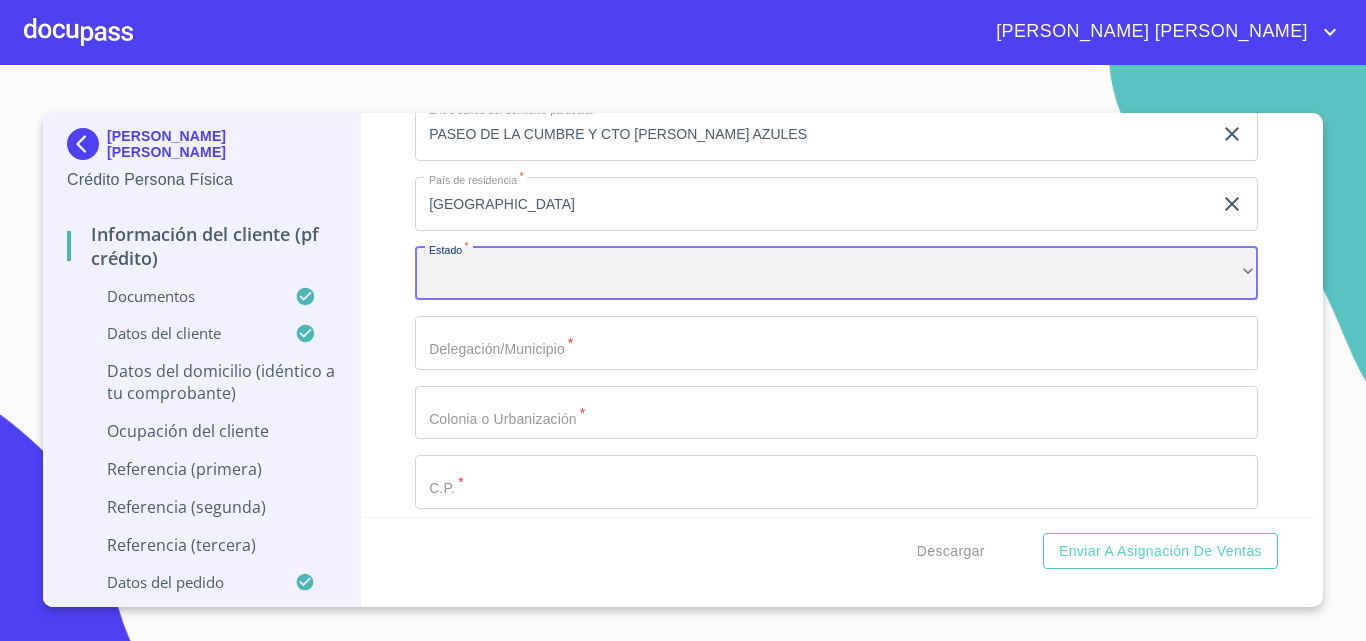 scroll, scrollTop: 7146, scrollLeft: 0, axis: vertical 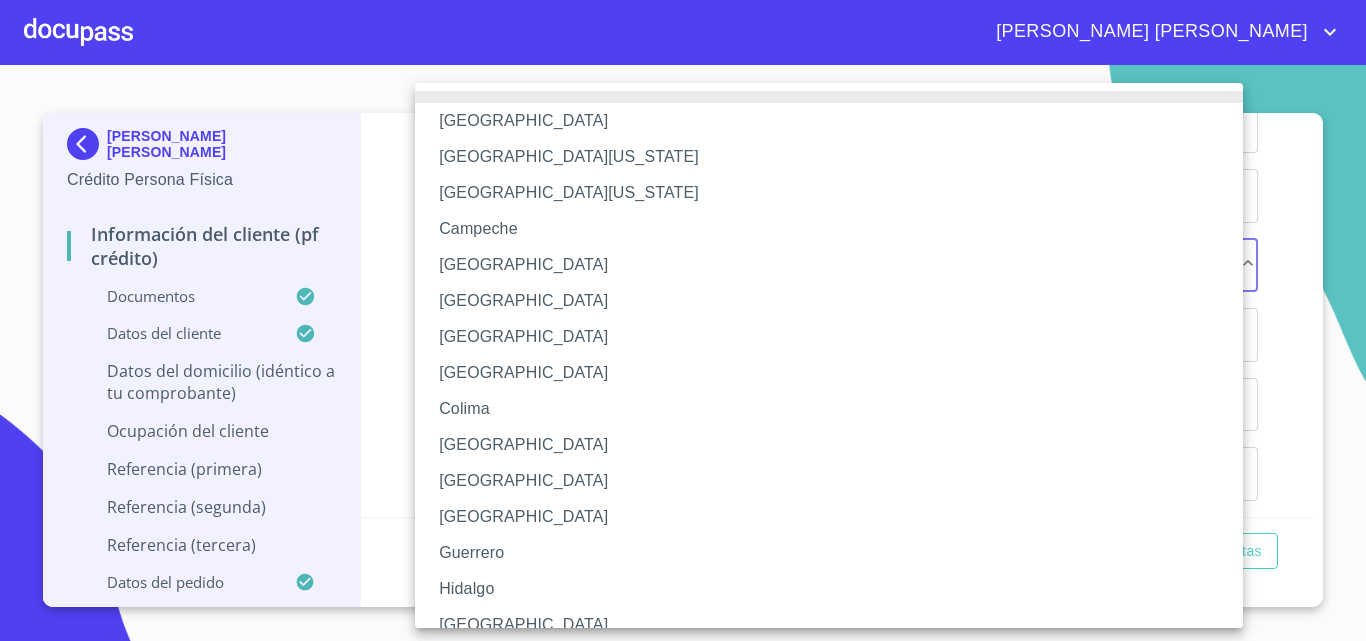 type 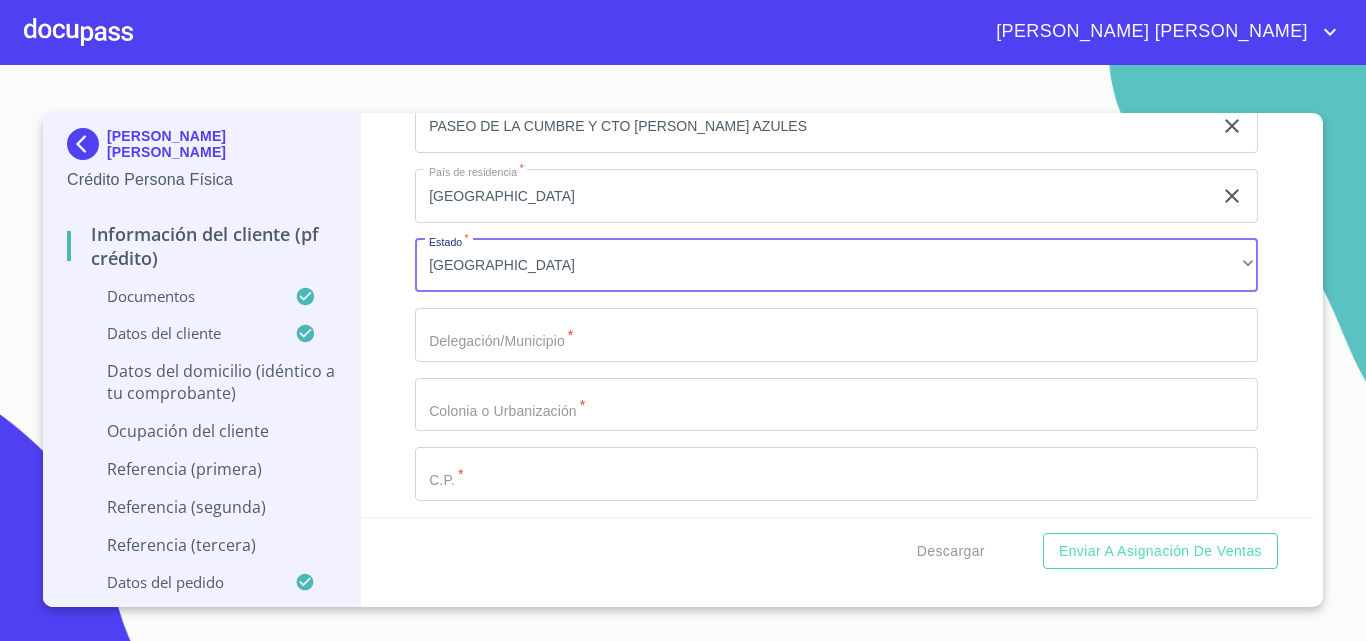 click on "Documento de identificación   *" at bounding box center [813, -1218] 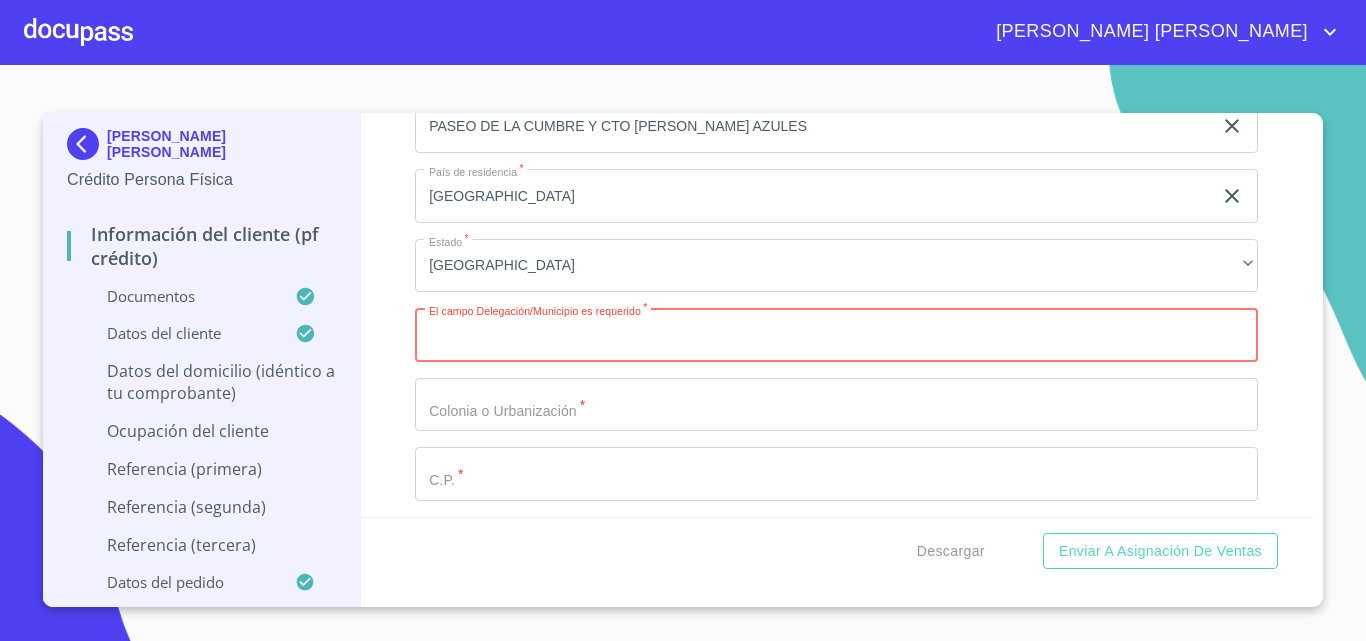 paste on "TLAJOMULCO [PERSON_NAME]" 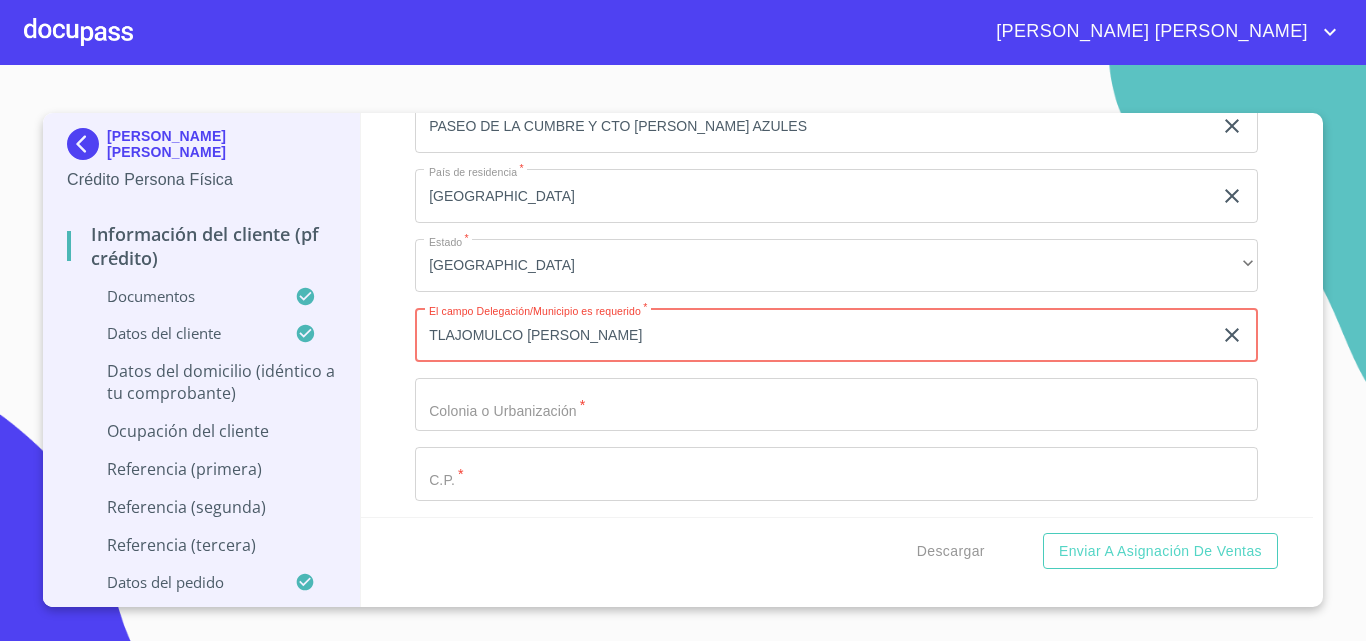 type on "TLAJOMULCO DE ZUÑIGA" 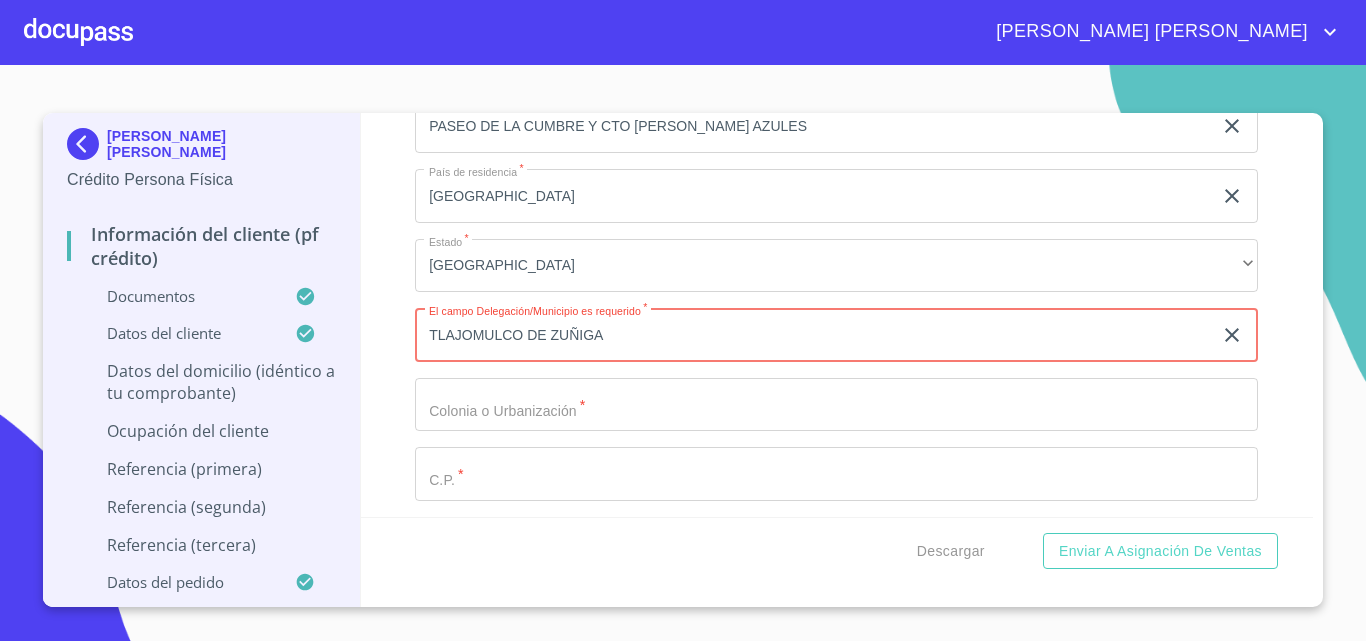 click on "Documento de identificación   *" at bounding box center (813, -1218) 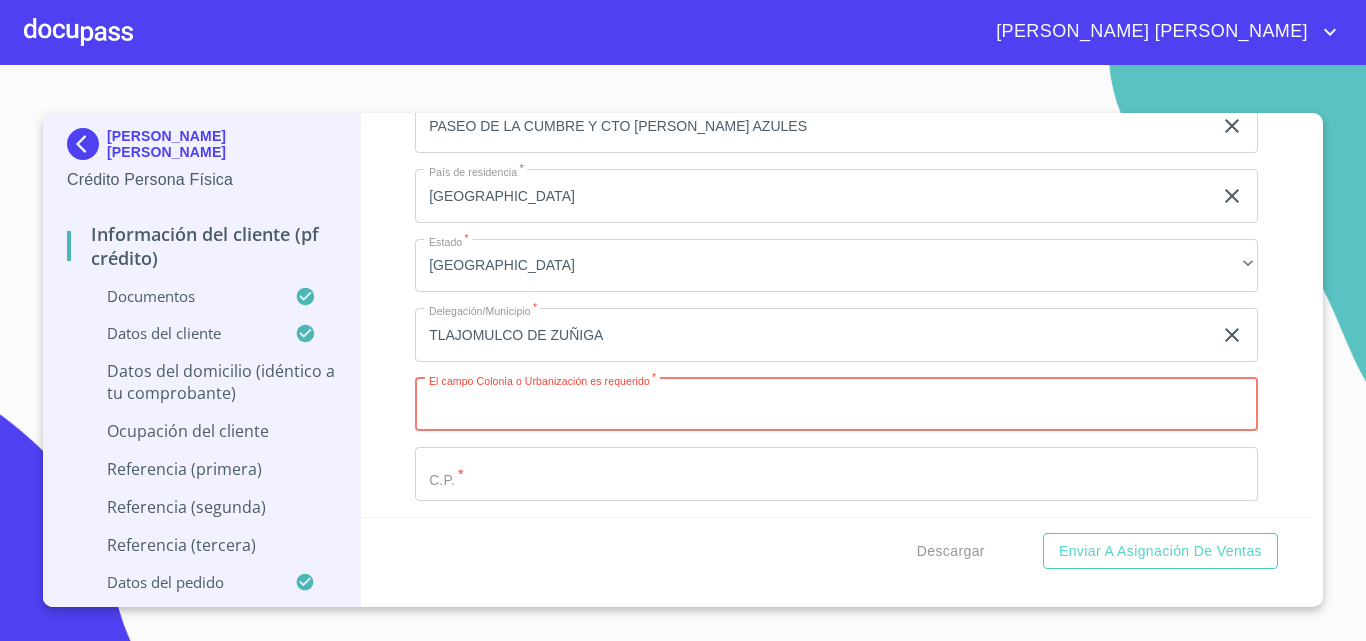 paste on "COLINAS DE LOS ROBLESC" 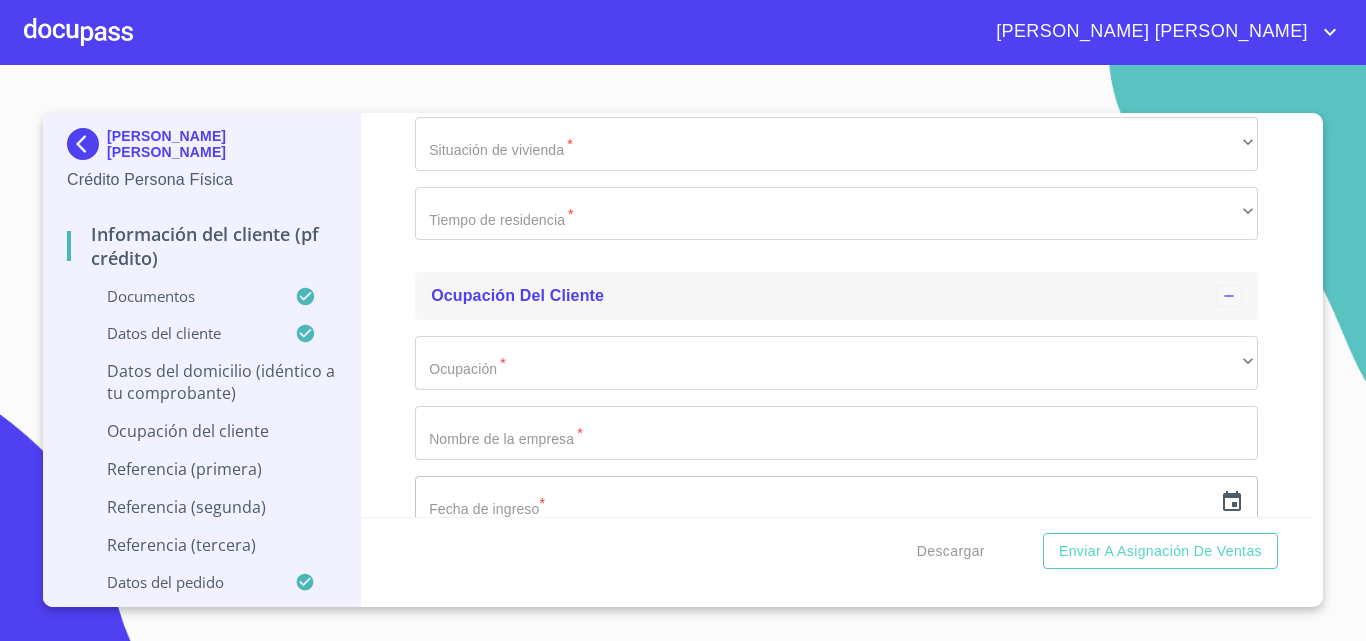 scroll, scrollTop: 7446, scrollLeft: 0, axis: vertical 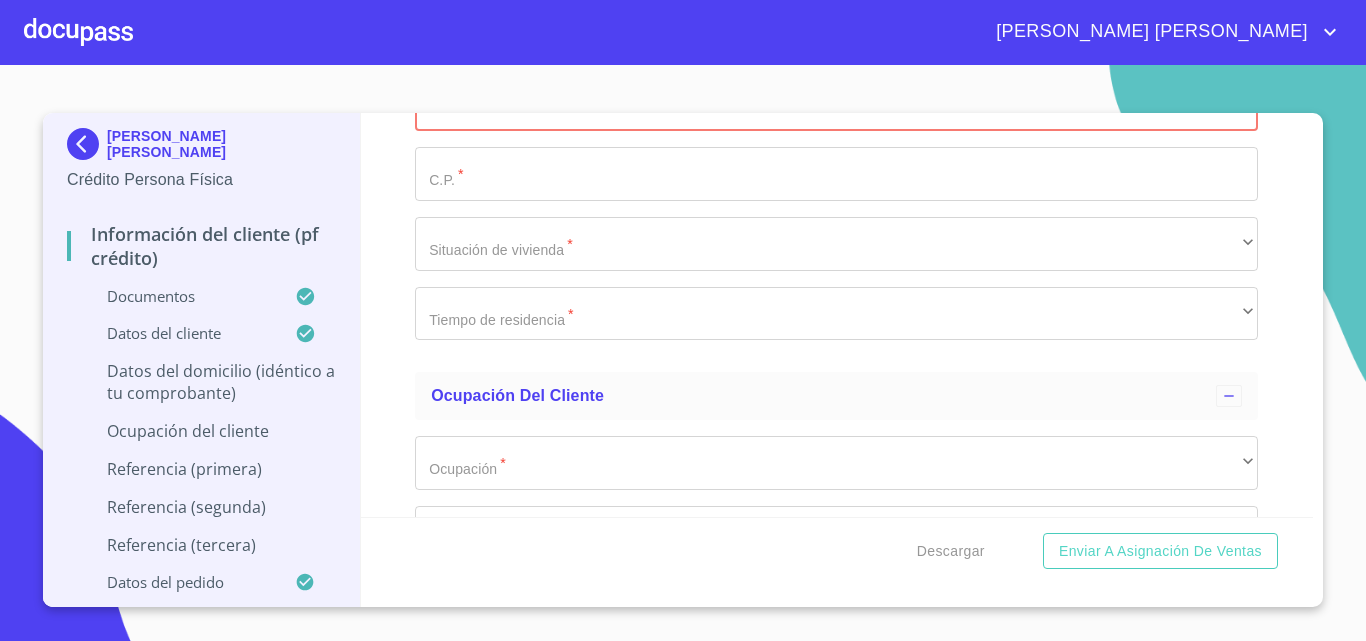 type on "COLINAS DE LOS [PERSON_NAME]" 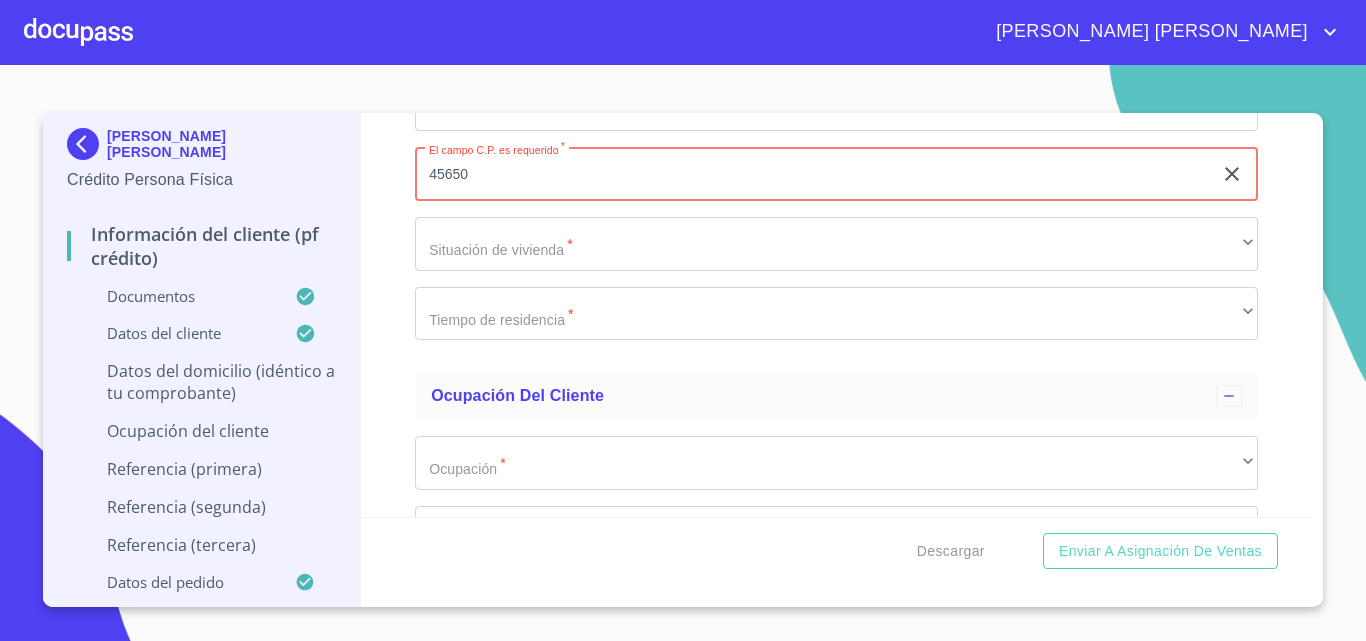 type on "45650" 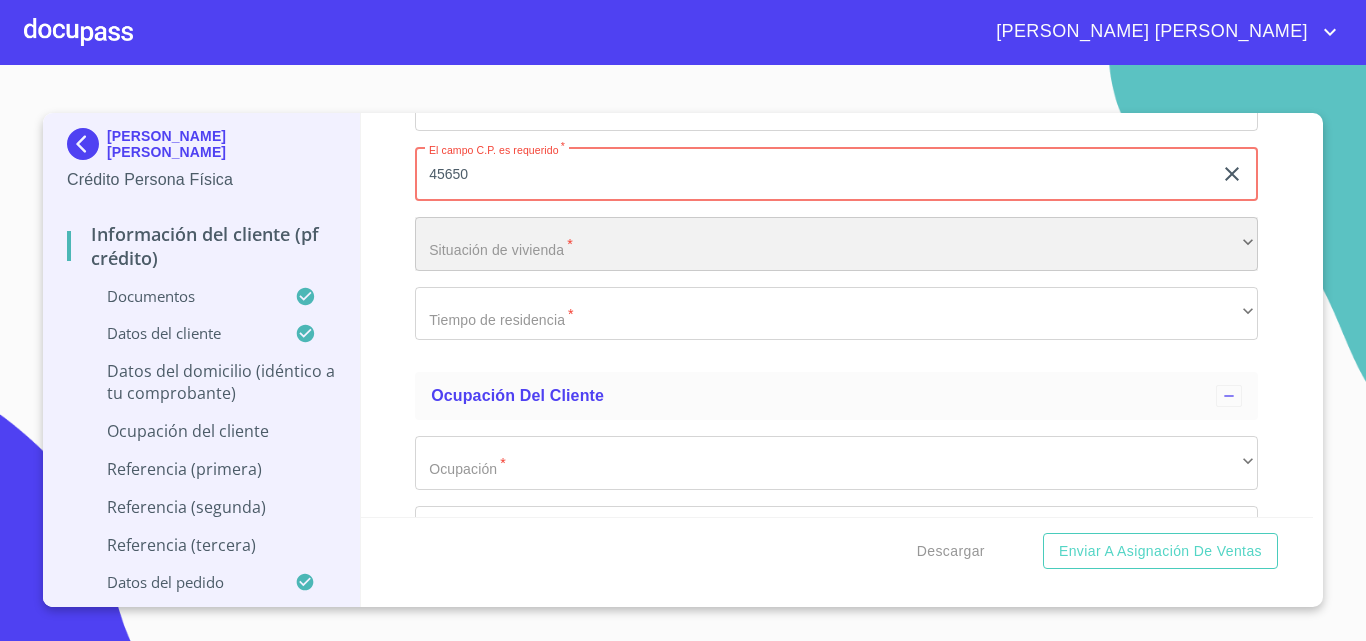 click on "​" at bounding box center [836, 244] 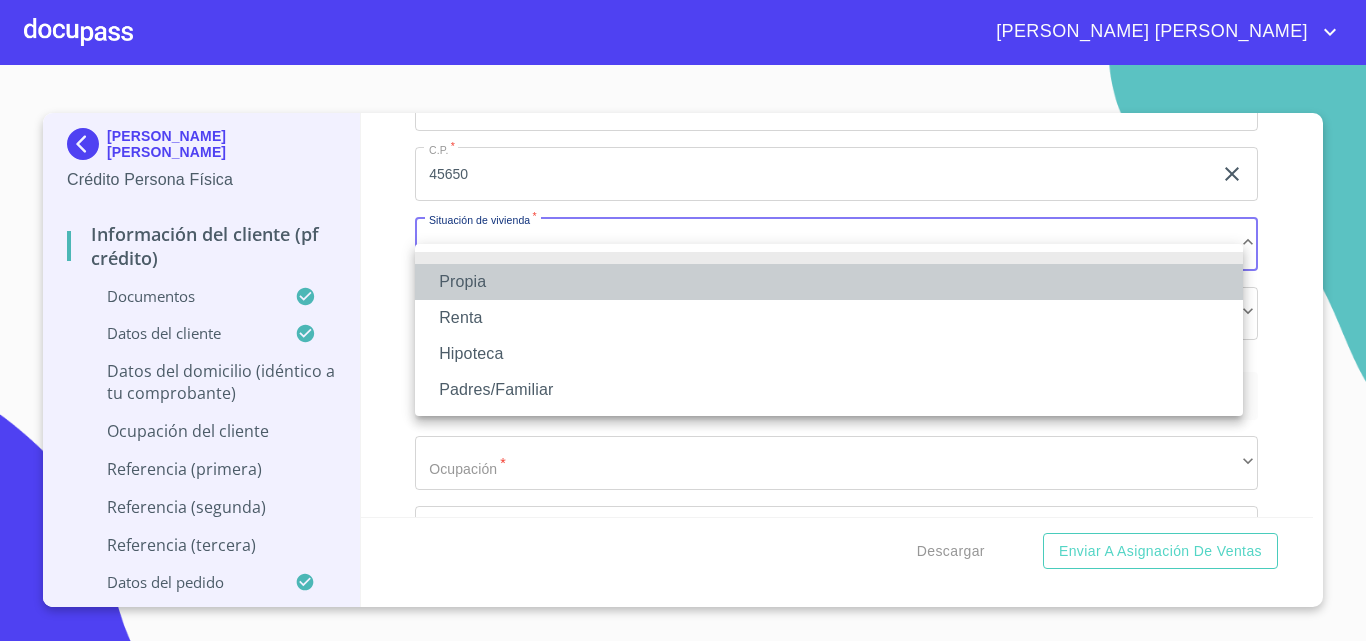 click on "Propia" at bounding box center (829, 282) 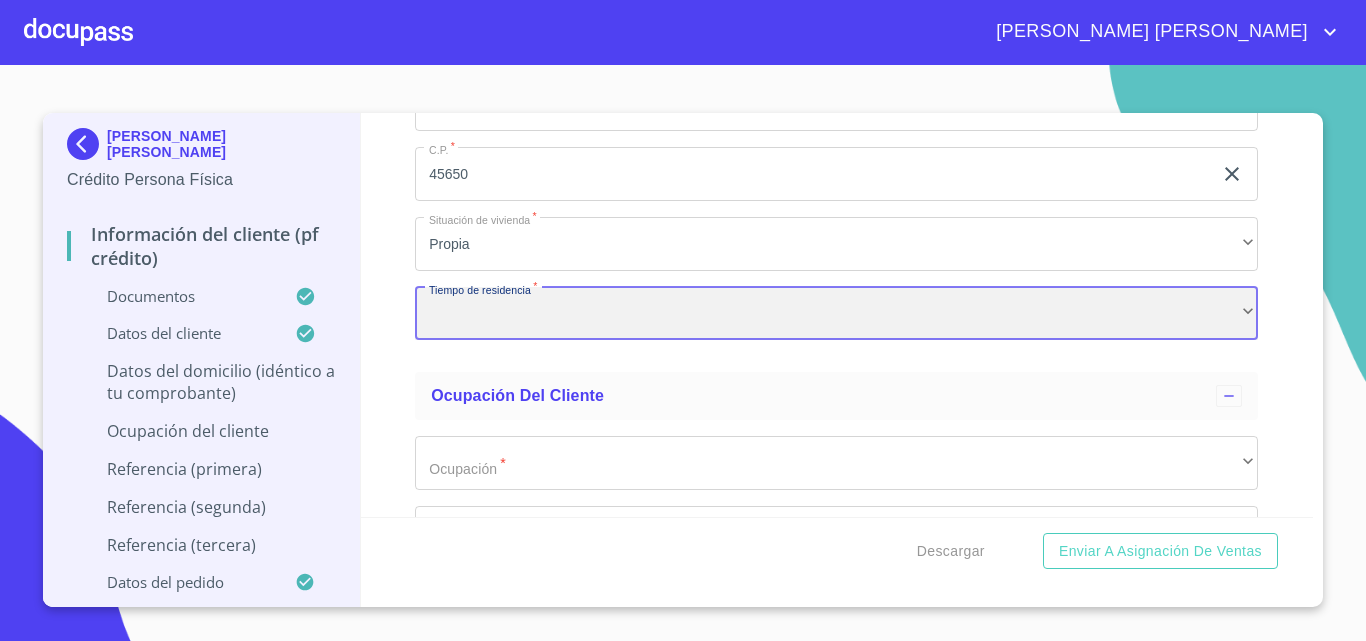 click on "​" at bounding box center [836, 314] 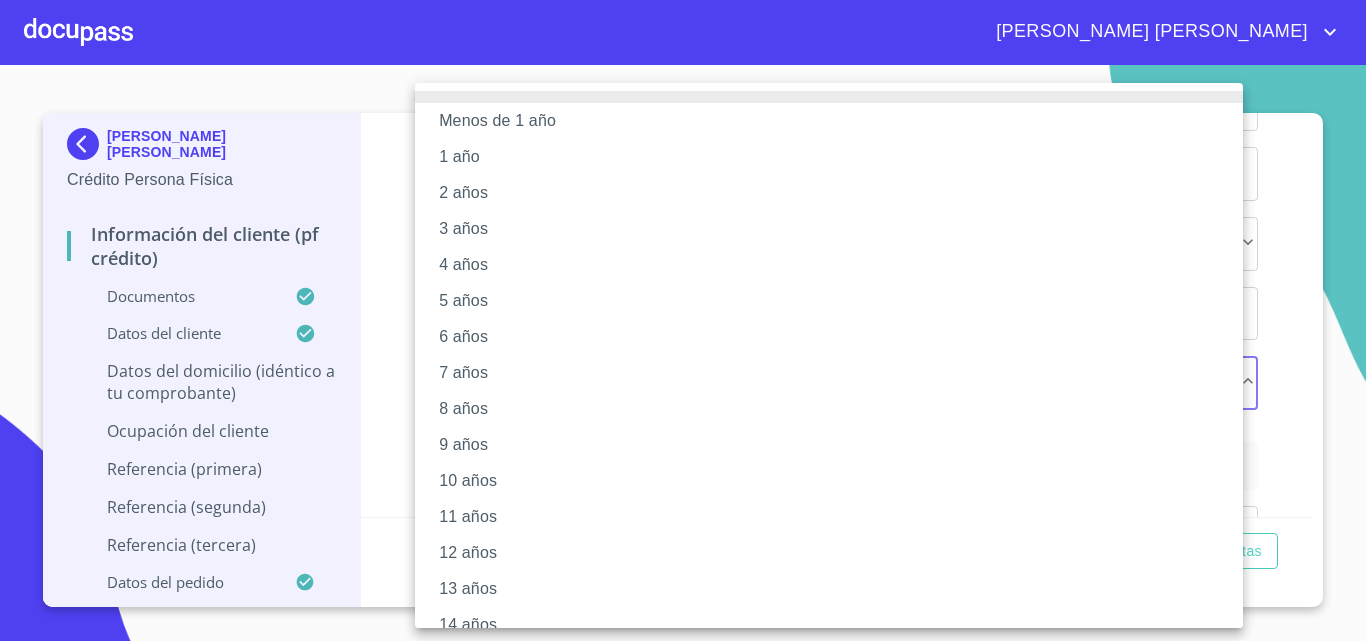click on "4 años" at bounding box center [836, 265] 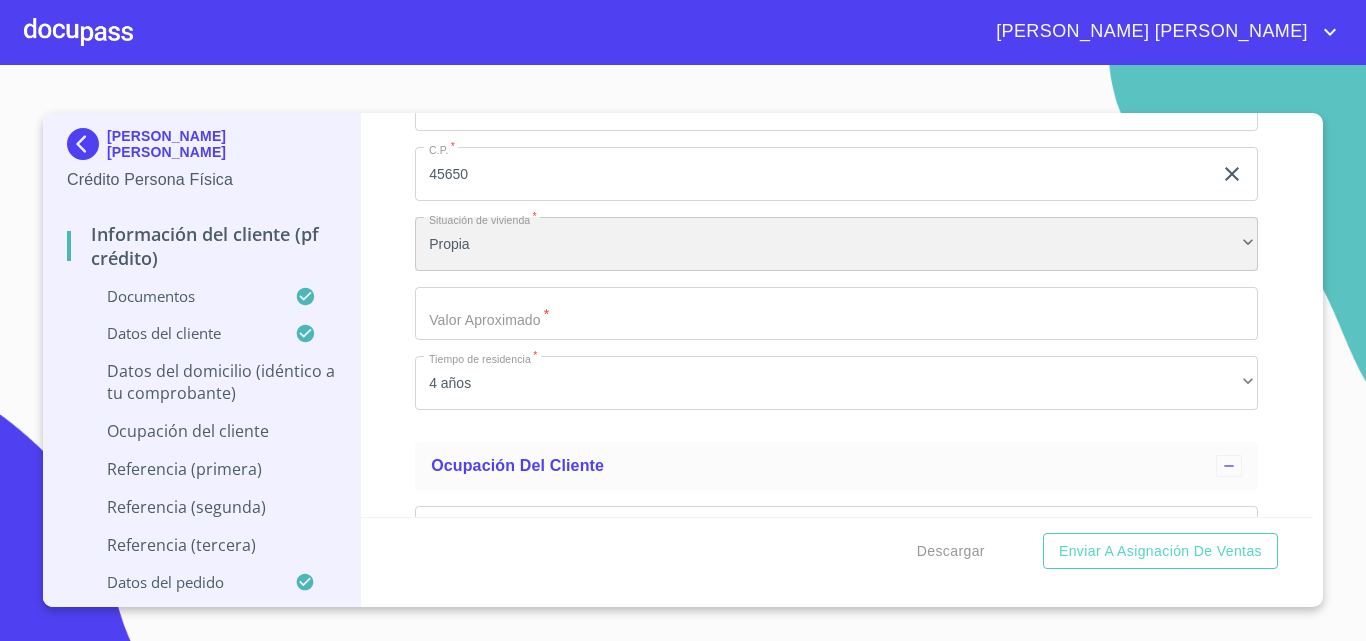 click on "Propia" at bounding box center [836, 244] 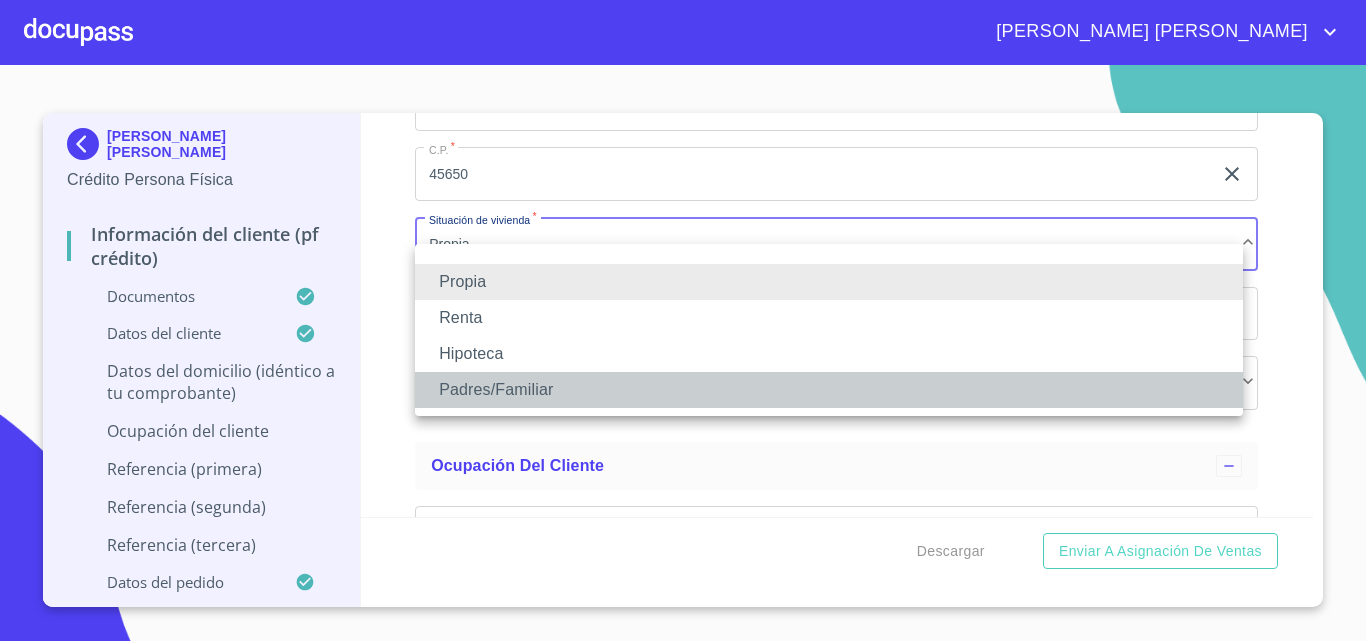 click on "Padres/Familiar" at bounding box center (829, 390) 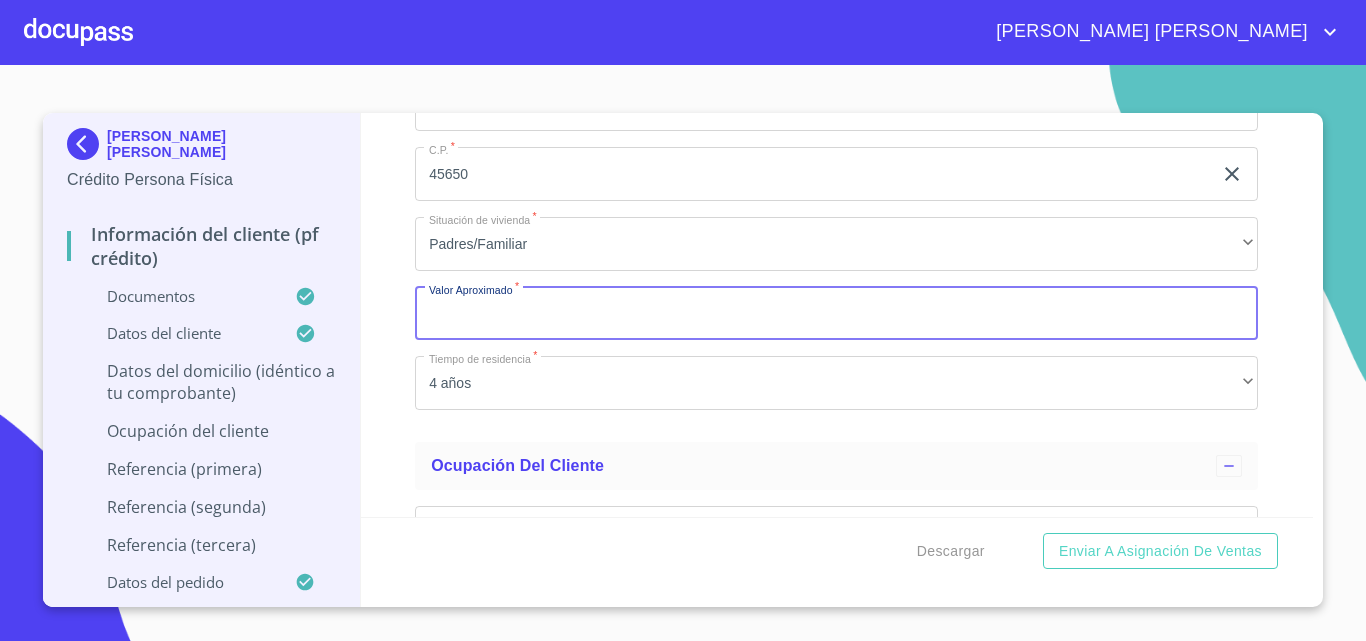click on "Documento de identificación   *" at bounding box center [836, 314] 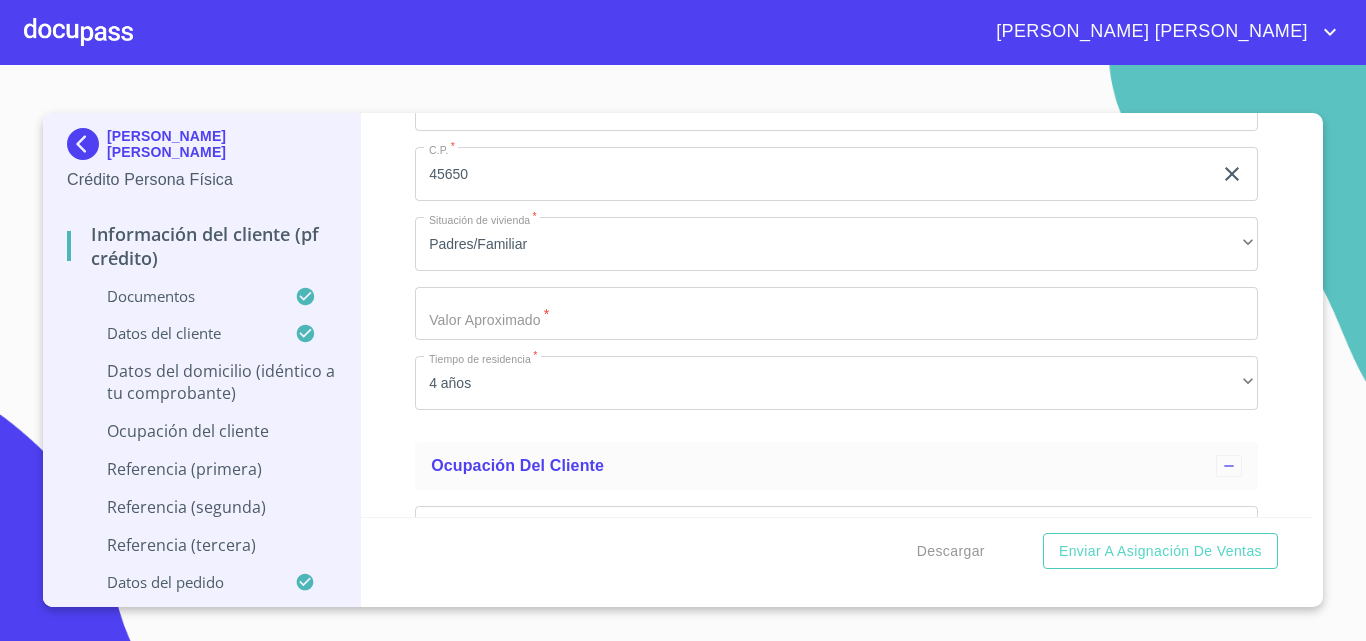click on "Documento de identificación   *" at bounding box center (813, -1518) 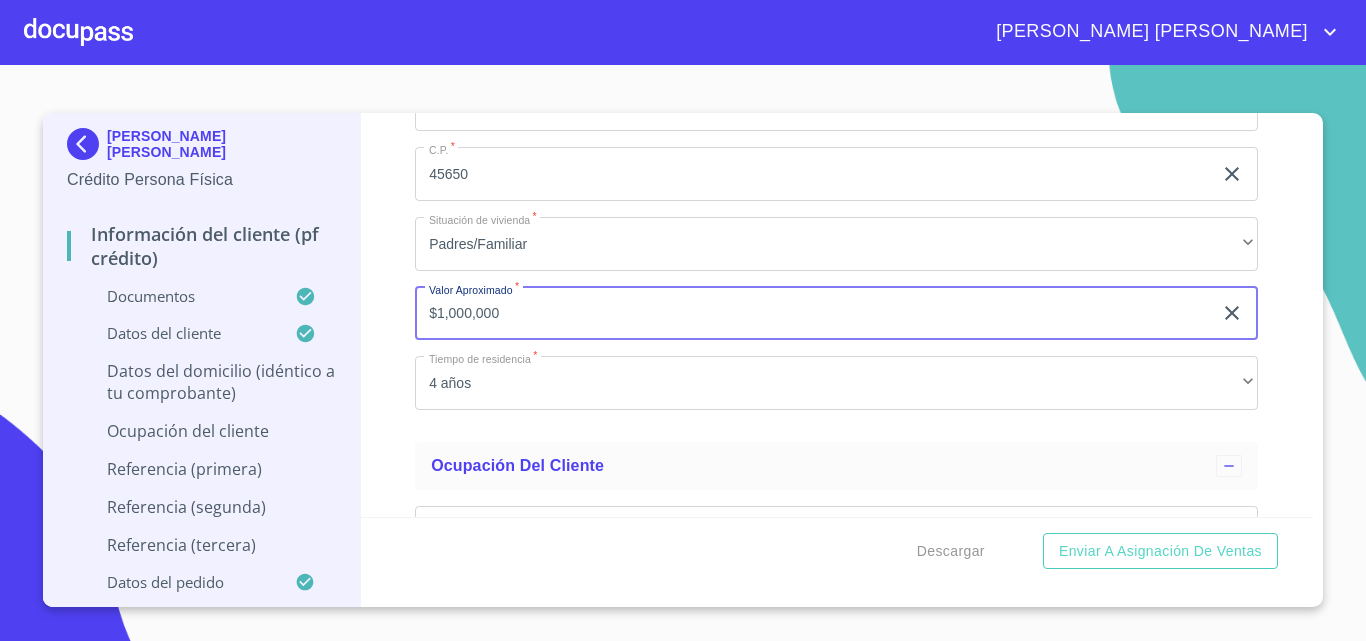 type on "$1,000,000" 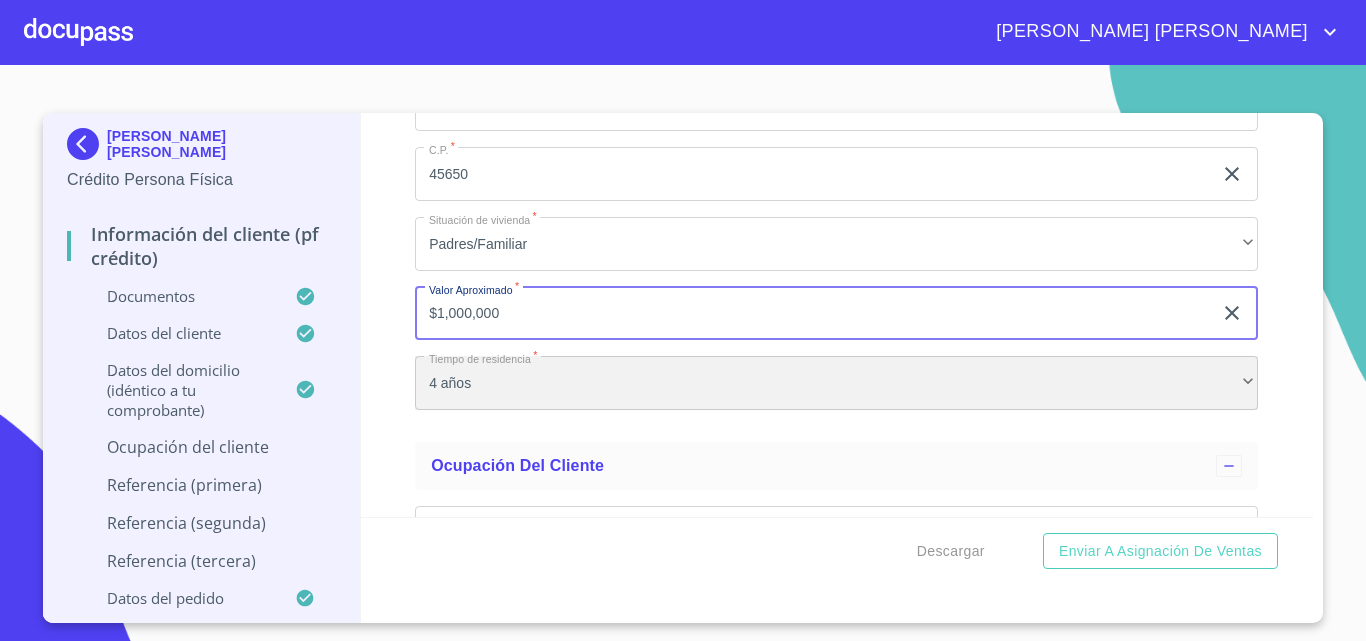 click on "4 años" at bounding box center [836, 383] 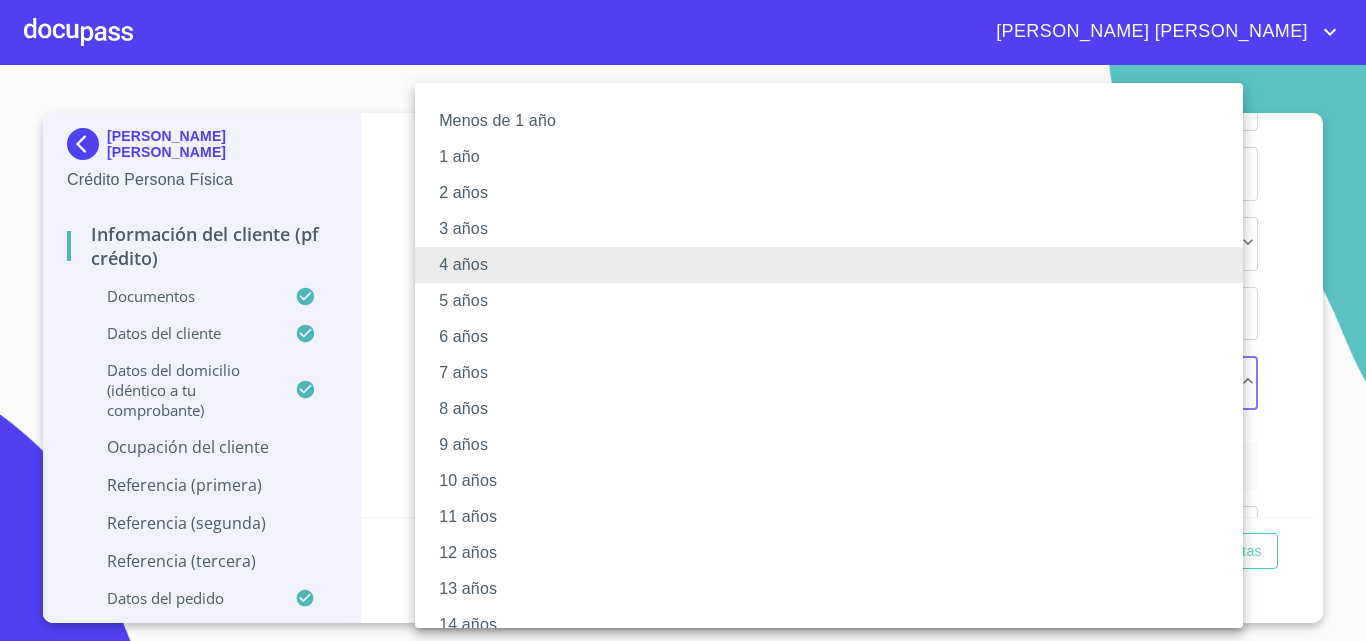 type 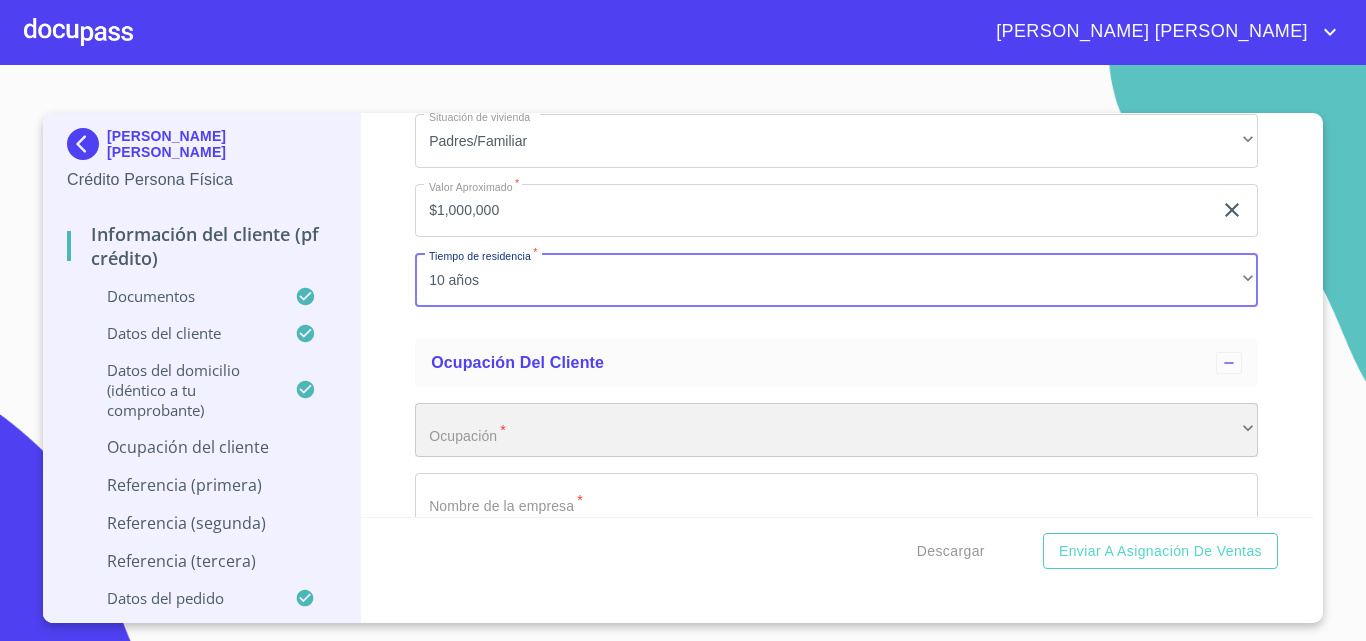 scroll, scrollTop: 7646, scrollLeft: 0, axis: vertical 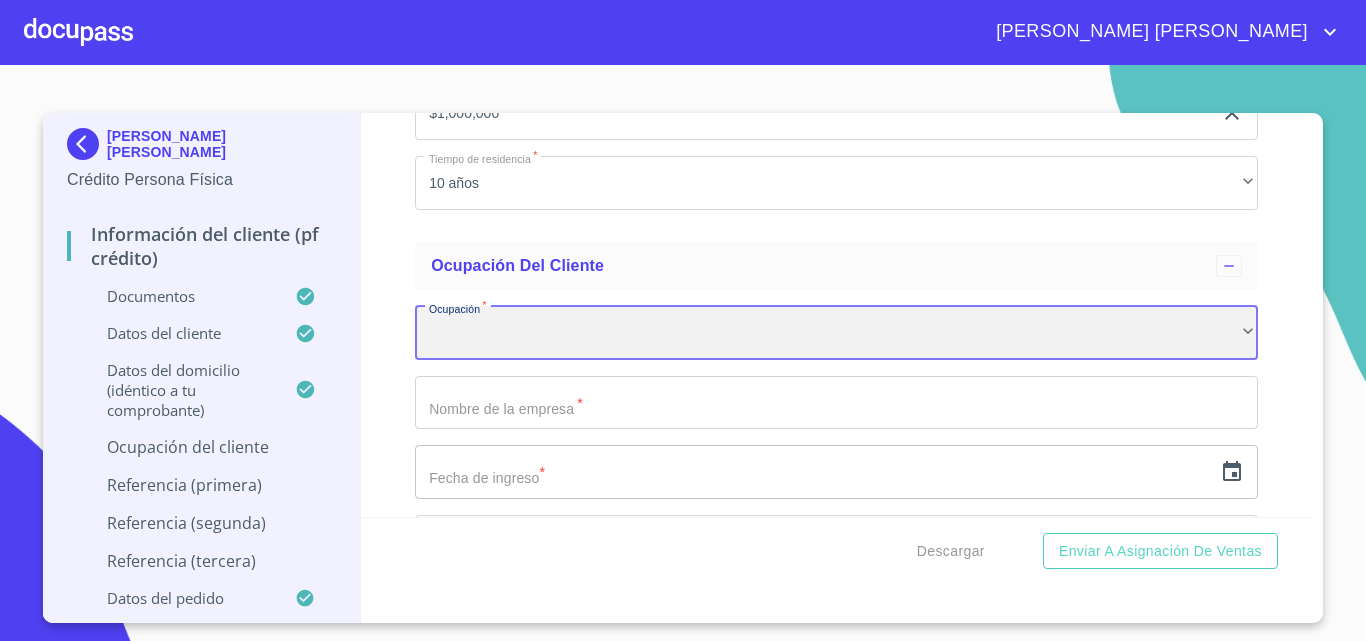 click on "​" at bounding box center (836, 333) 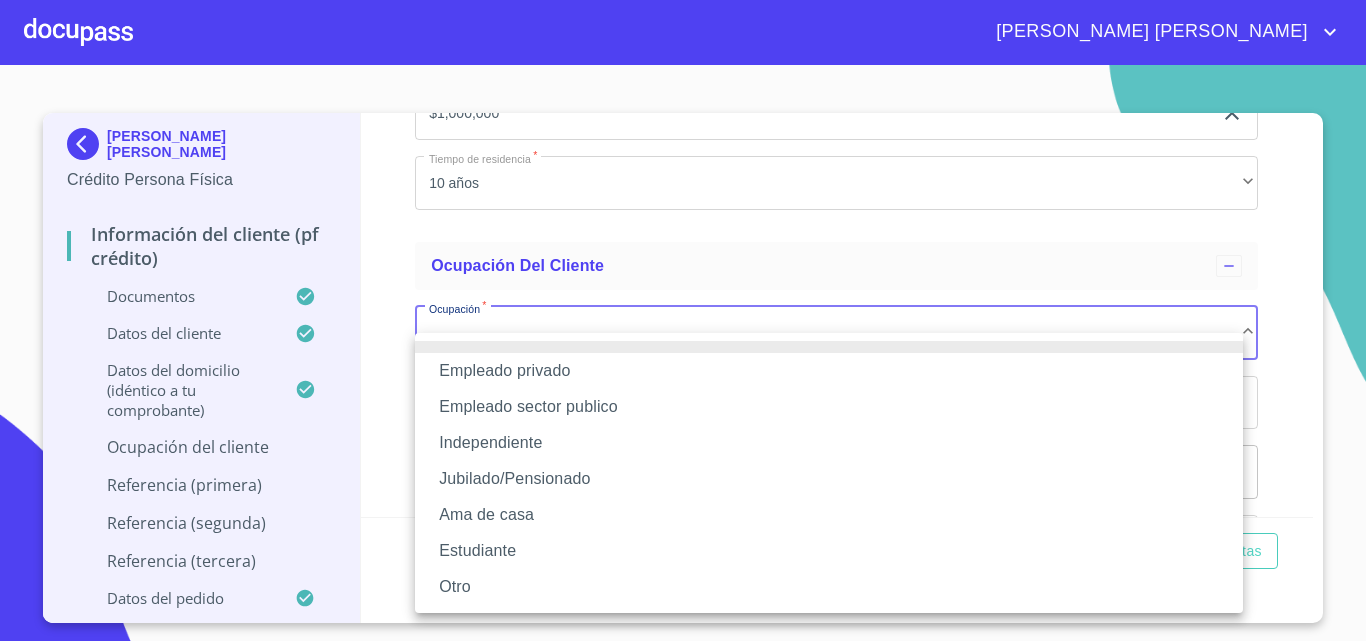 click on "Empleado privado" at bounding box center (829, 371) 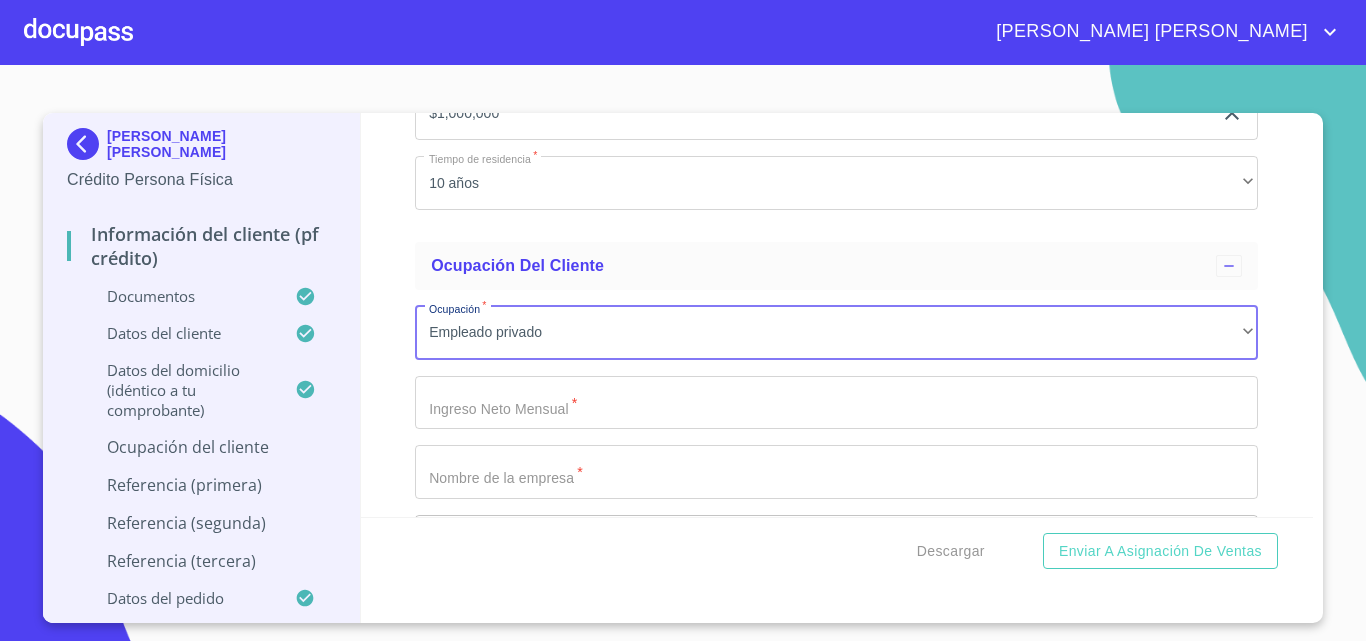click on "Documento de identificación   *" at bounding box center [813, -1718] 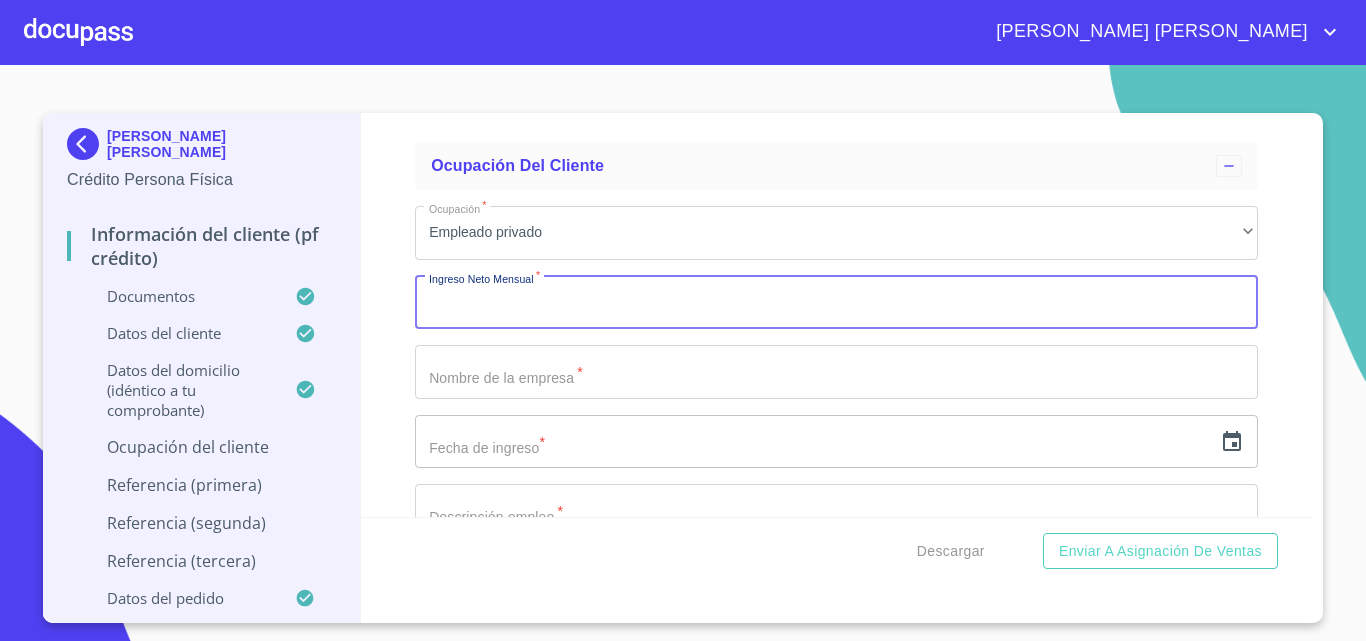 scroll, scrollTop: 7946, scrollLeft: 0, axis: vertical 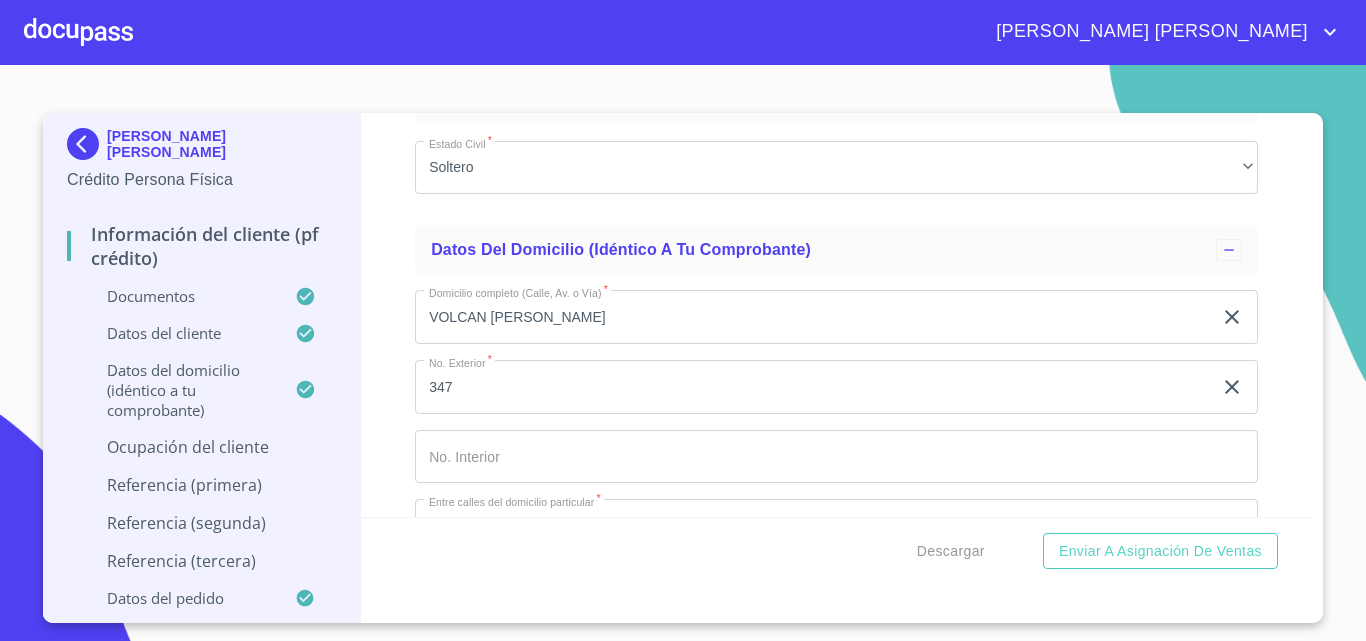 click on "VOLCAN [PERSON_NAME]" at bounding box center (813, -818) 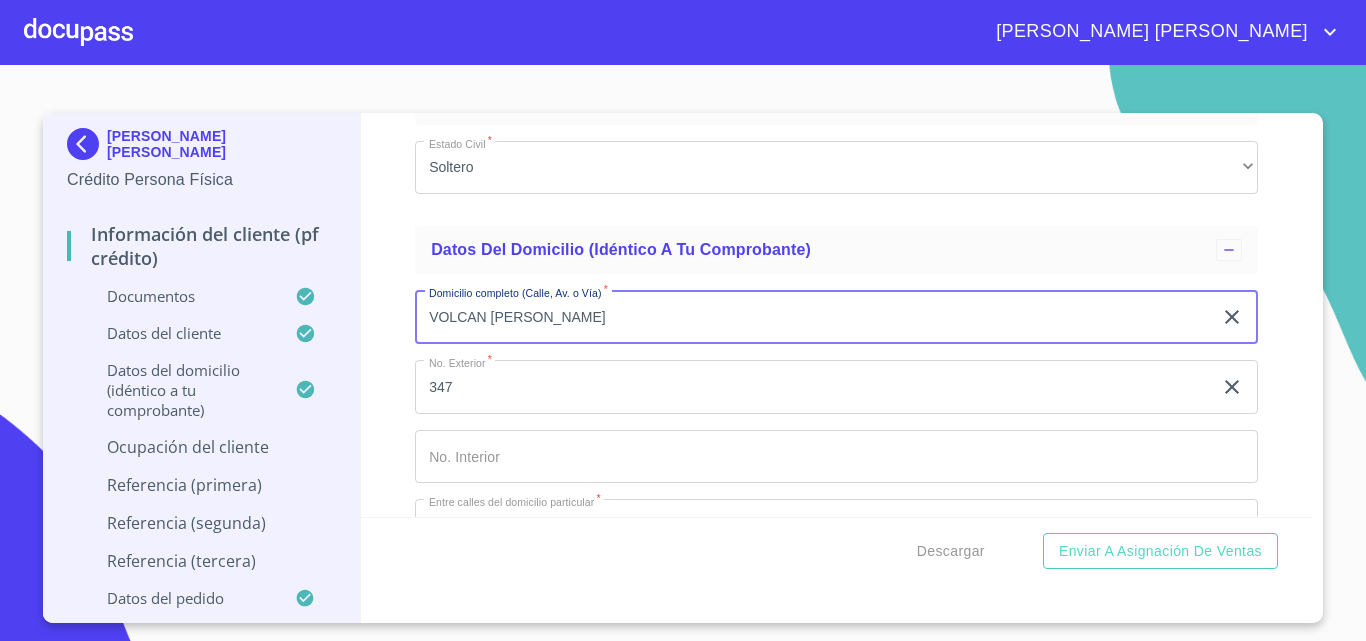 click on "VOLCAN [PERSON_NAME]" at bounding box center (813, 317) 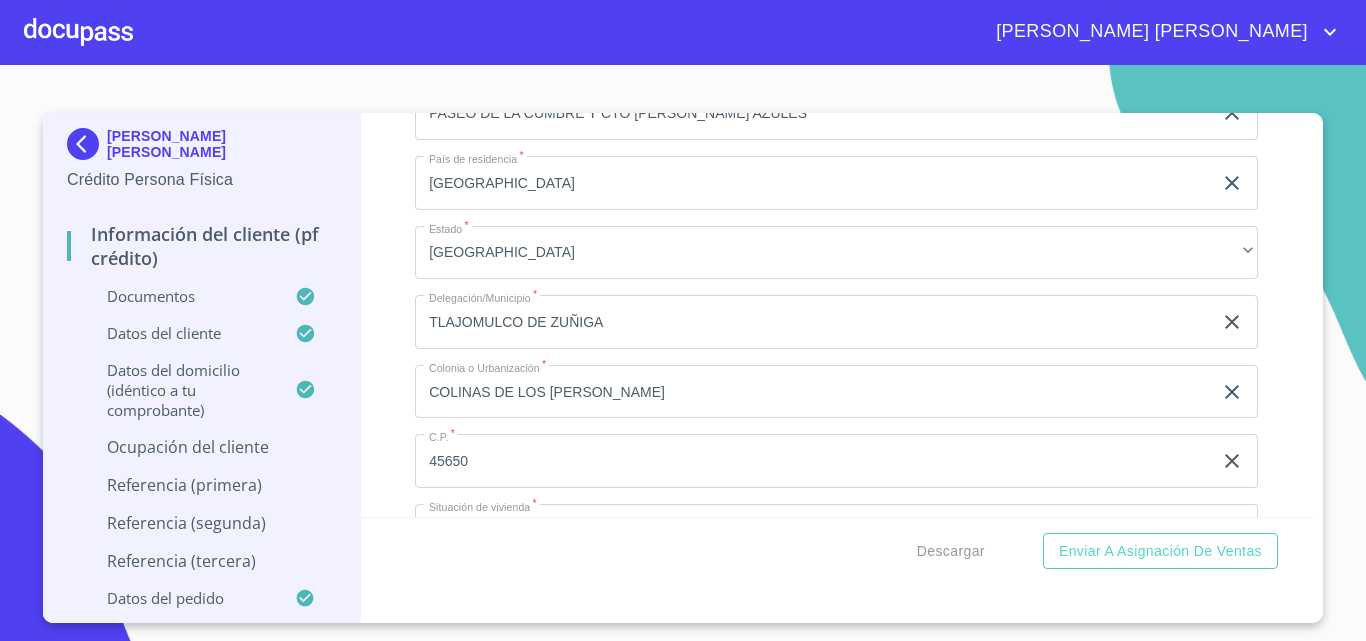 scroll, scrollTop: 7246, scrollLeft: 0, axis: vertical 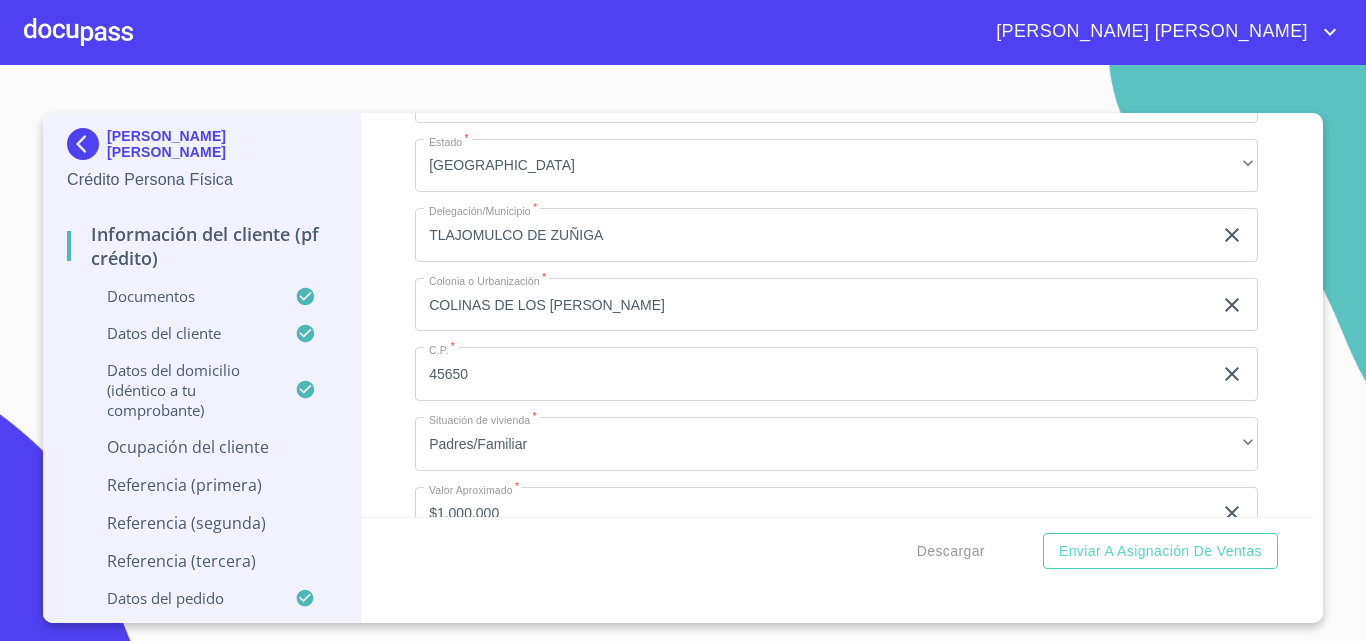 click on "45650" at bounding box center [813, -1318] 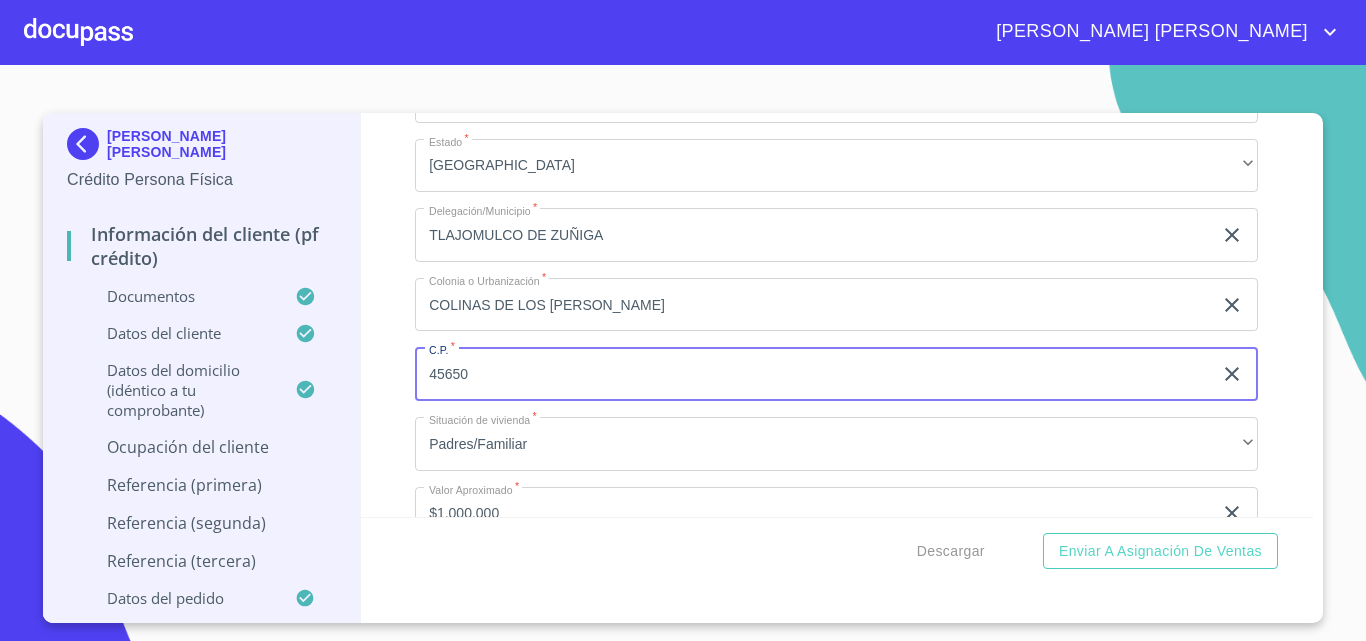click on "45650" at bounding box center [813, 374] 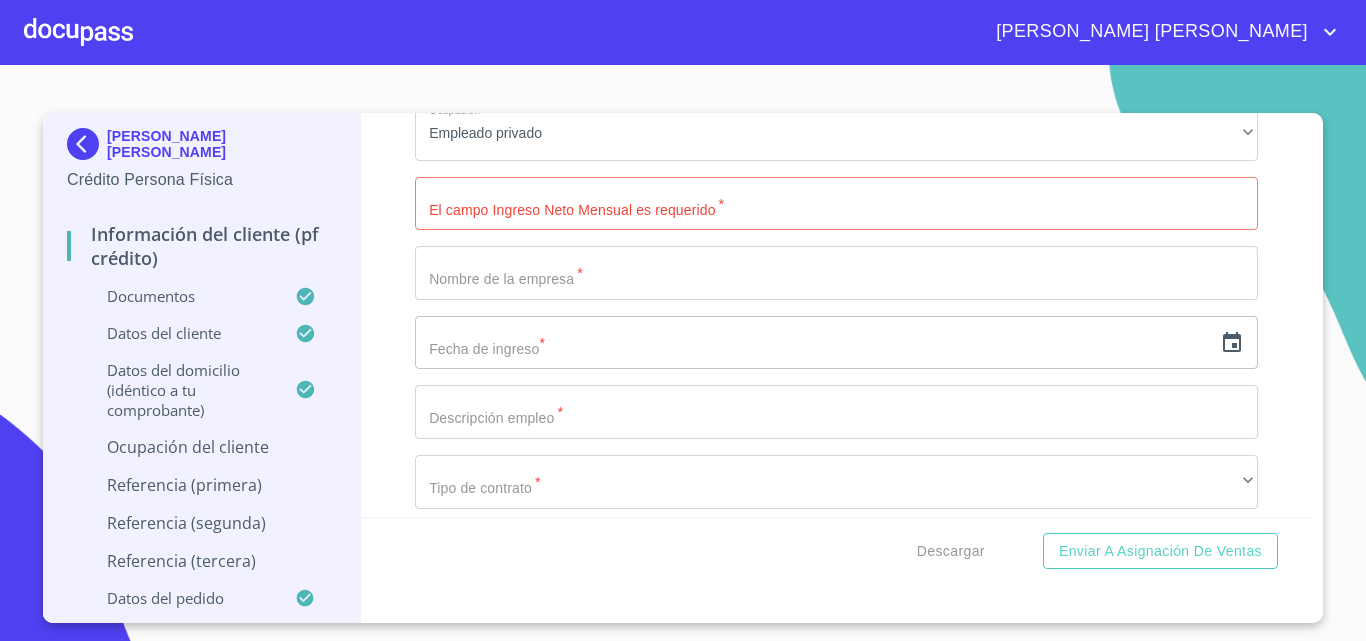 scroll, scrollTop: 7846, scrollLeft: 0, axis: vertical 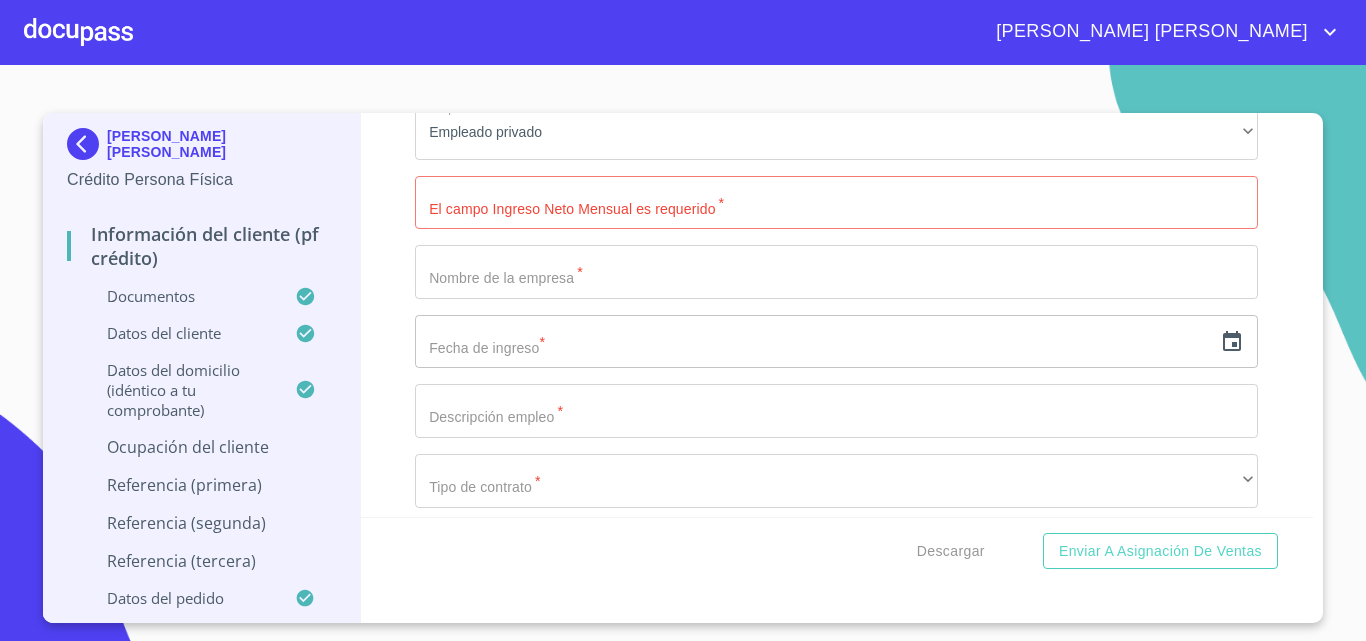 click on "Documento de identificación   *" at bounding box center (836, 203) 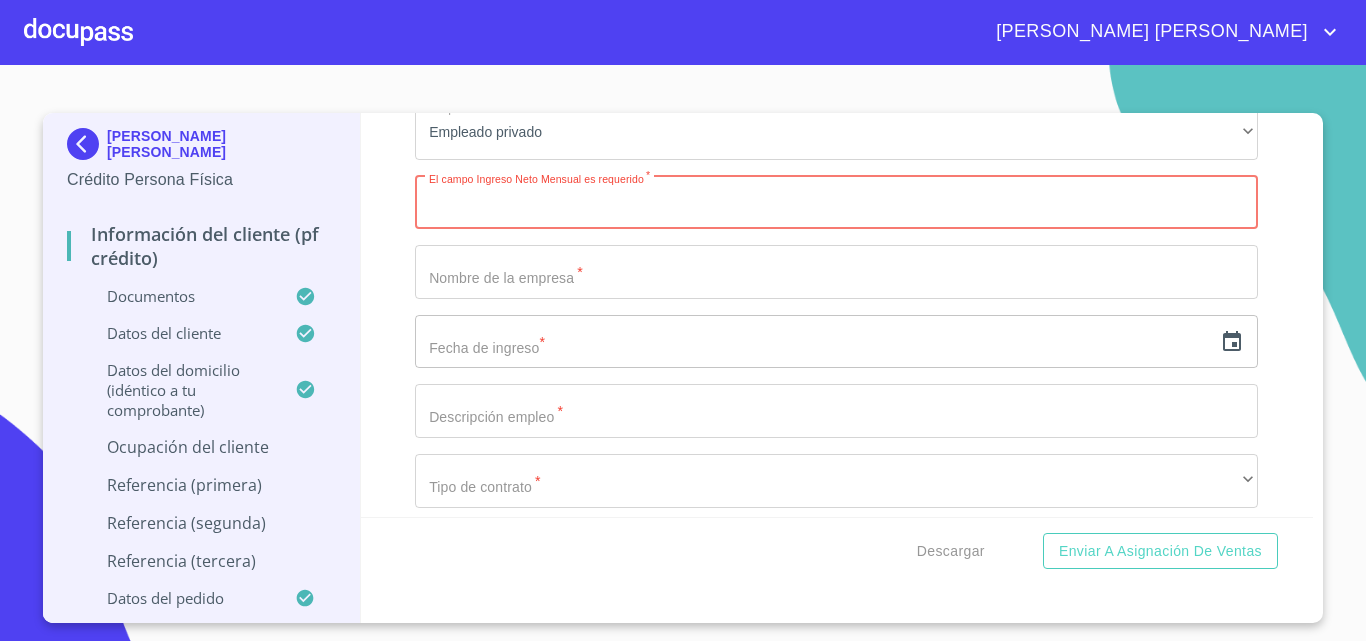click on "Documento de identificación   *" at bounding box center (836, 203) 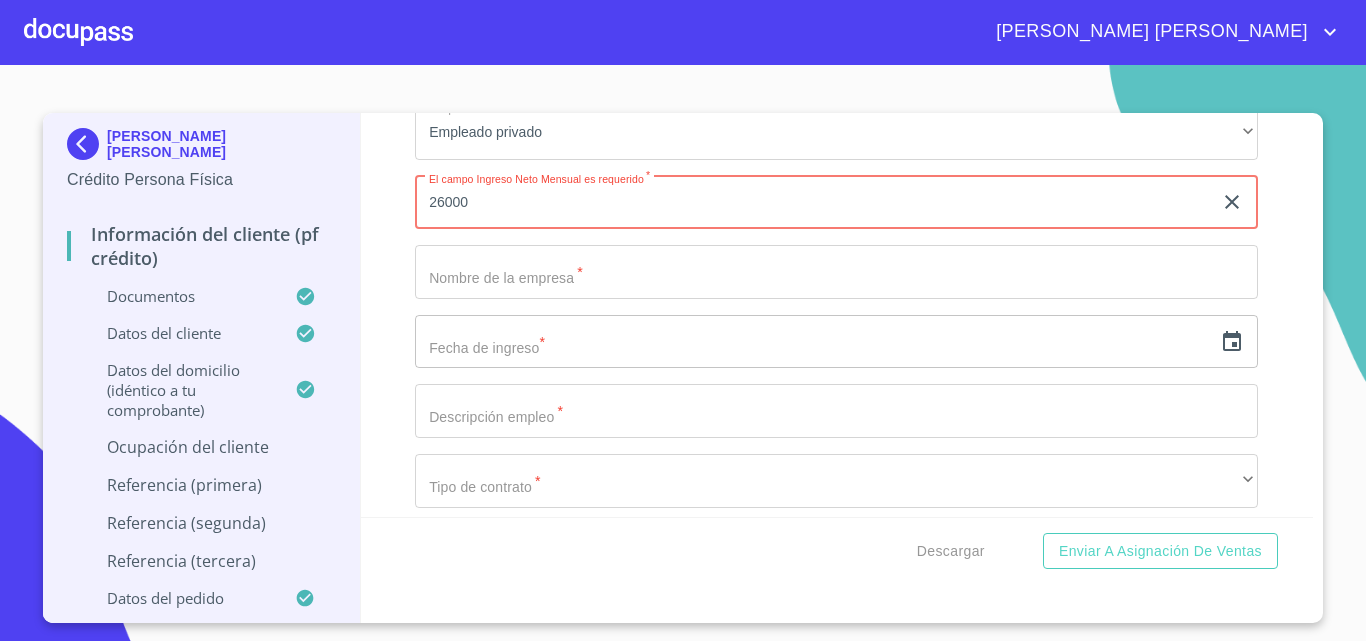 type on "26000" 